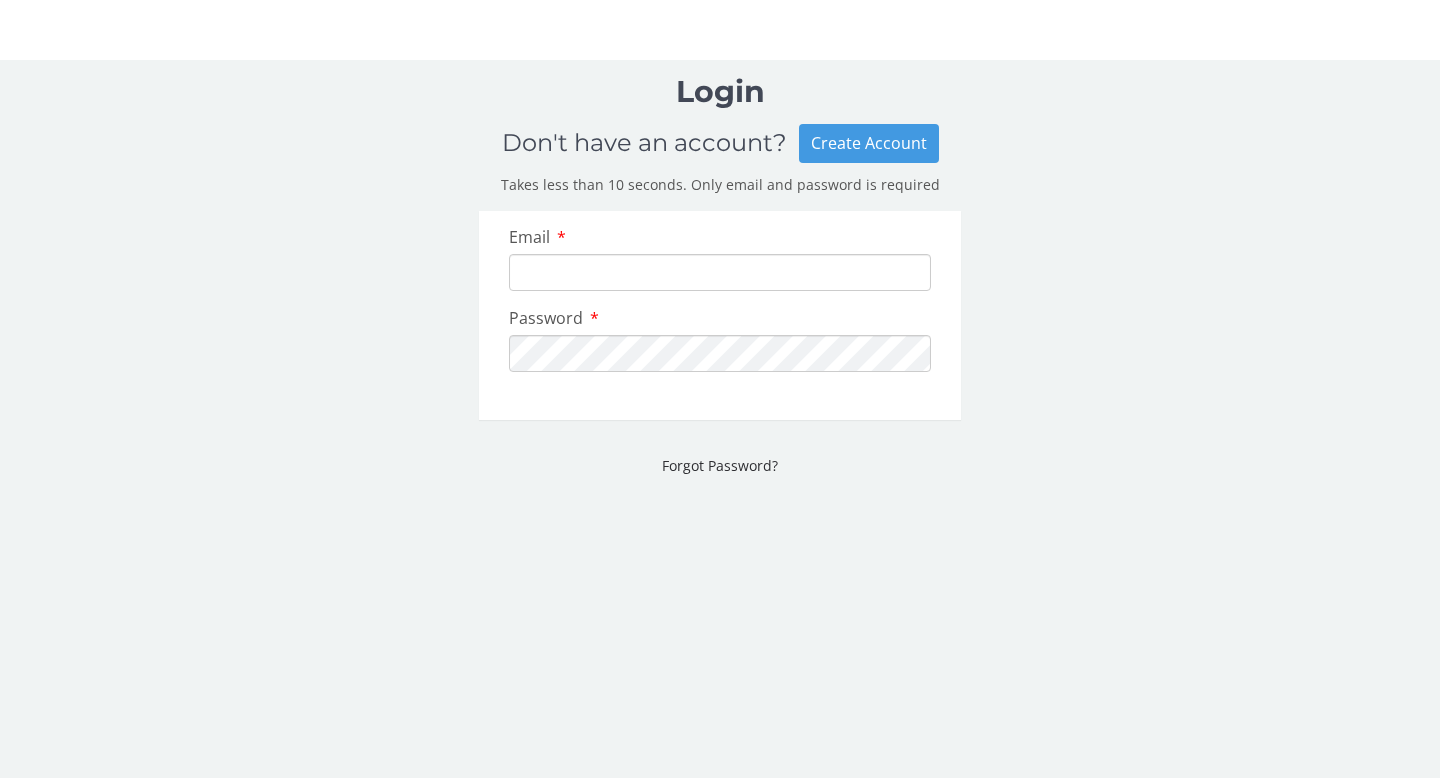 scroll, scrollTop: 0, scrollLeft: 0, axis: both 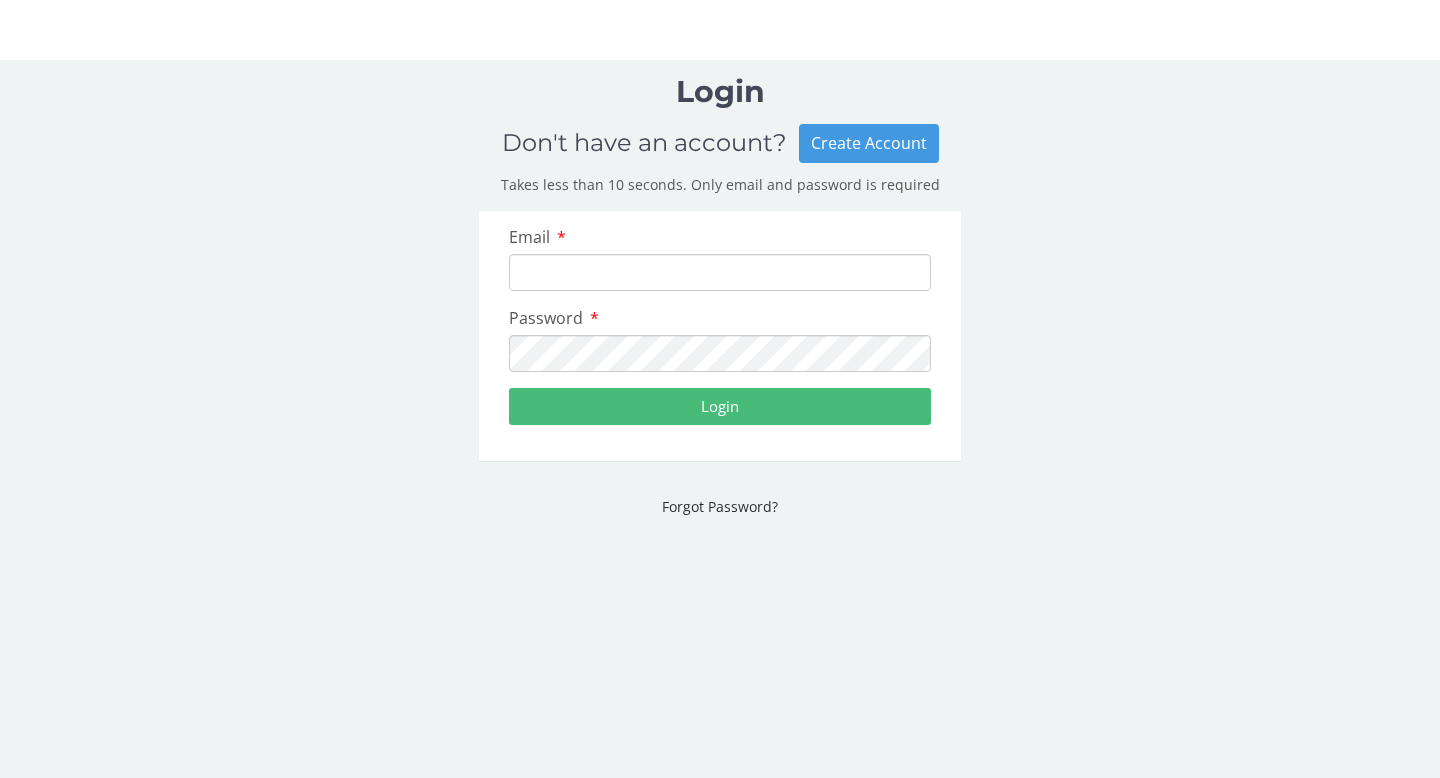 click on "Create Account" at bounding box center (869, 143) 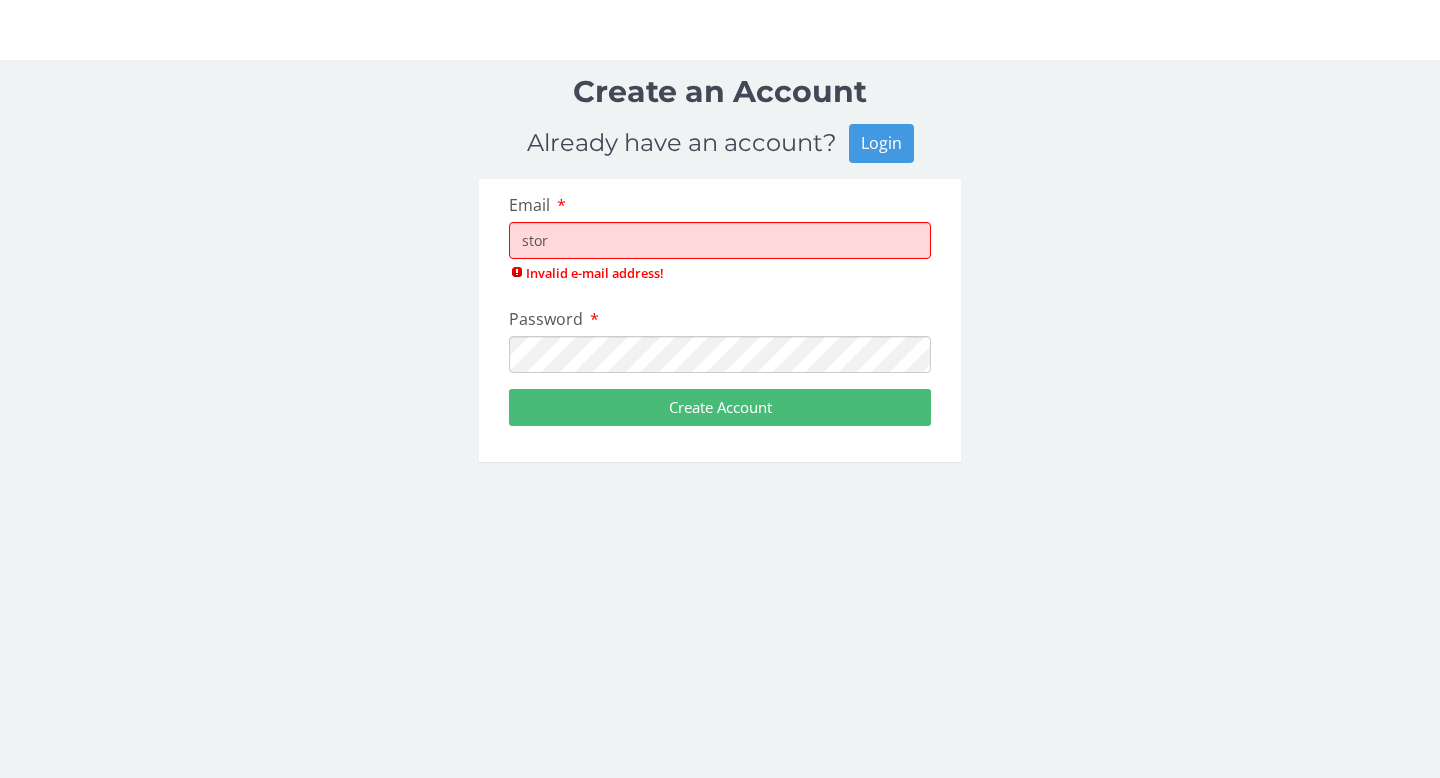 type on "Stormi.gessell@outlook.com" 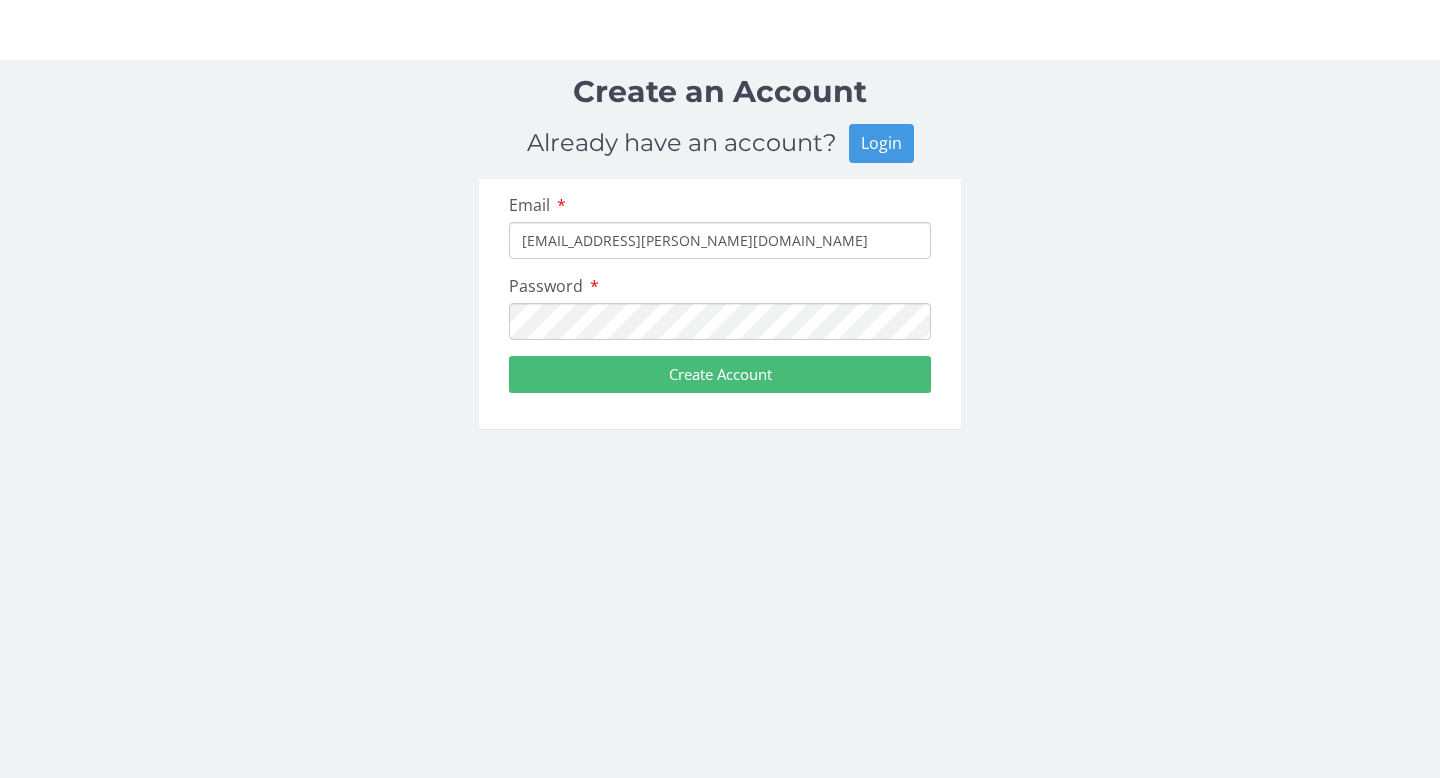 click on "Create Account" at bounding box center [720, 374] 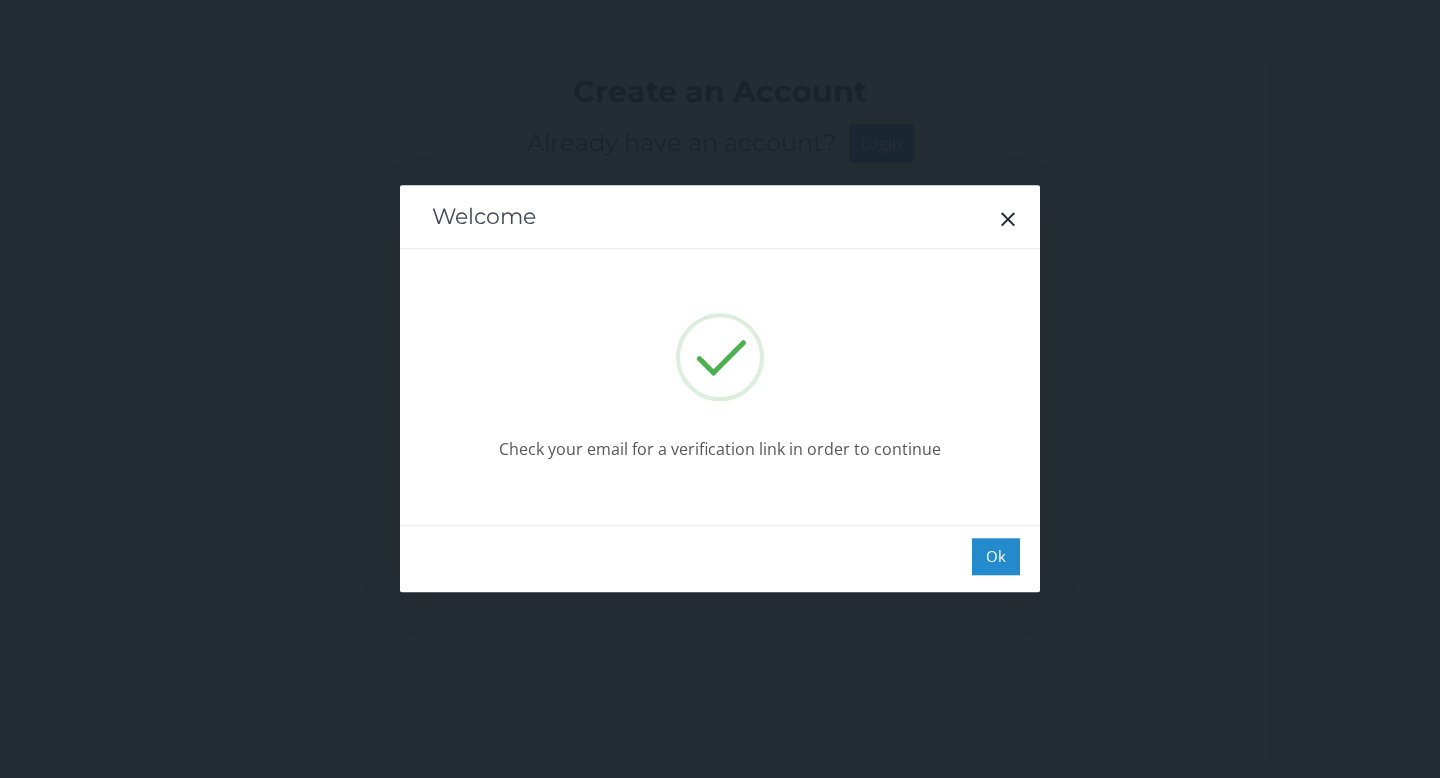 click on "Ok" at bounding box center (996, 556) 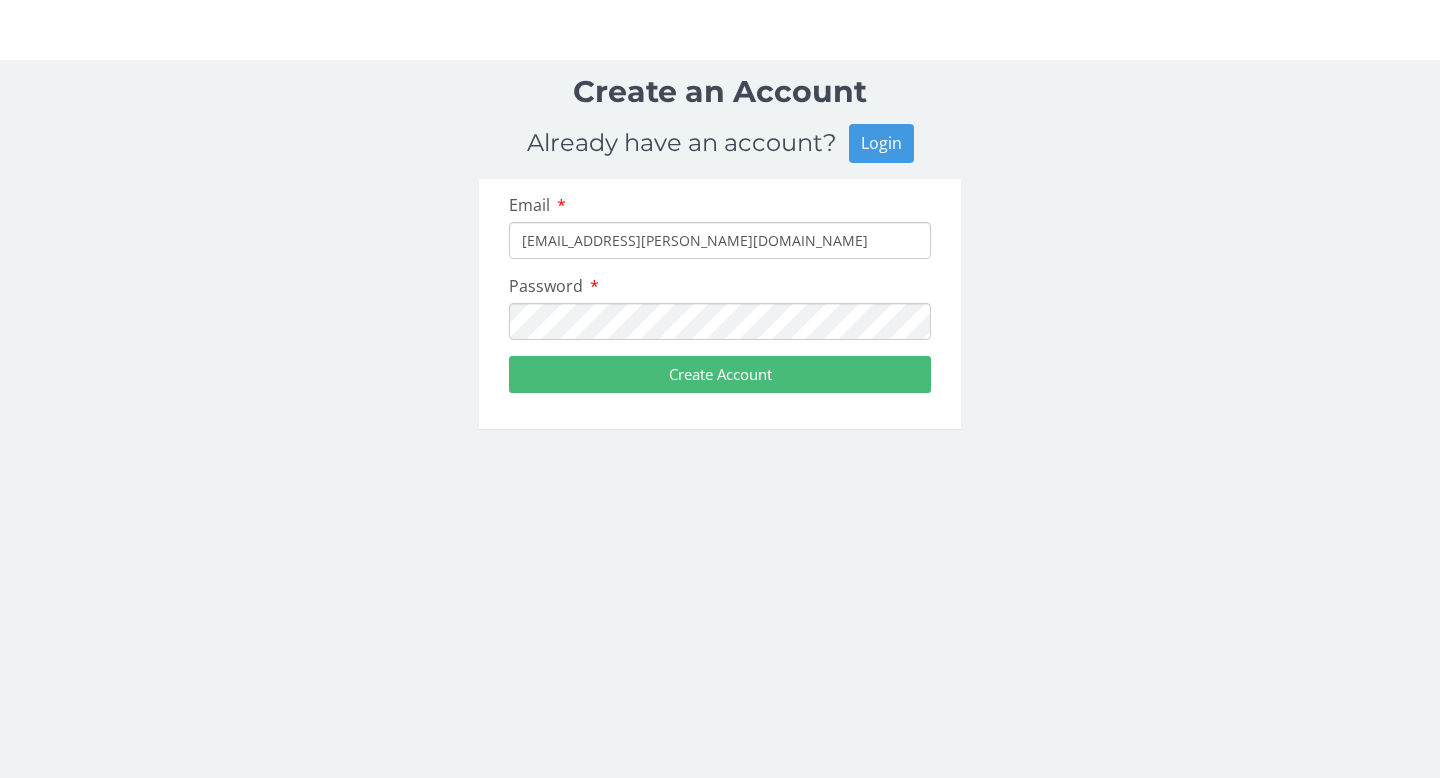 click on "Login" at bounding box center [881, 143] 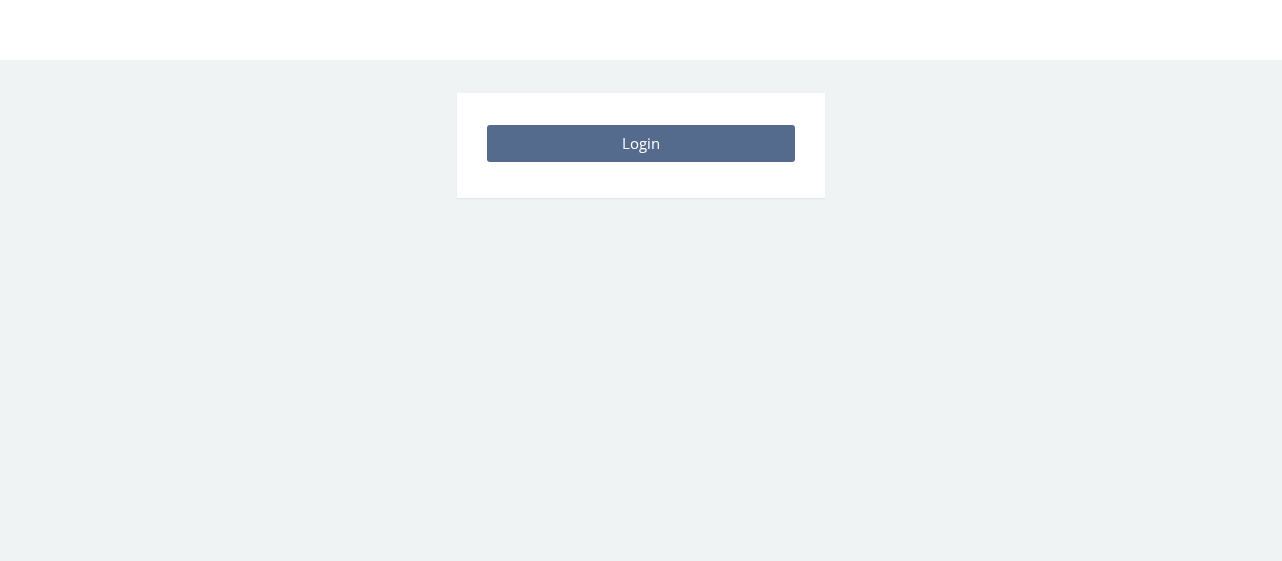 scroll, scrollTop: 0, scrollLeft: 0, axis: both 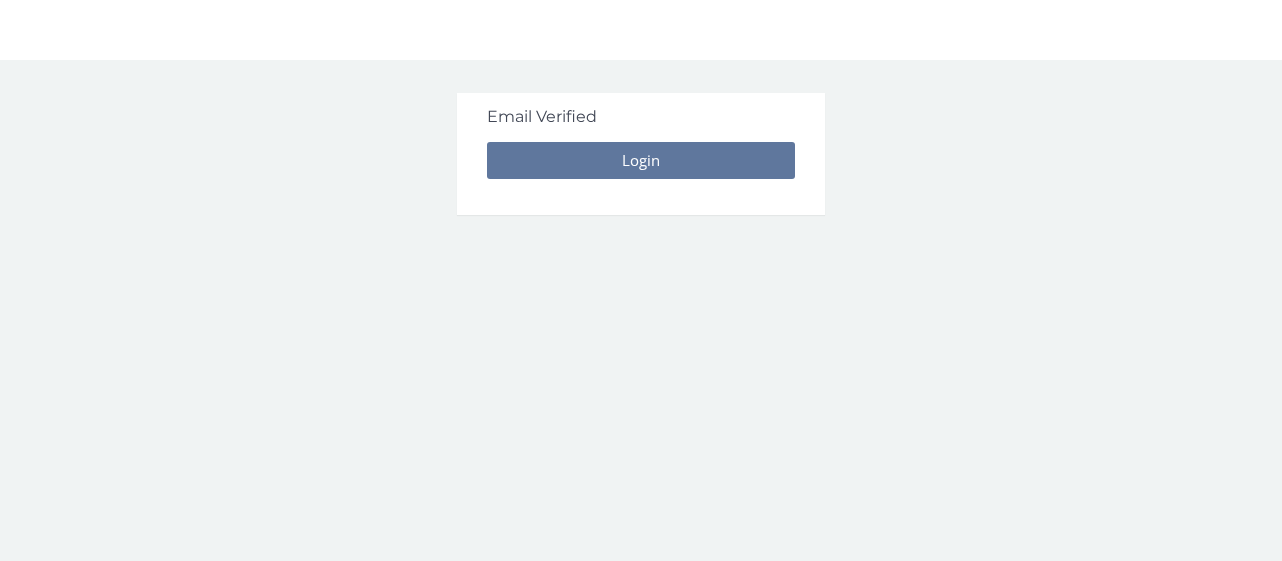 click on "Login" at bounding box center (640, 160) 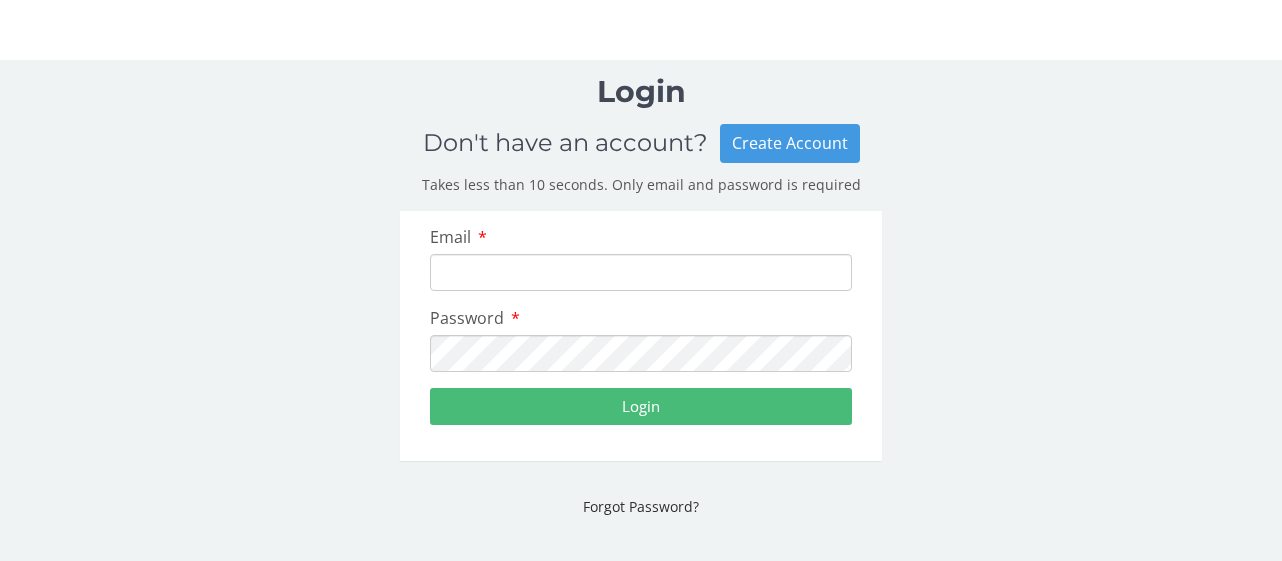 click on "Email" at bounding box center [641, 272] 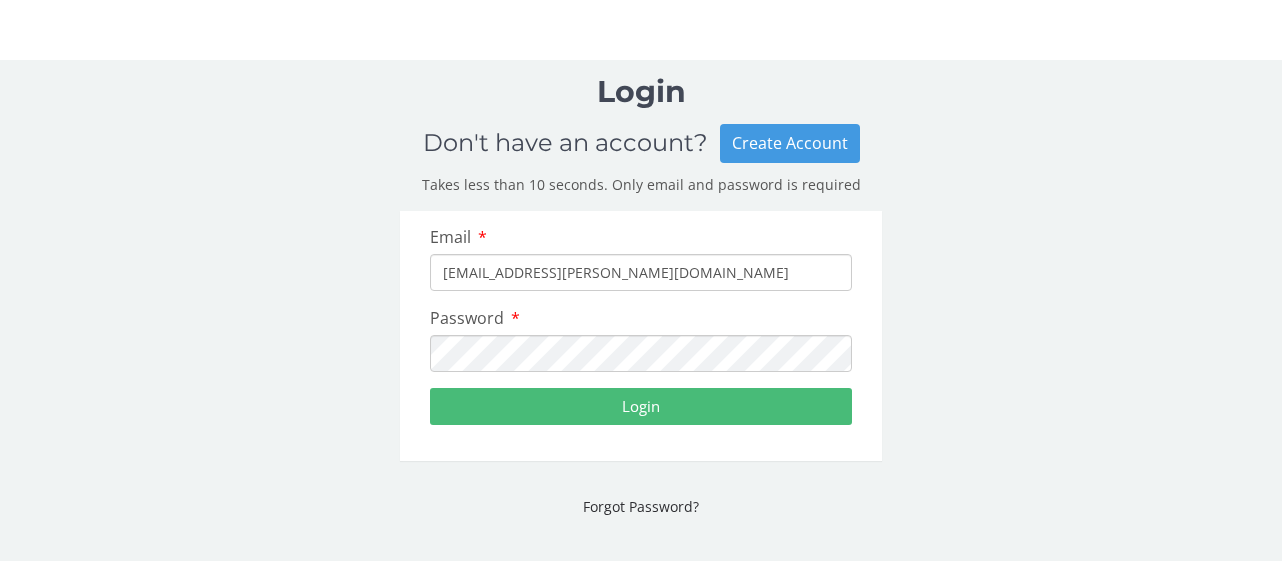 click on "Login" at bounding box center [641, 406] 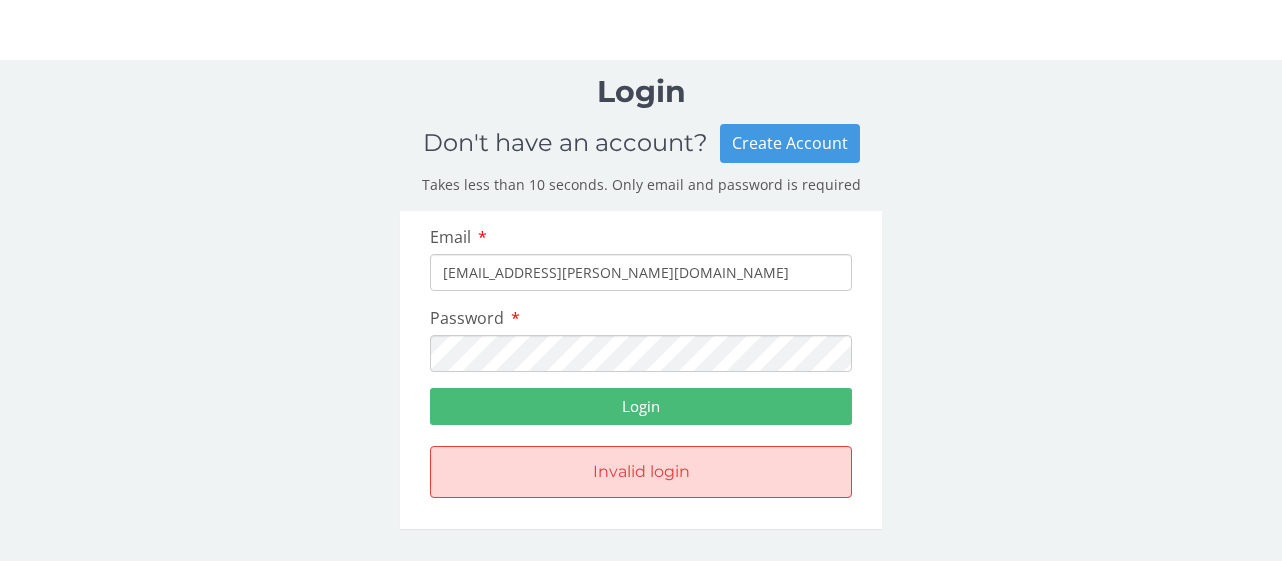click on "Email     [EMAIL_ADDRESS][PERSON_NAME][DOMAIN_NAME]       Password
Login
Invalid login" at bounding box center [641, 370] 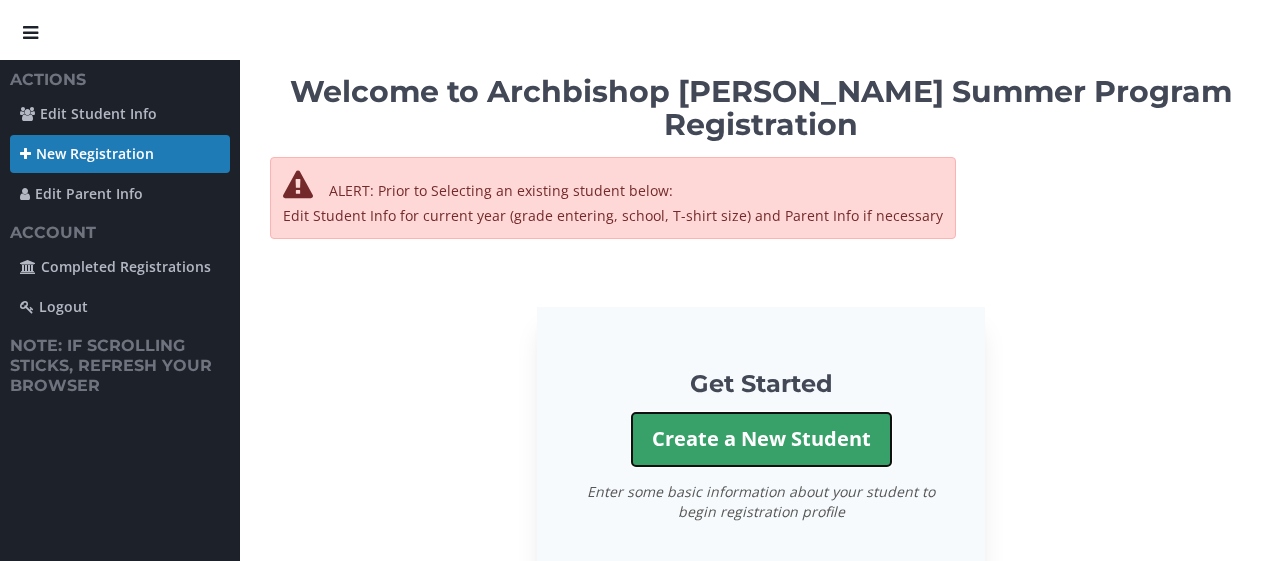 click on "Create a New Student" at bounding box center [761, 439] 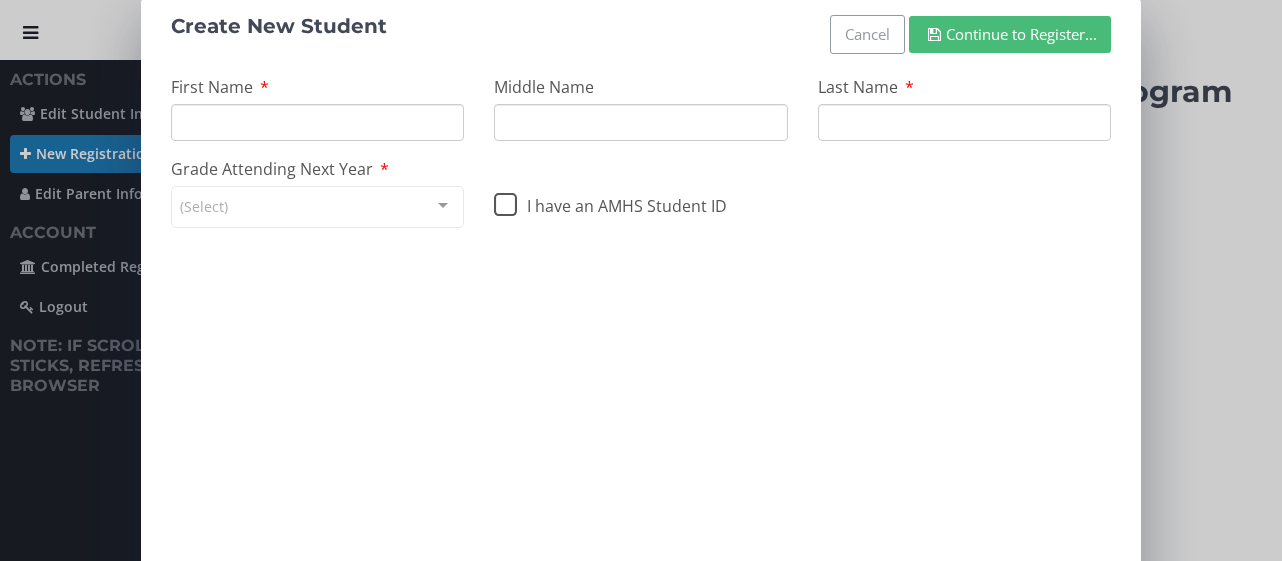 click on "First Name" at bounding box center (317, 122) 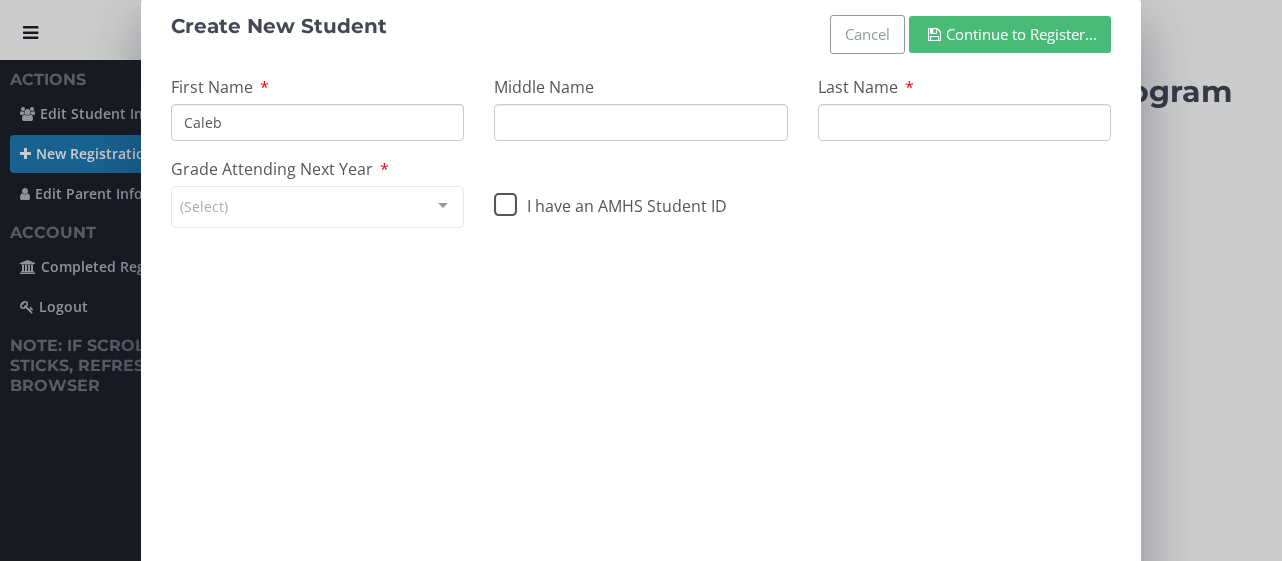 type on "Caleb" 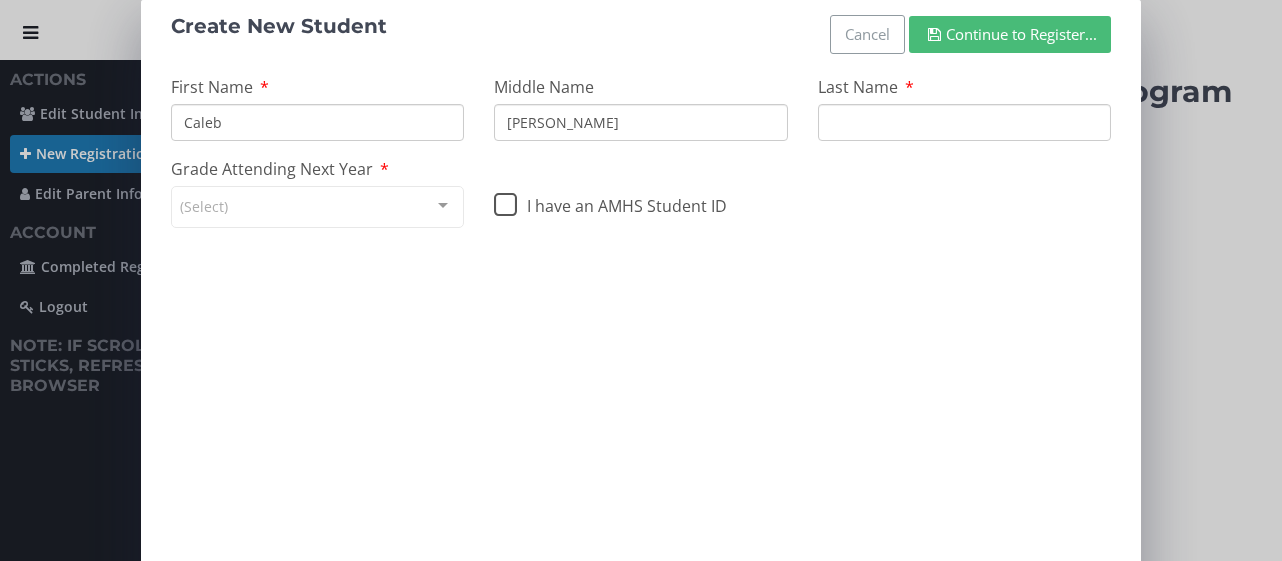 type on "[PERSON_NAME]" 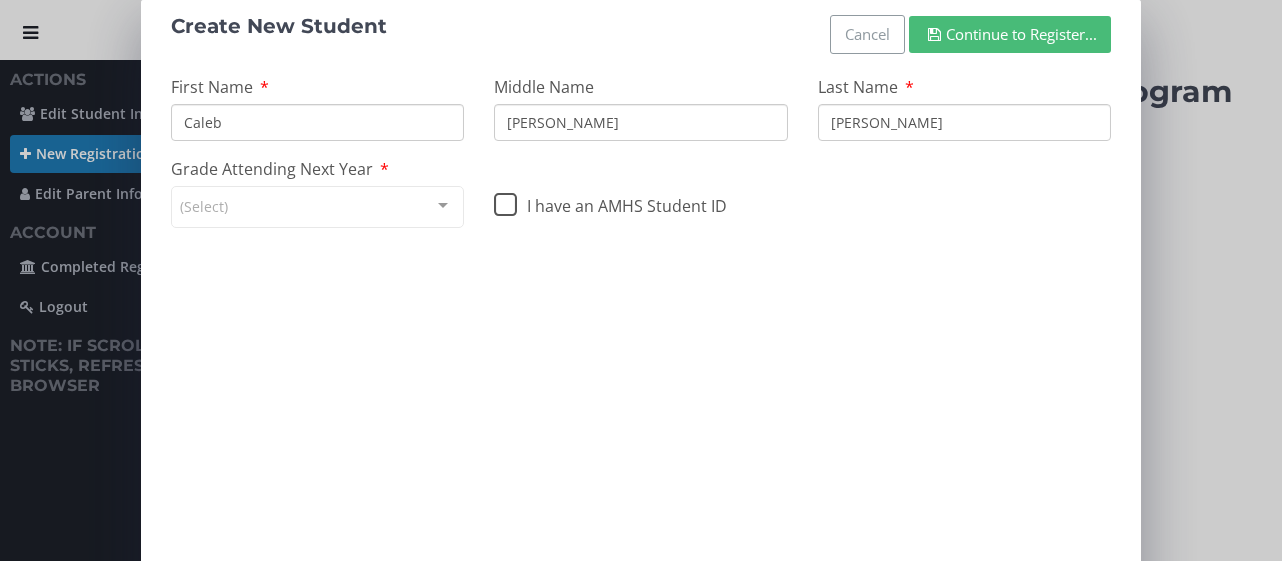 type on "[PERSON_NAME]" 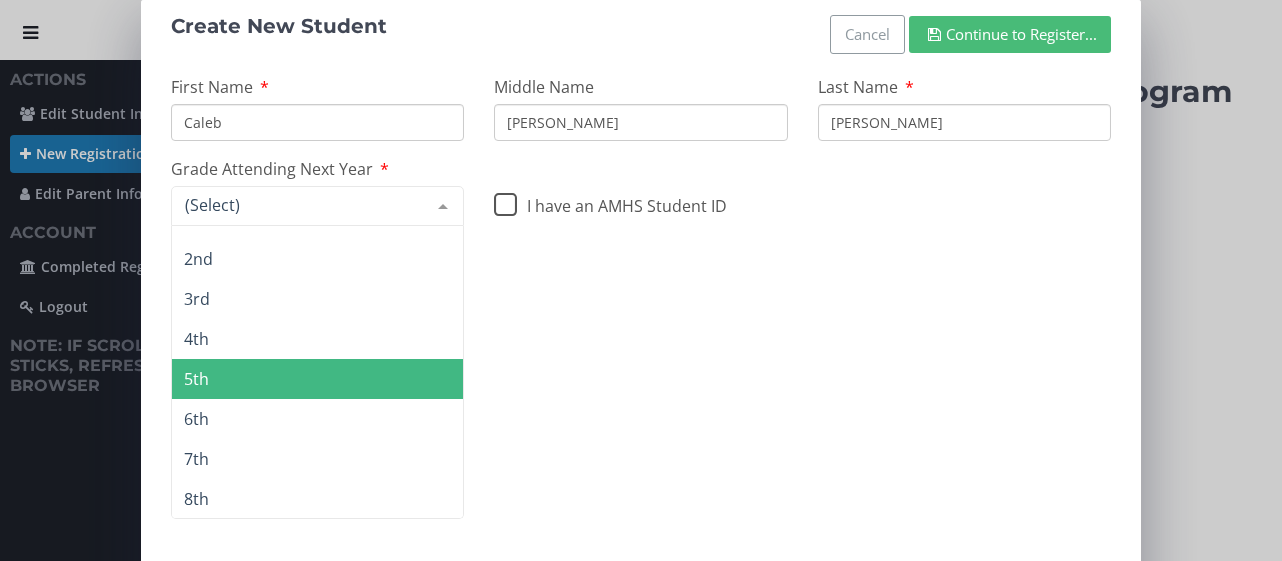 scroll, scrollTop: 35, scrollLeft: 0, axis: vertical 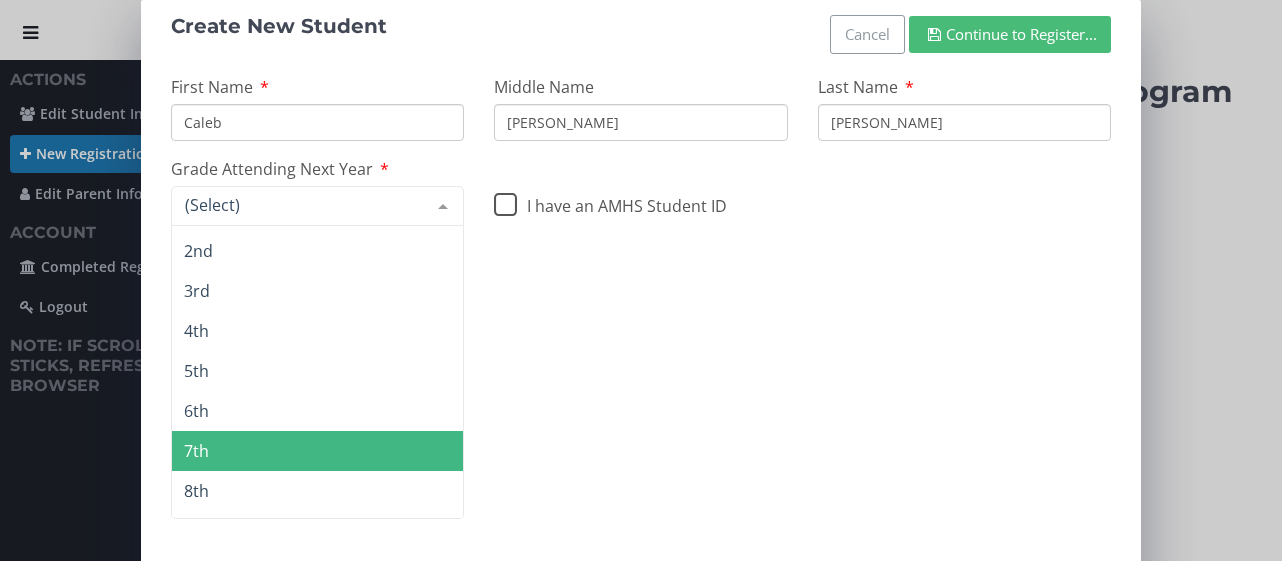 click on "7th" at bounding box center [317, 451] 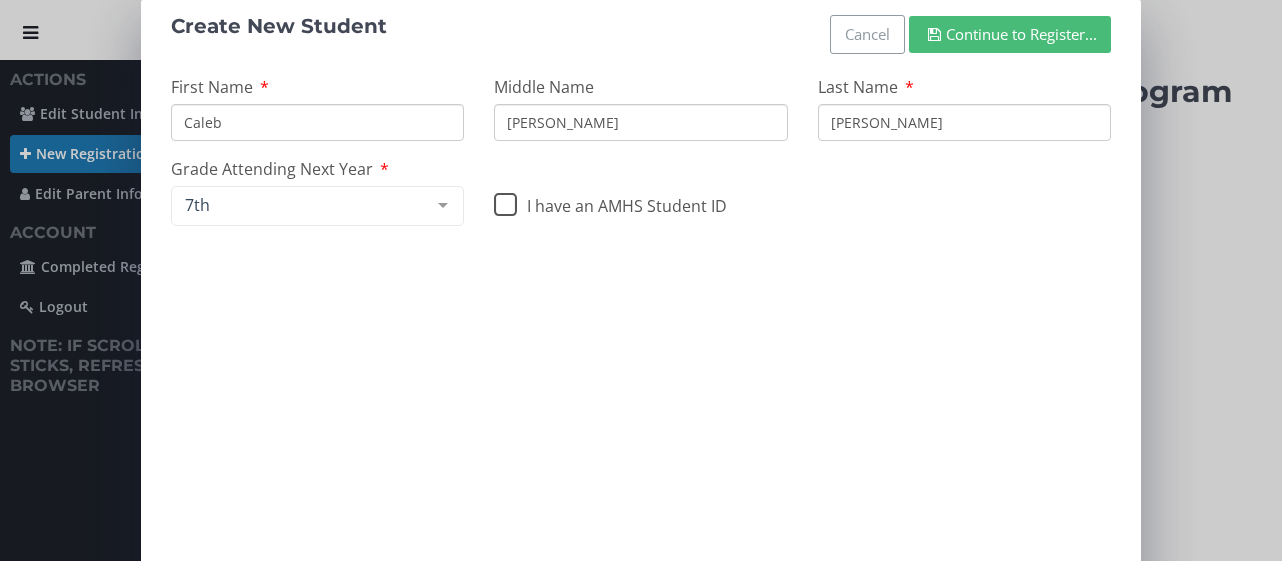 click on "Continue to Register..." at bounding box center [1010, 34] 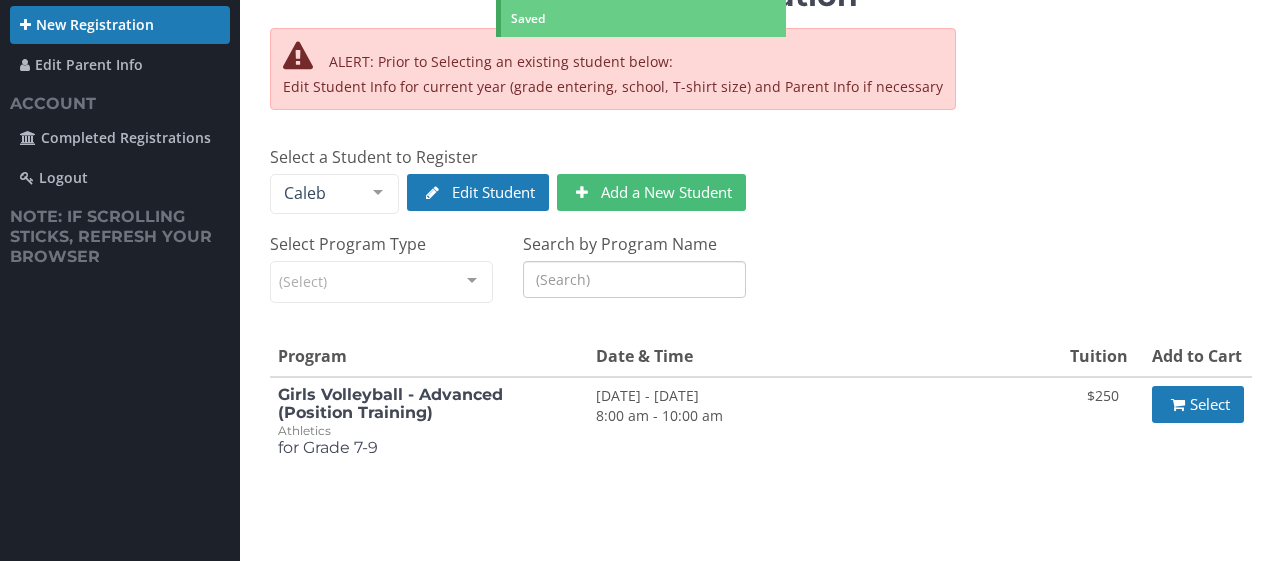 scroll, scrollTop: 130, scrollLeft: 0, axis: vertical 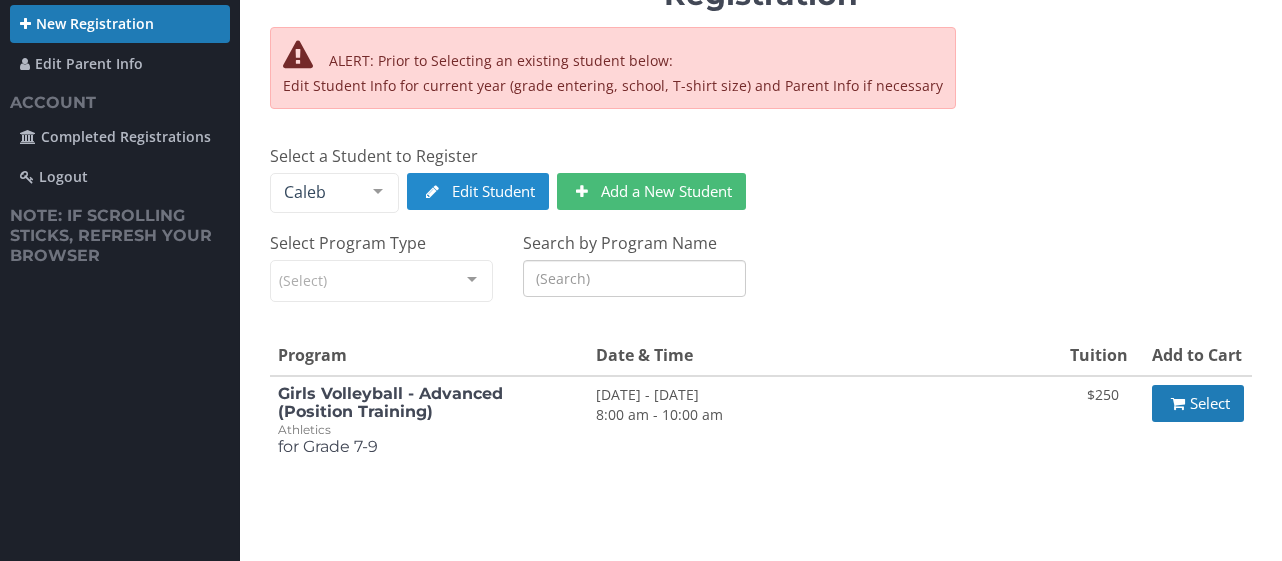 click on "Edit Student" at bounding box center (478, 191) 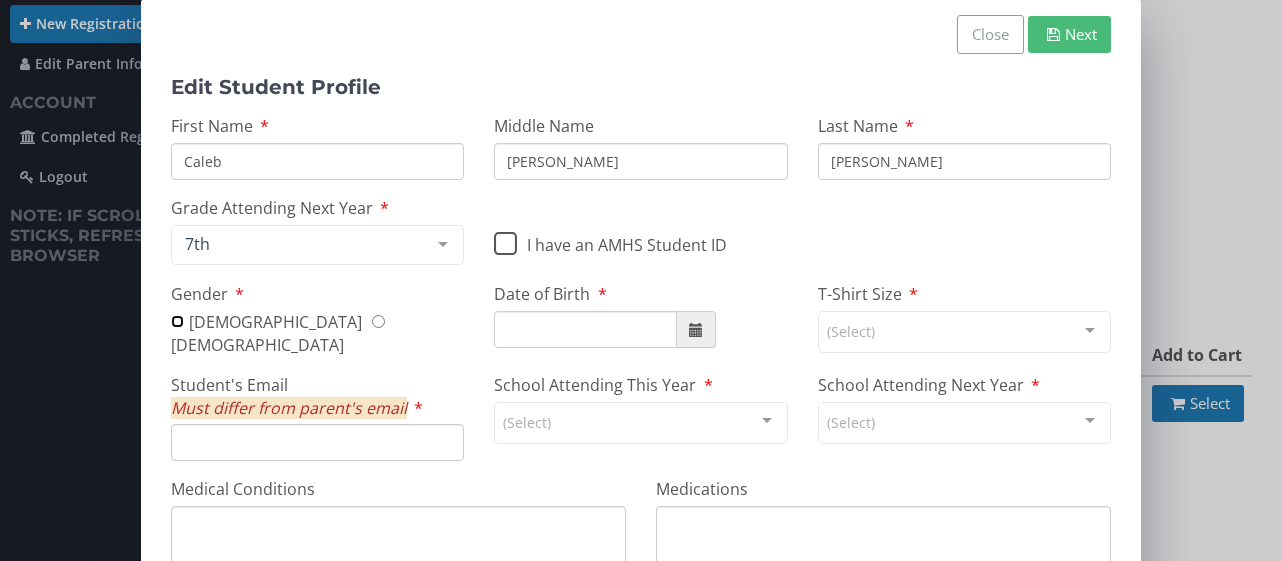 click on "[DEMOGRAPHIC_DATA]" at bounding box center (177, 321) 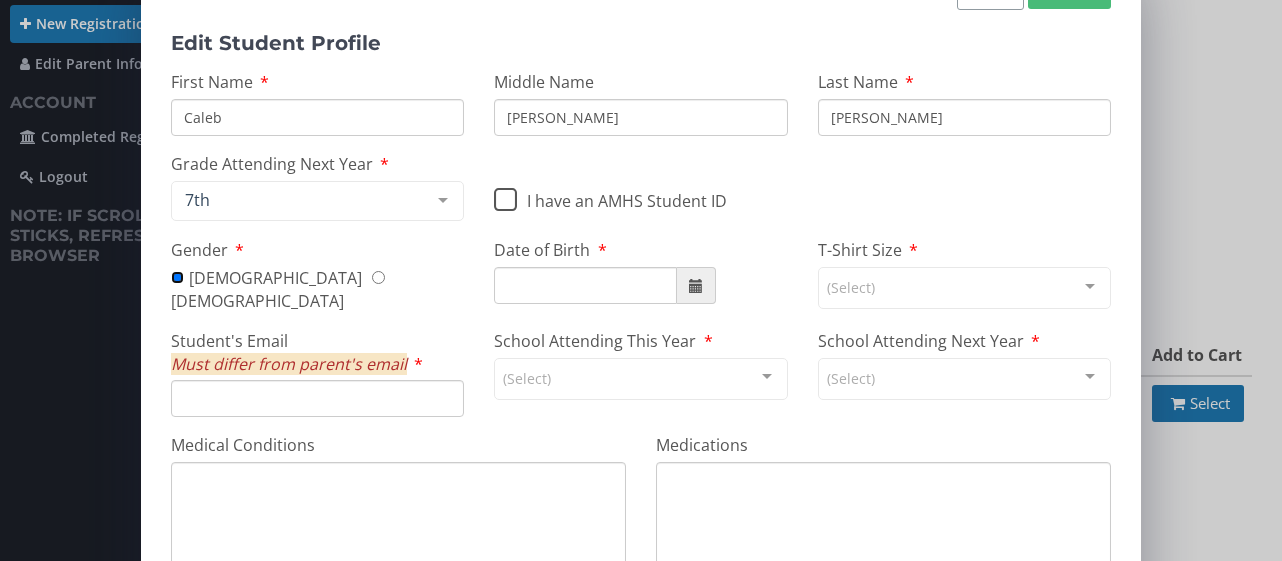 scroll, scrollTop: 46, scrollLeft: 0, axis: vertical 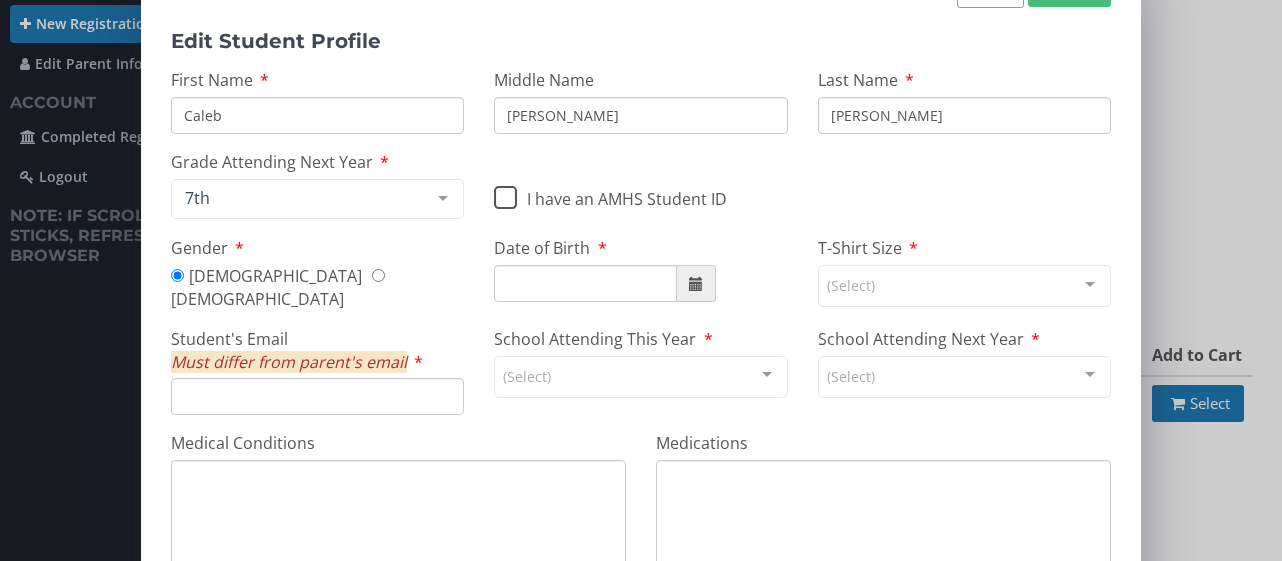 click on "Date of Birth" at bounding box center [585, 283] 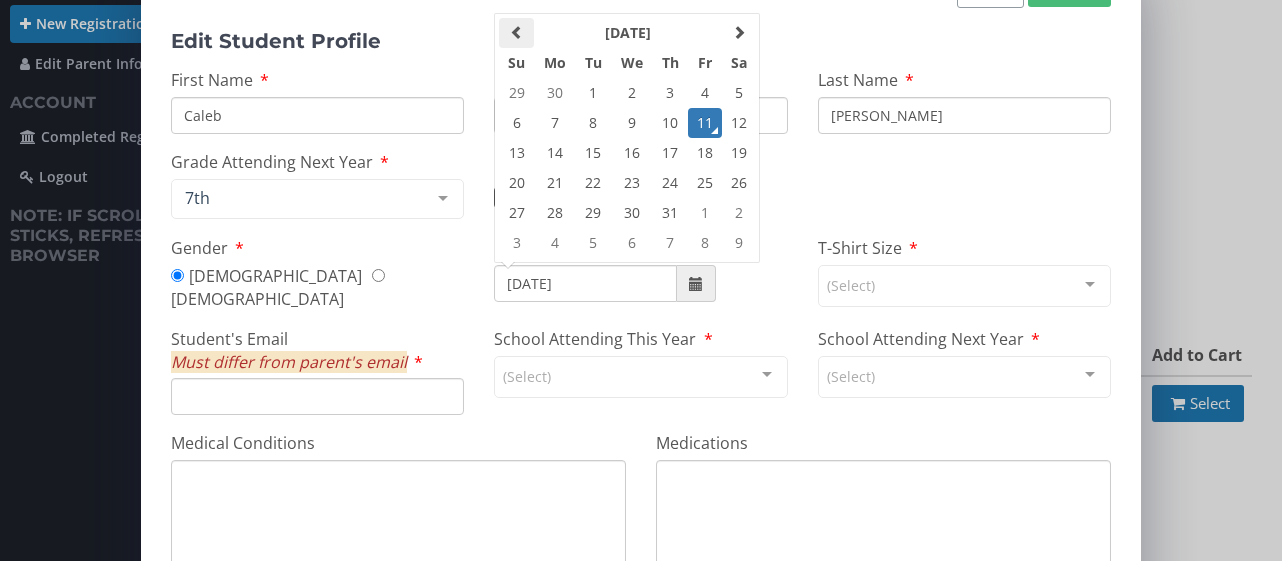 click at bounding box center (517, 32) 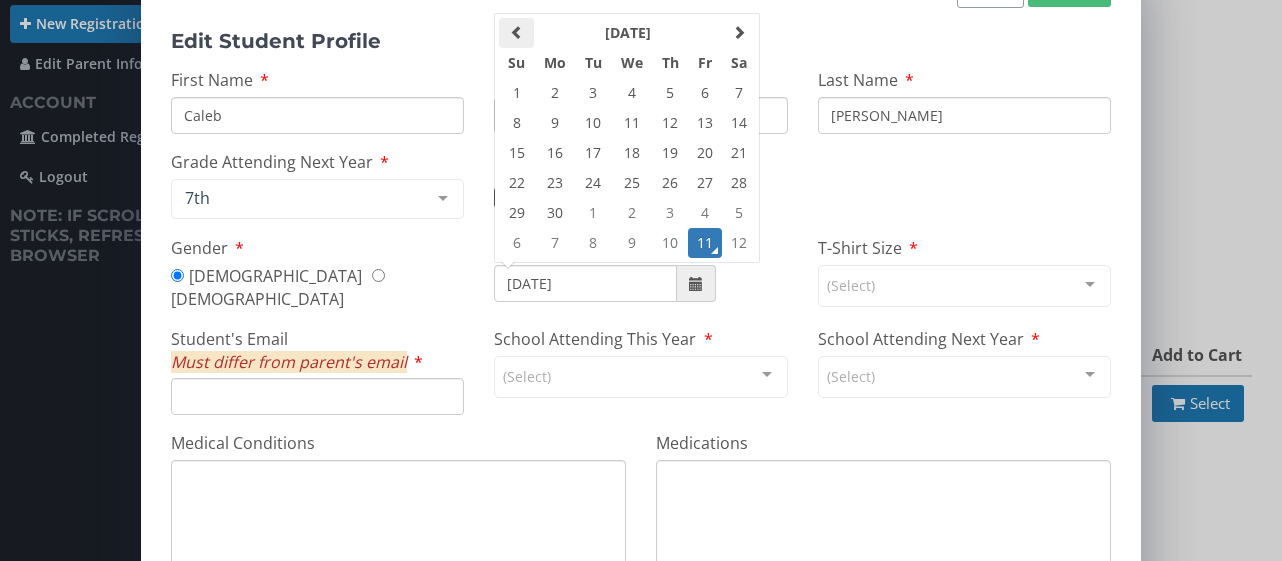 click at bounding box center (517, 32) 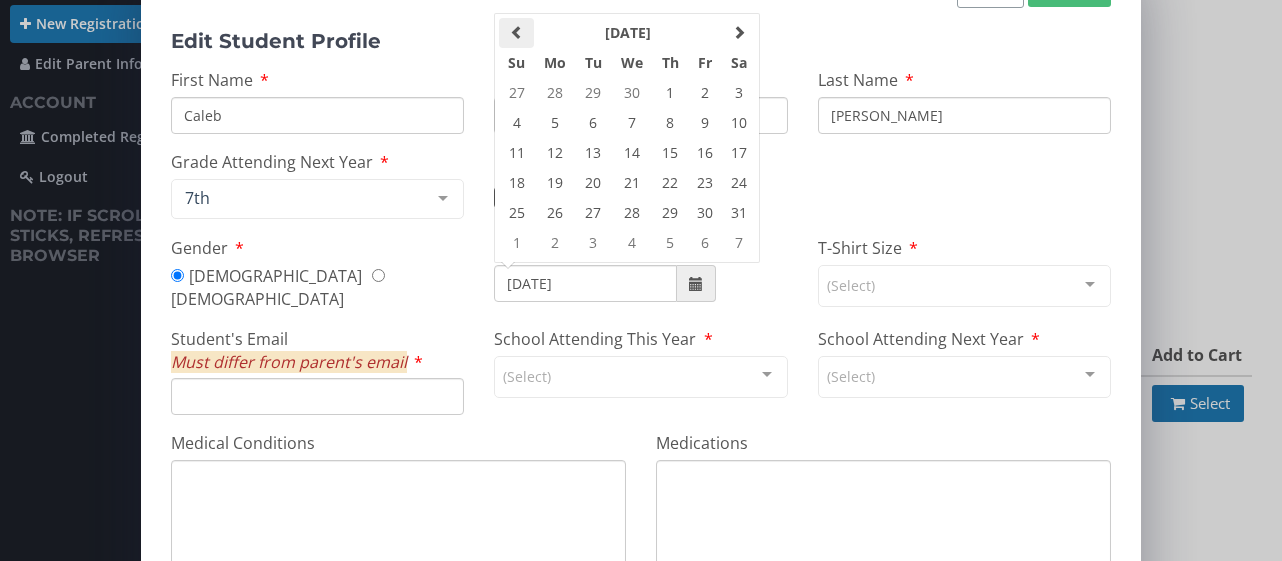 click at bounding box center (517, 32) 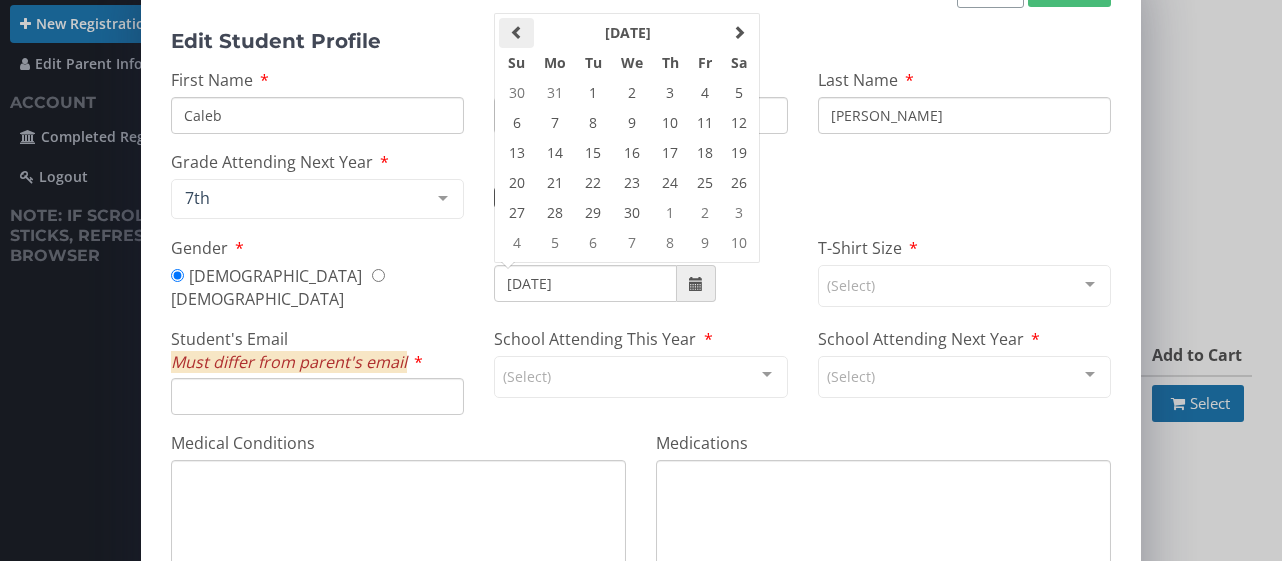 click at bounding box center (517, 32) 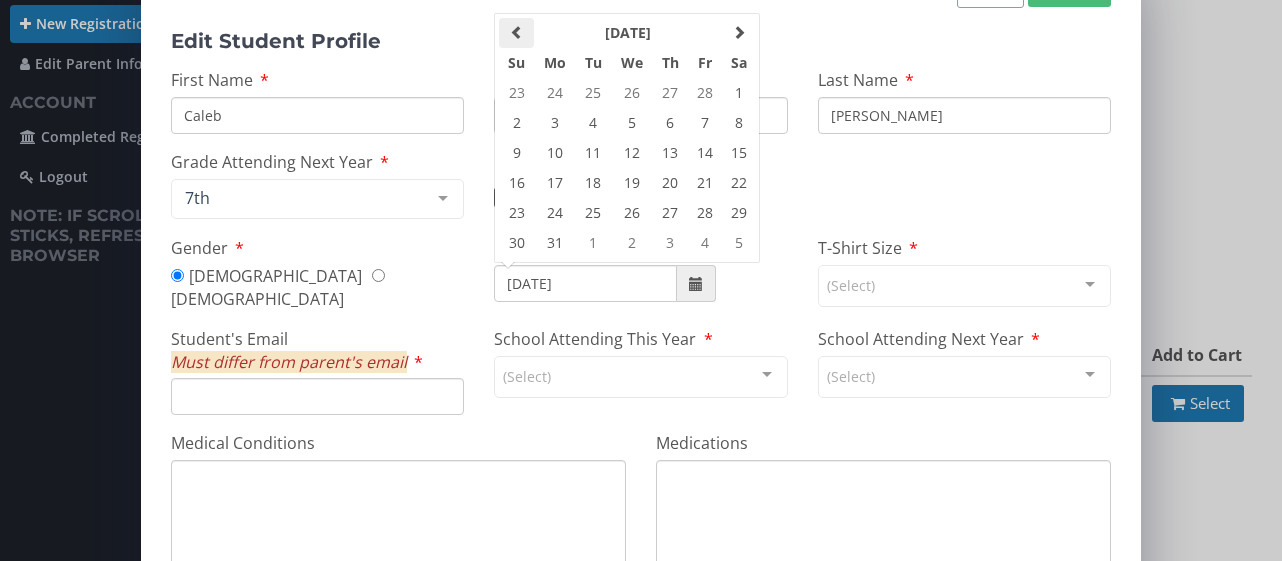 click at bounding box center (516, 33) 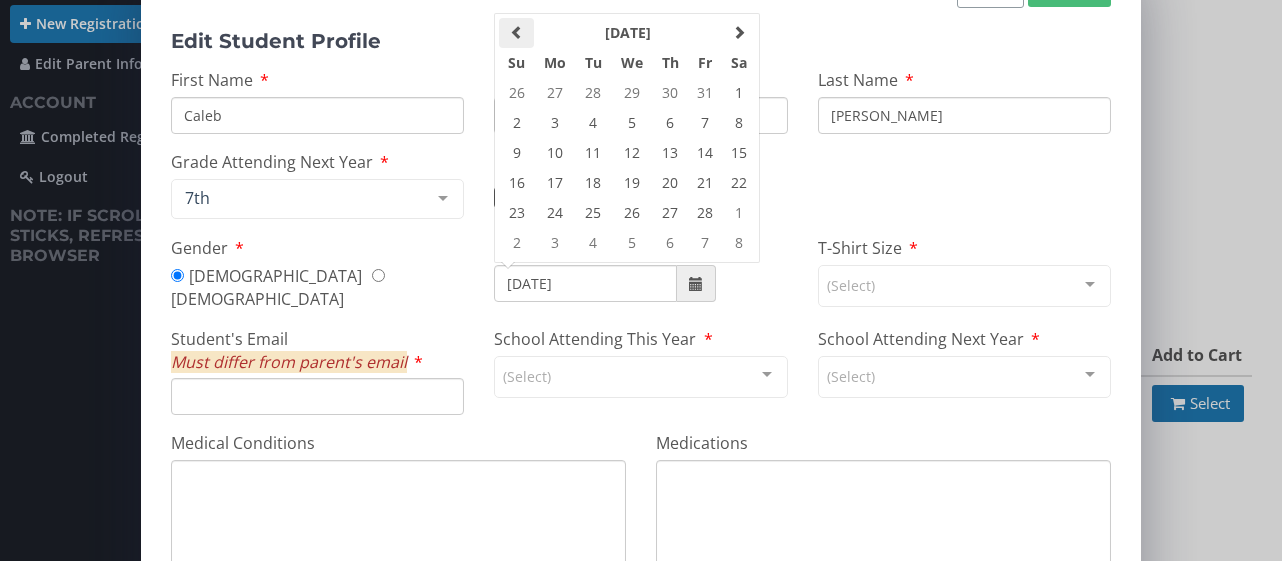 click at bounding box center (516, 33) 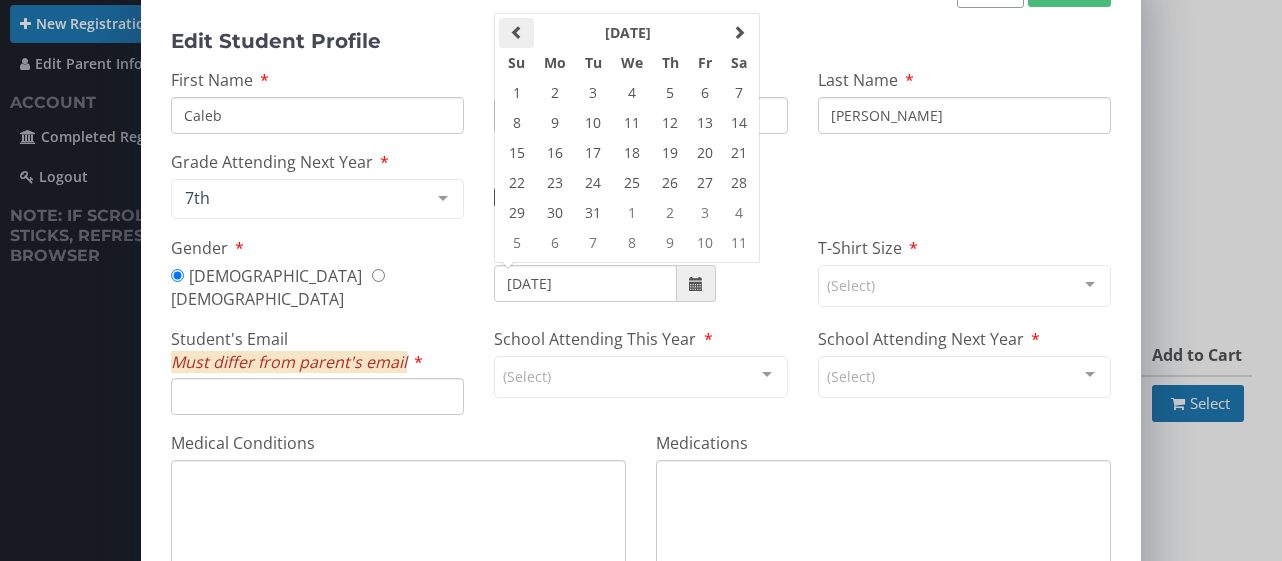 click at bounding box center (516, 33) 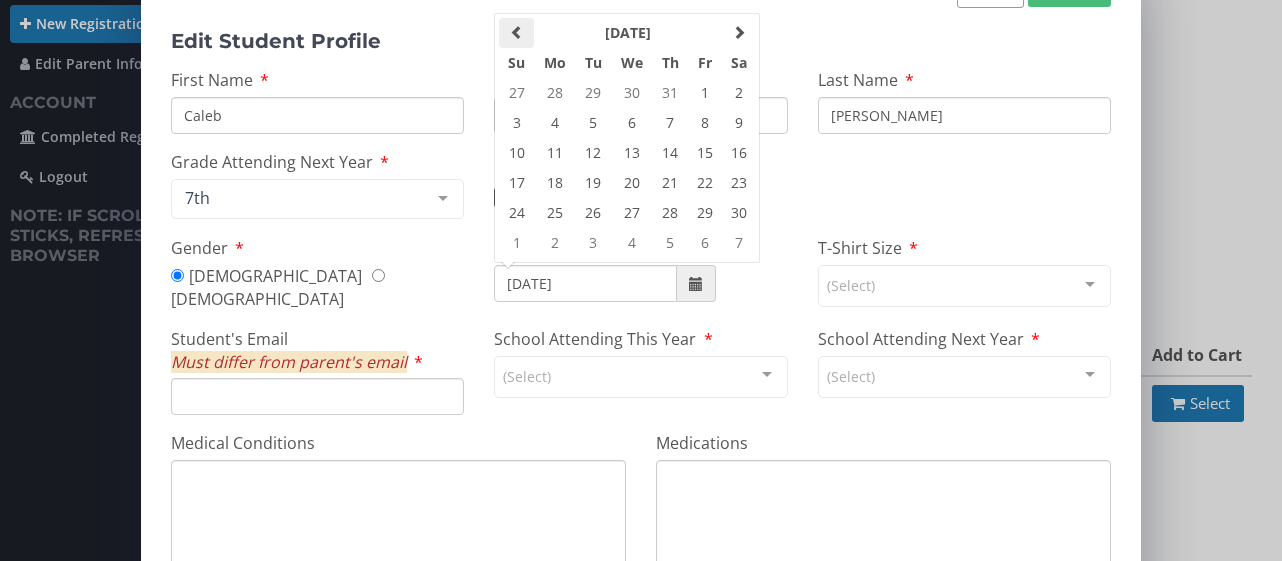 click at bounding box center [516, 33] 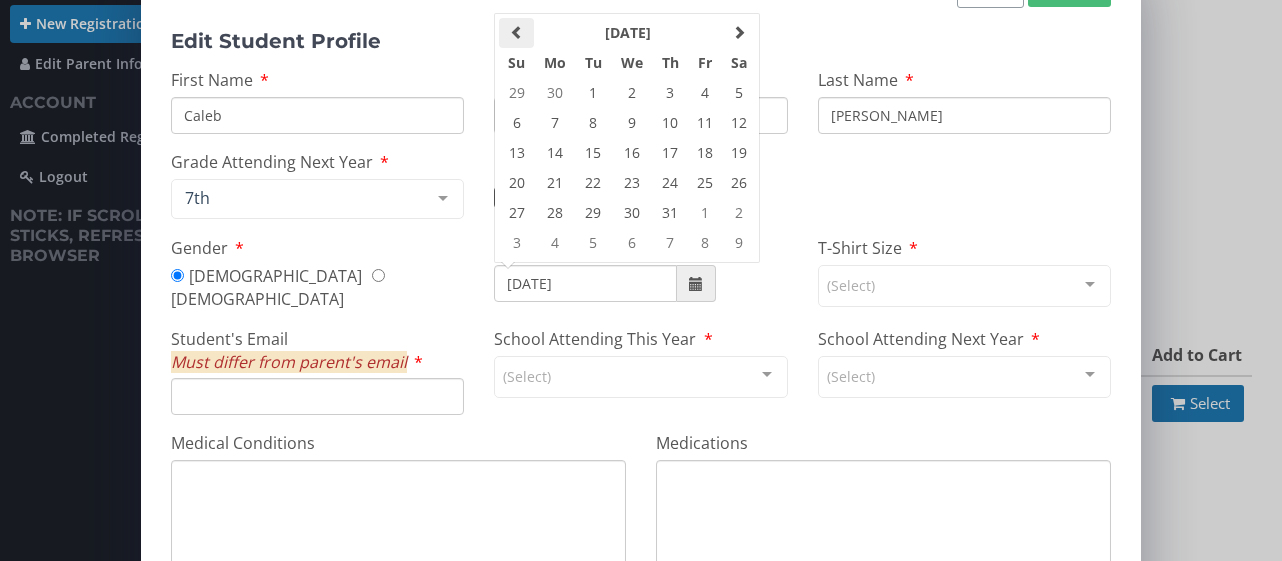 click at bounding box center (516, 33) 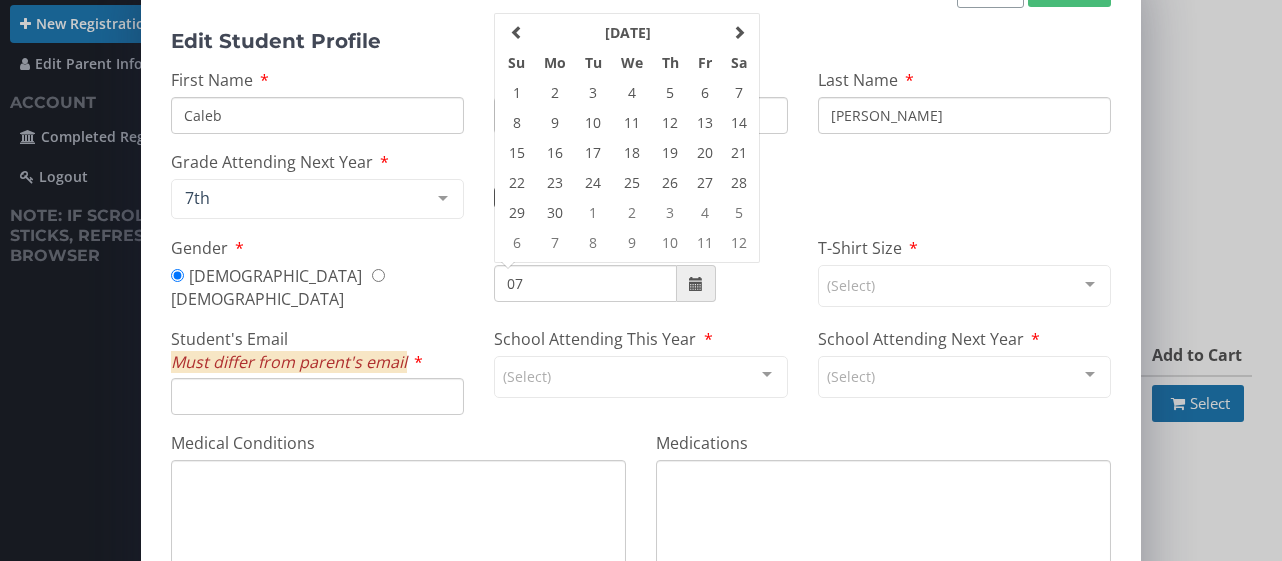 type on "0" 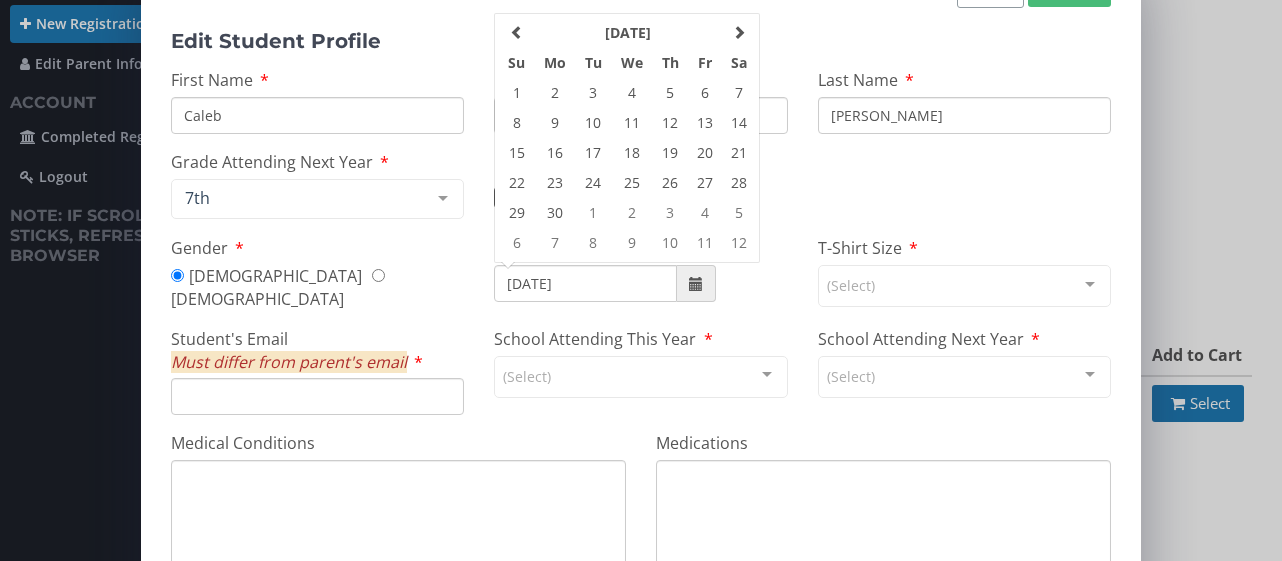 type on "[DATE]" 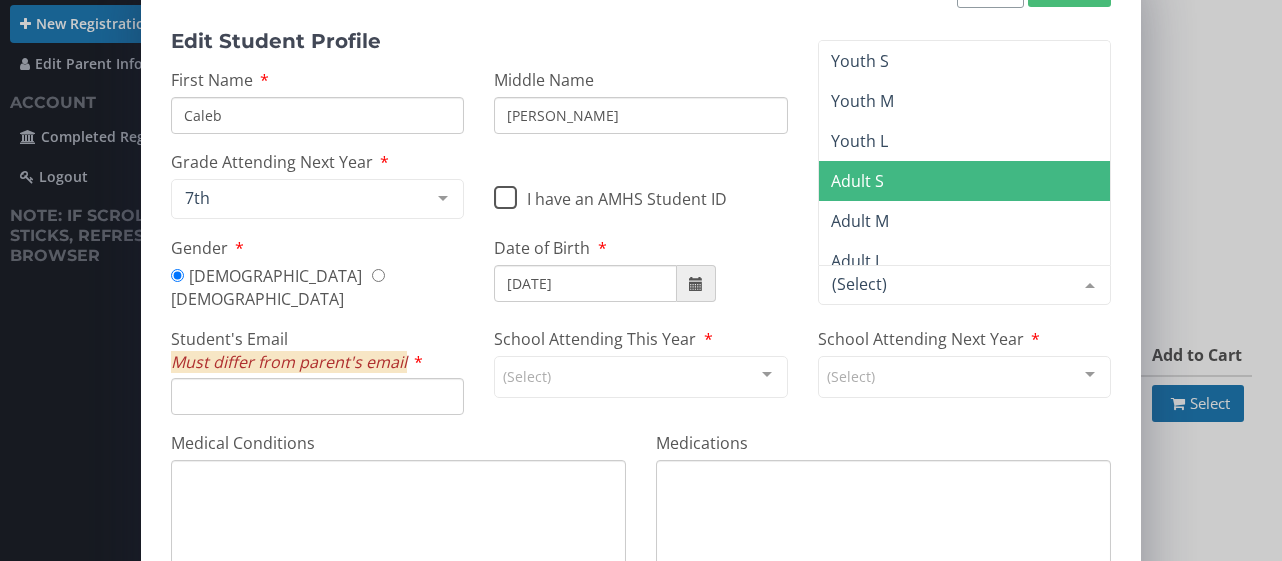 click on "Adult S" at bounding box center (964, 181) 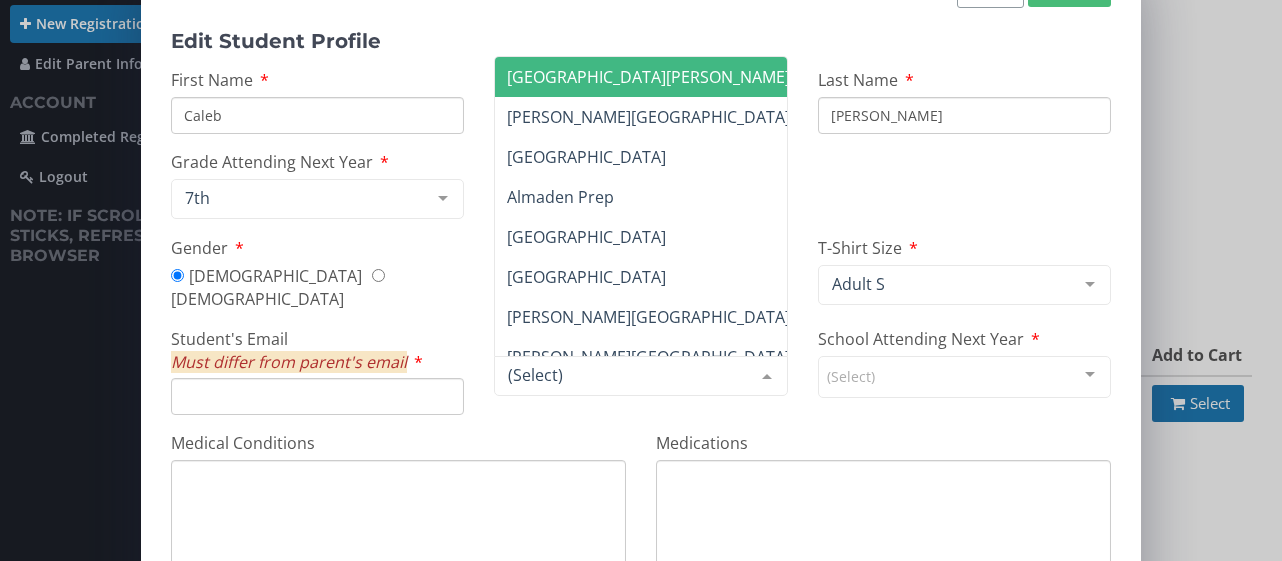 click at bounding box center [640, 376] 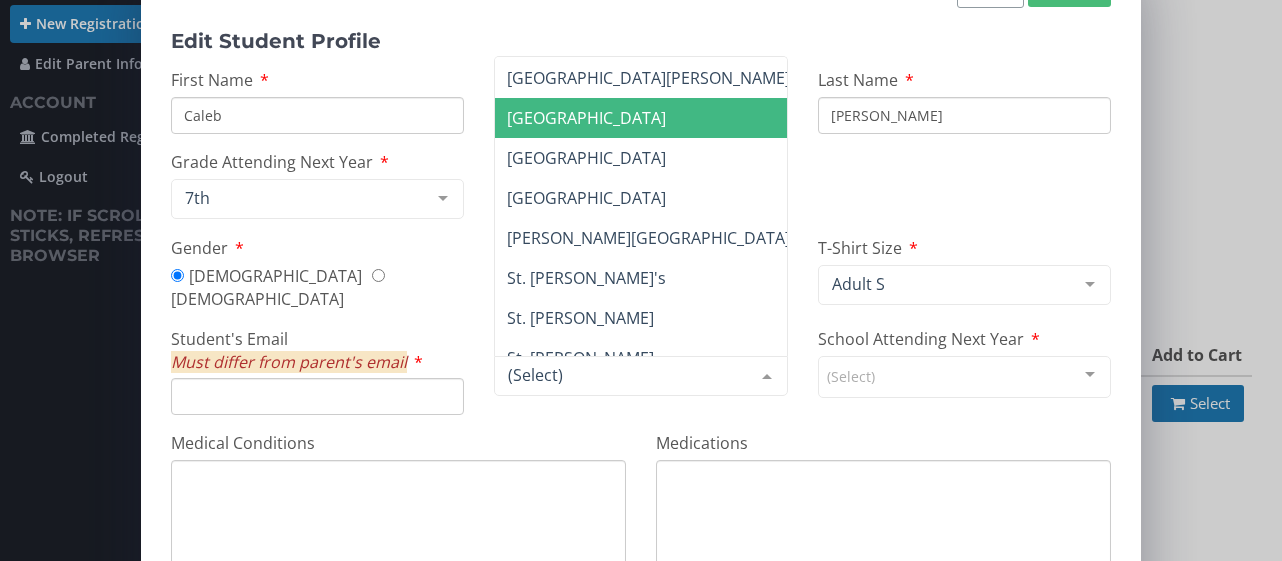 scroll, scrollTop: 4282, scrollLeft: 0, axis: vertical 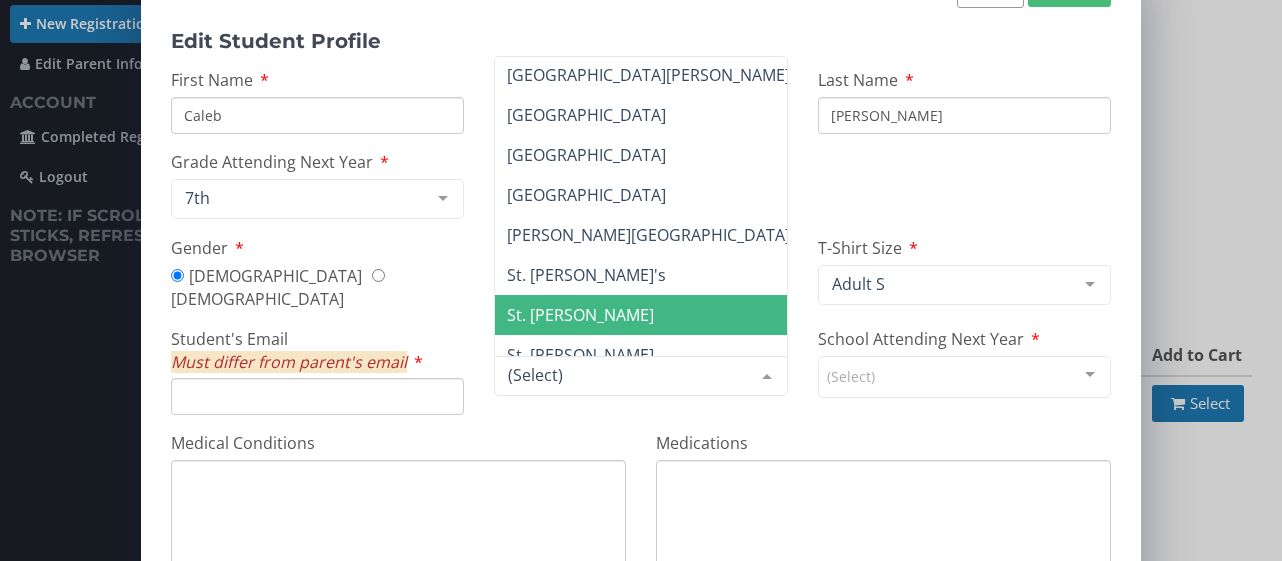 click at bounding box center [624, 375] 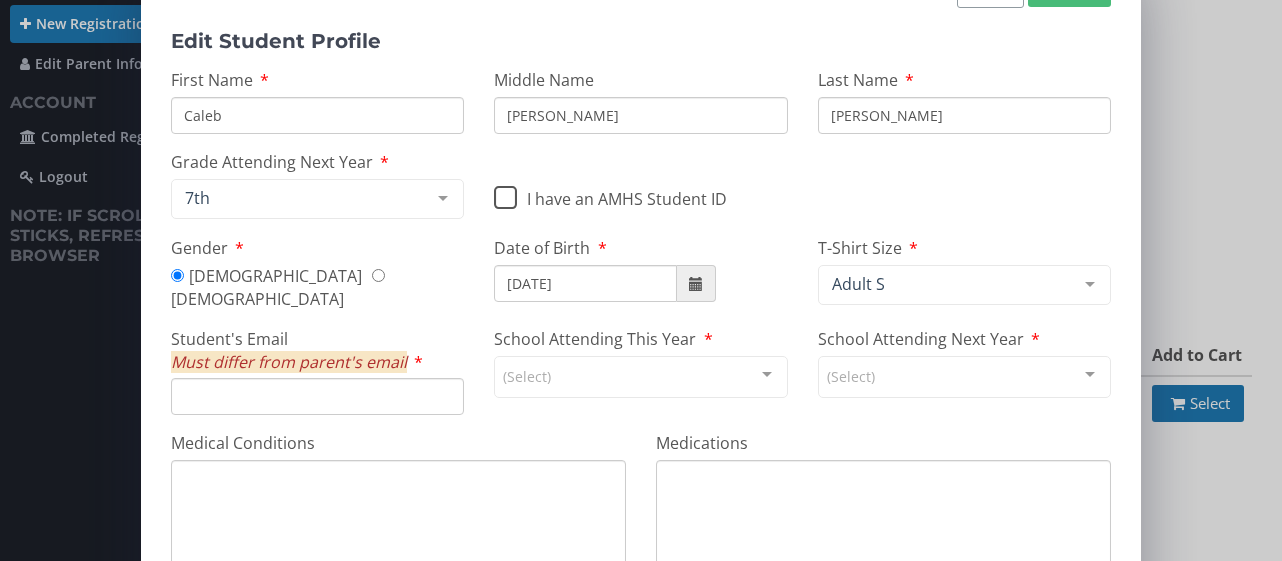 click on "Student's Email  Must differ from parent's email" at bounding box center (317, 372) 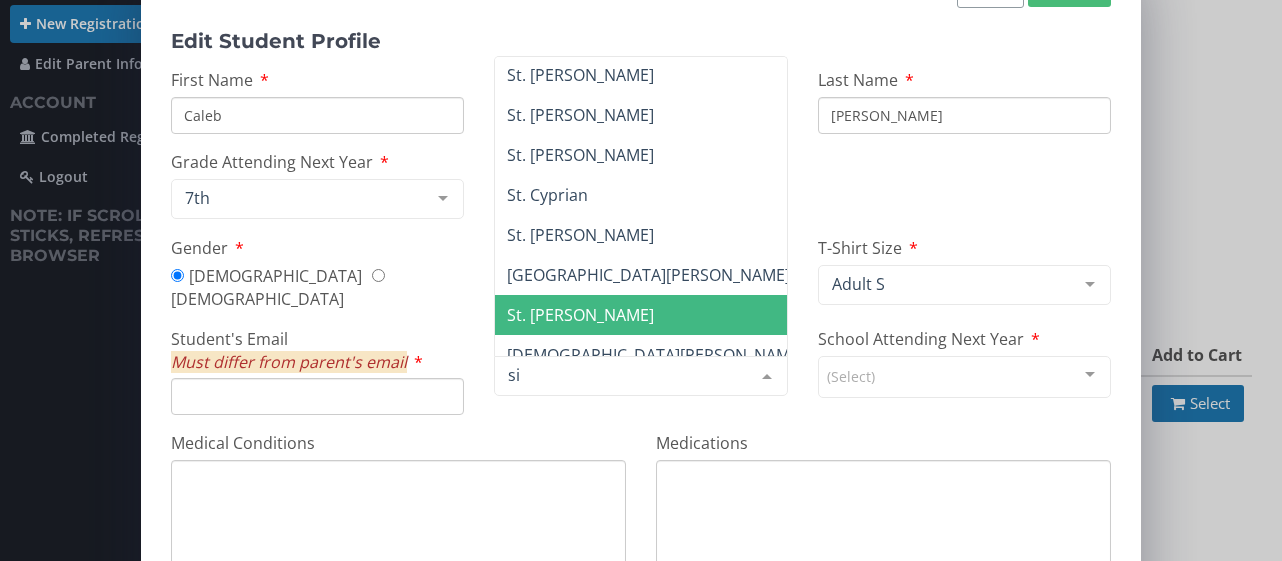 scroll, scrollTop: 0, scrollLeft: 0, axis: both 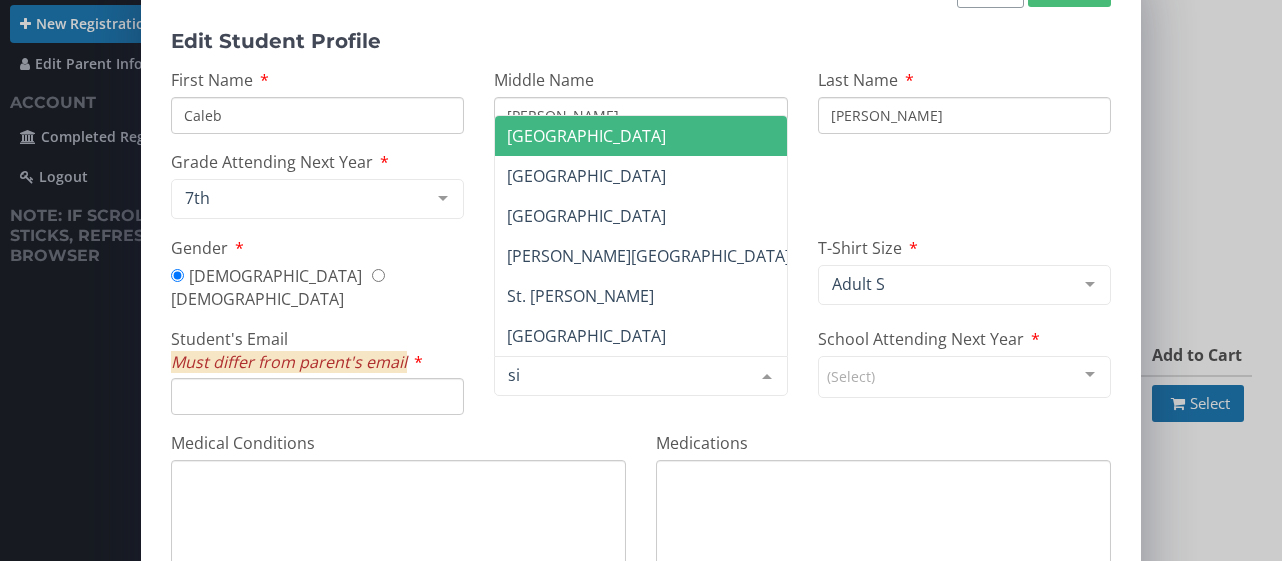 type on "s" 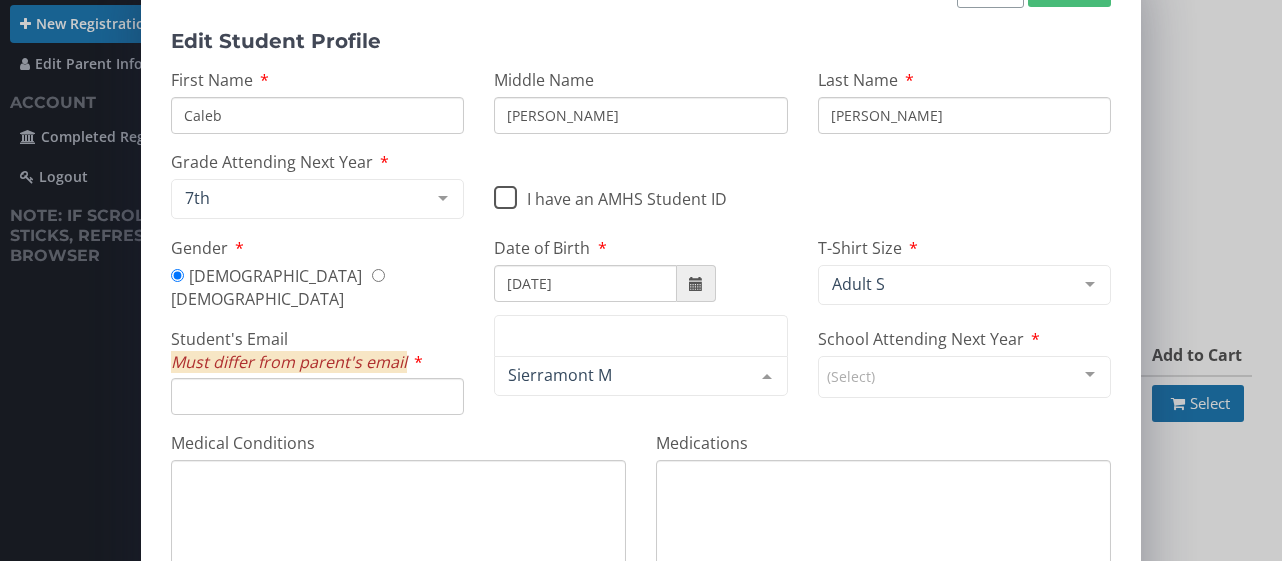 type on "Sierramont MS" 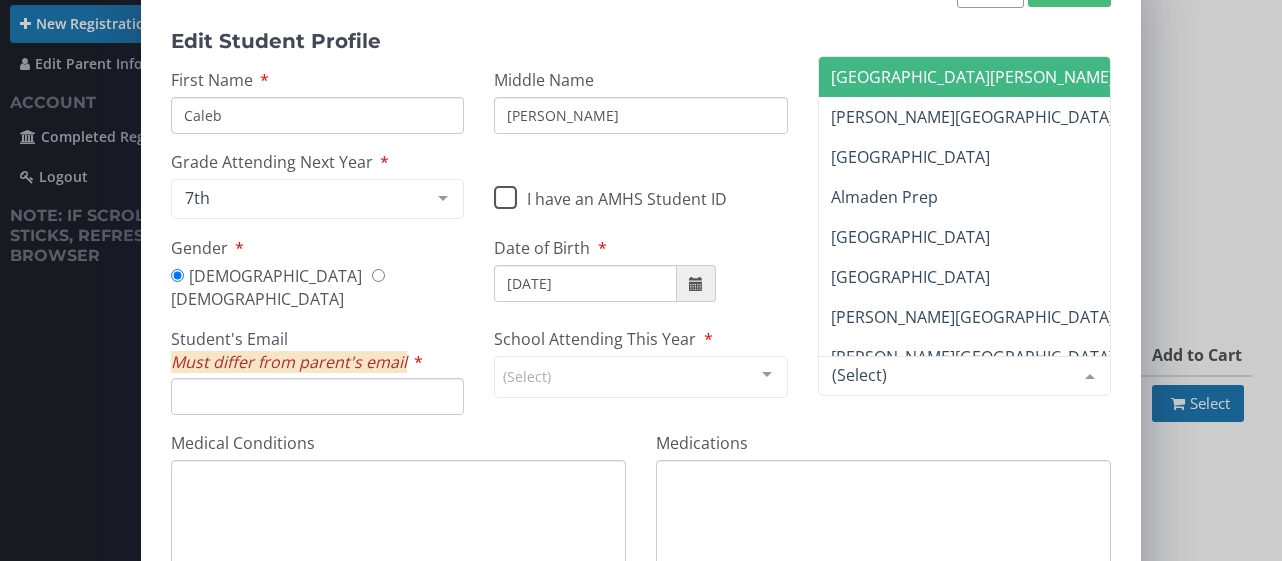 click on "Medical Conditions" at bounding box center (398, 513) 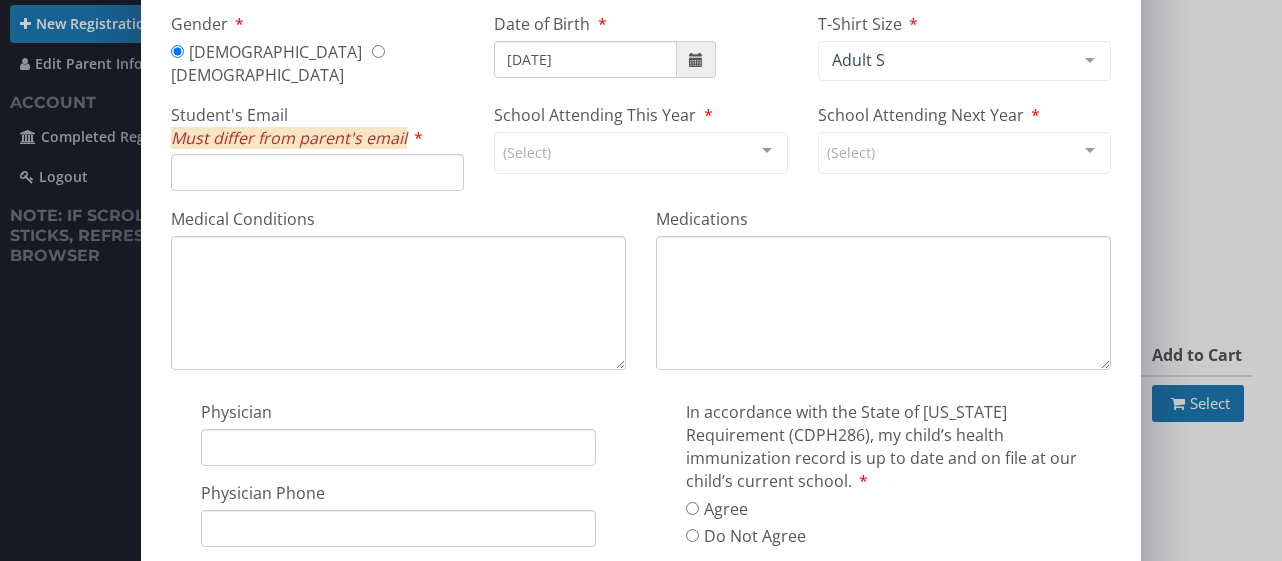 scroll, scrollTop: 421, scrollLeft: 0, axis: vertical 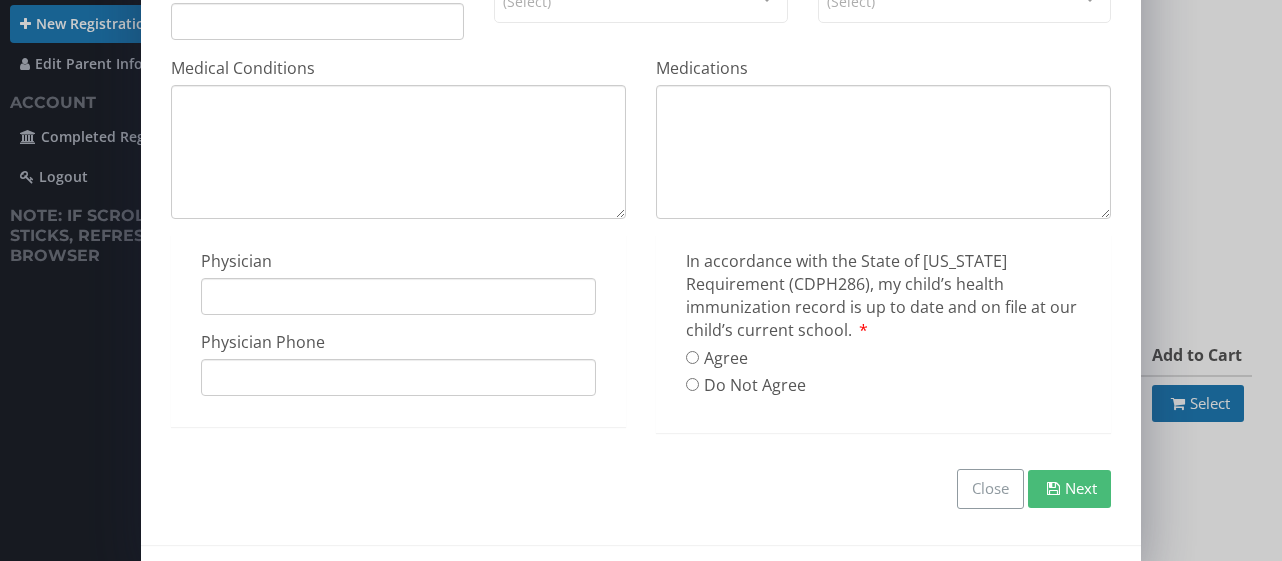 click on "Physician" at bounding box center (398, 296) 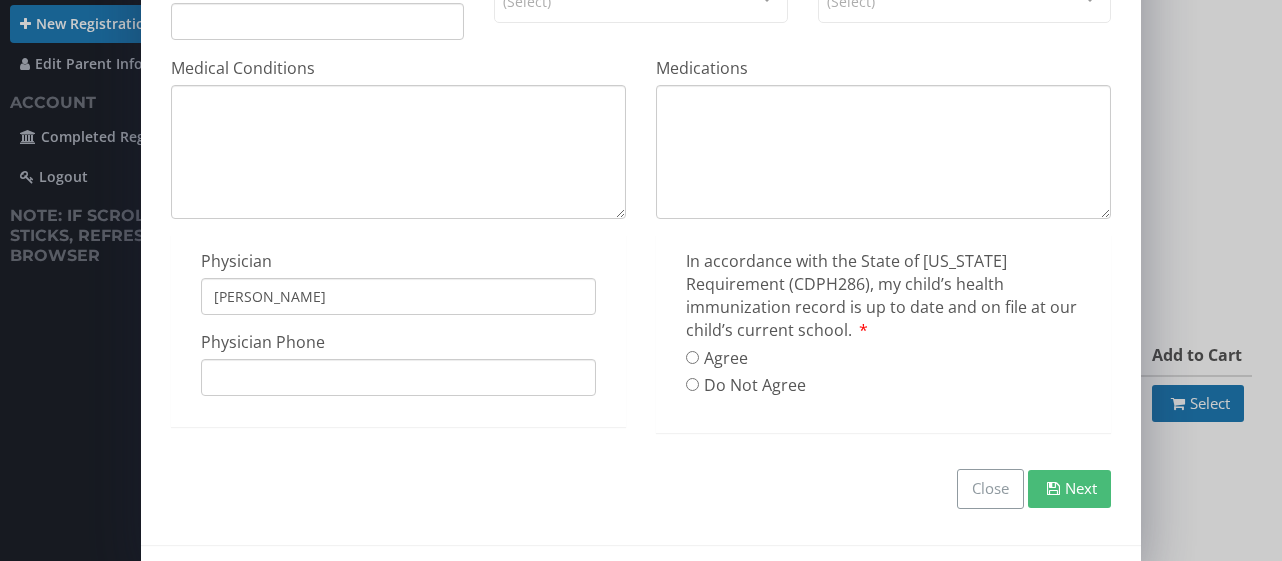type on "[PERSON_NAME]" 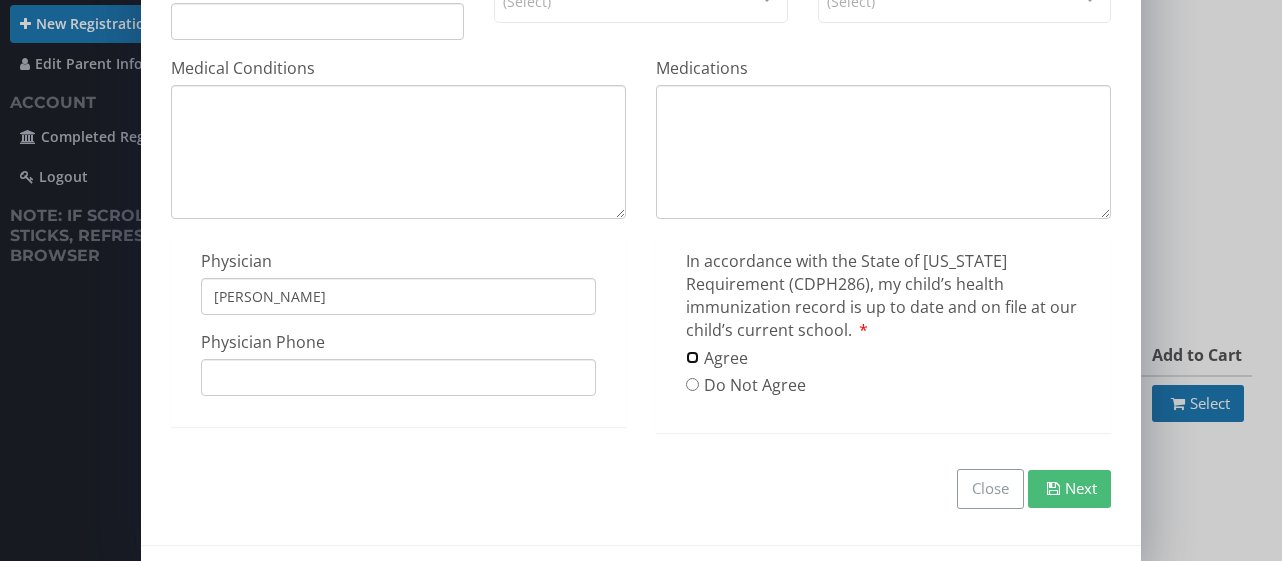 click on "Agree" at bounding box center [692, 357] 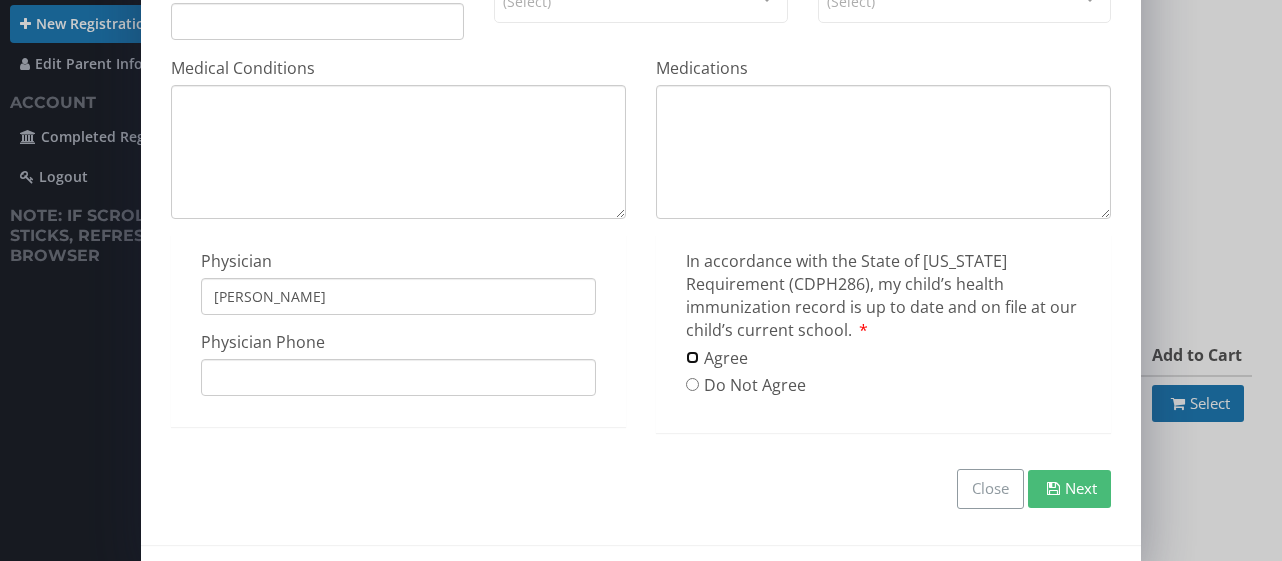 radio on "true" 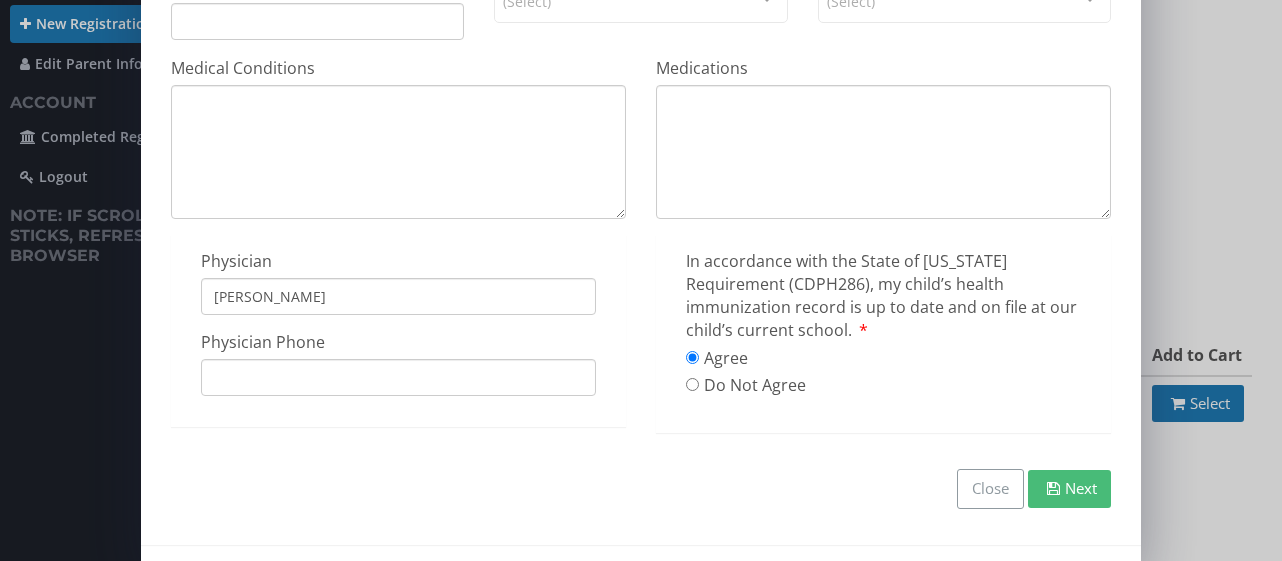click on "Physician Phone" at bounding box center (398, 377) 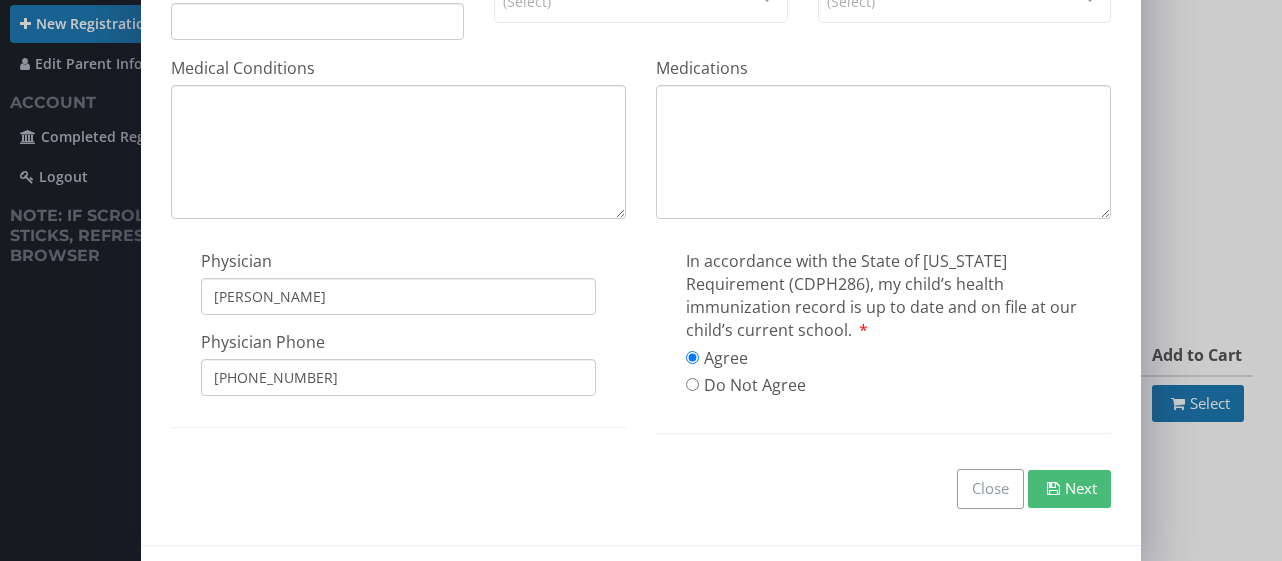 type on "[PHONE_NUMBER]" 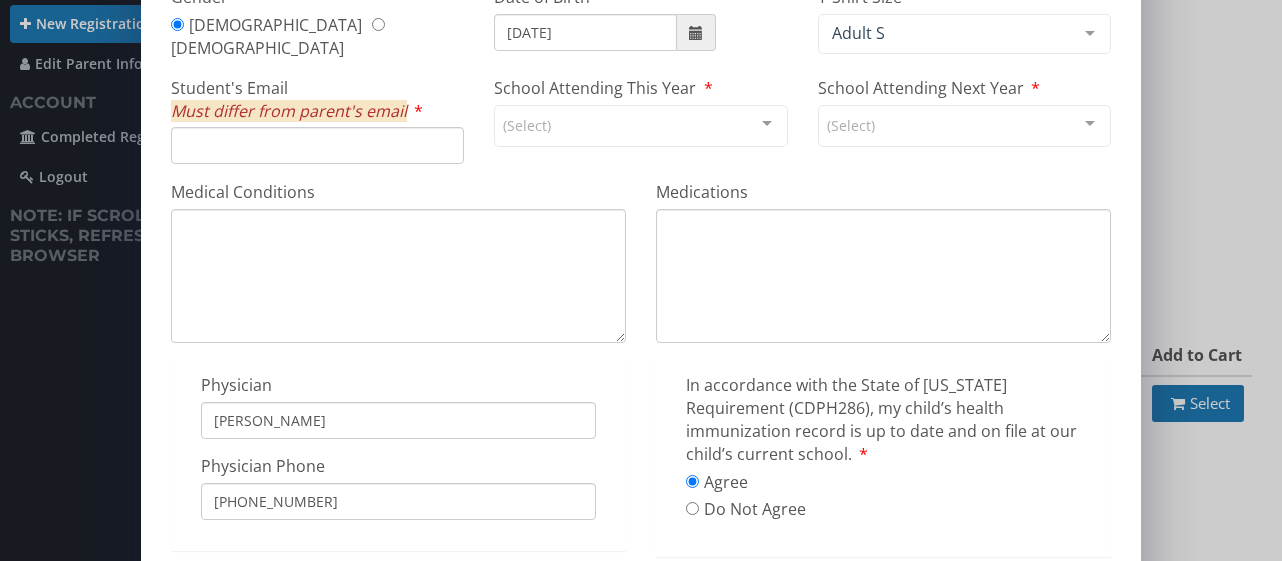 scroll, scrollTop: 291, scrollLeft: 0, axis: vertical 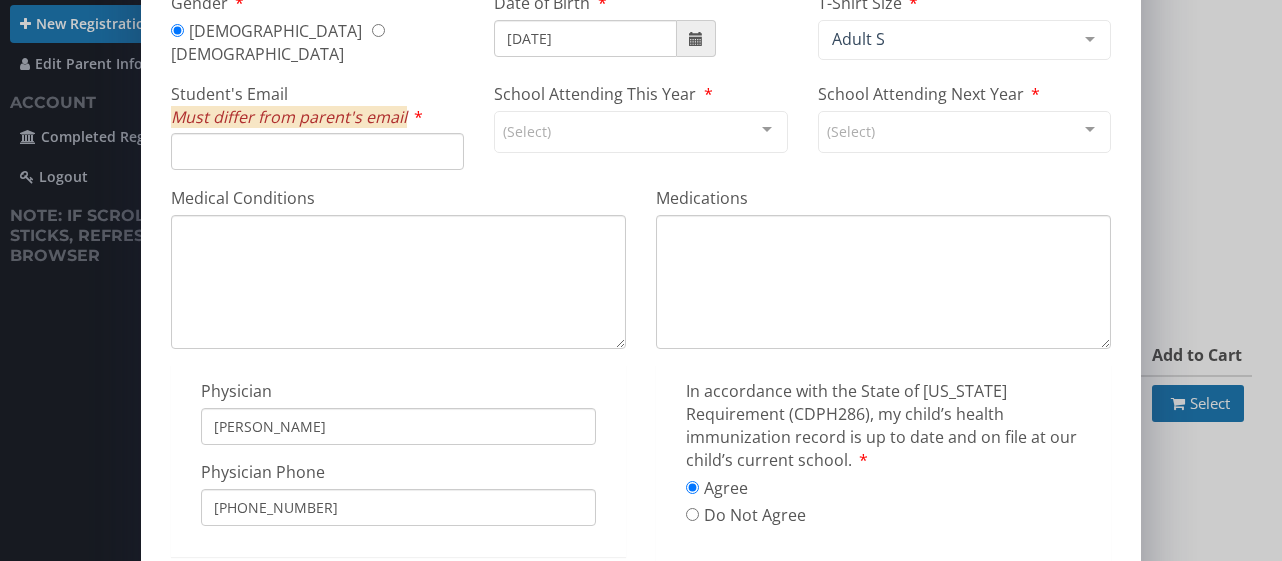 drag, startPoint x: 486, startPoint y: 285, endPoint x: 486, endPoint y: 271, distance: 14 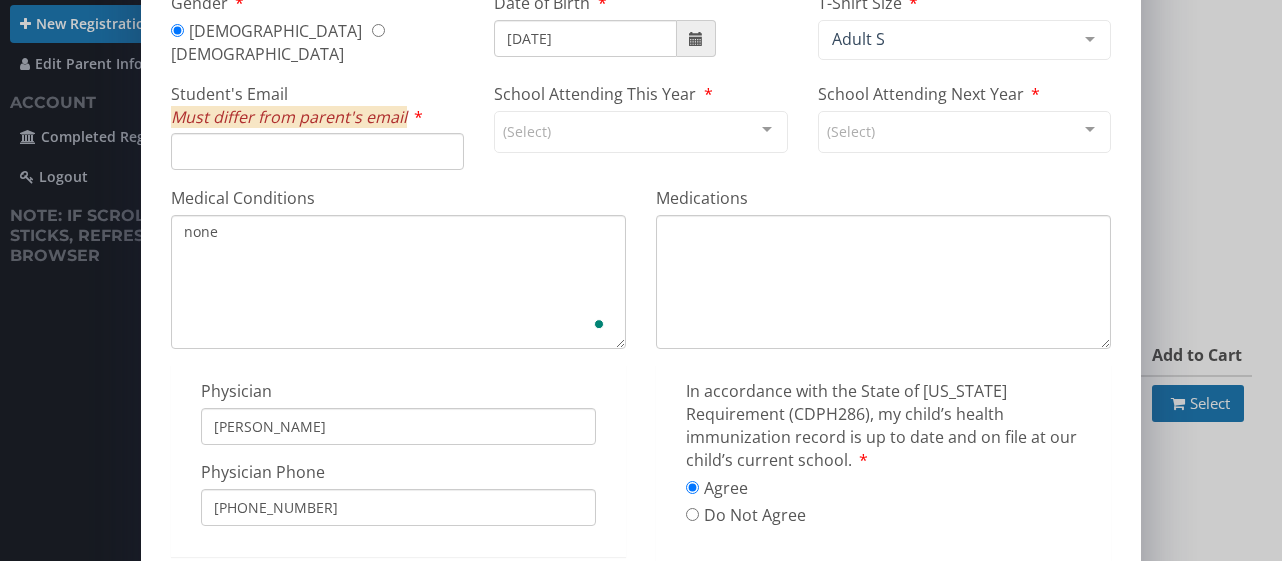 type on "none" 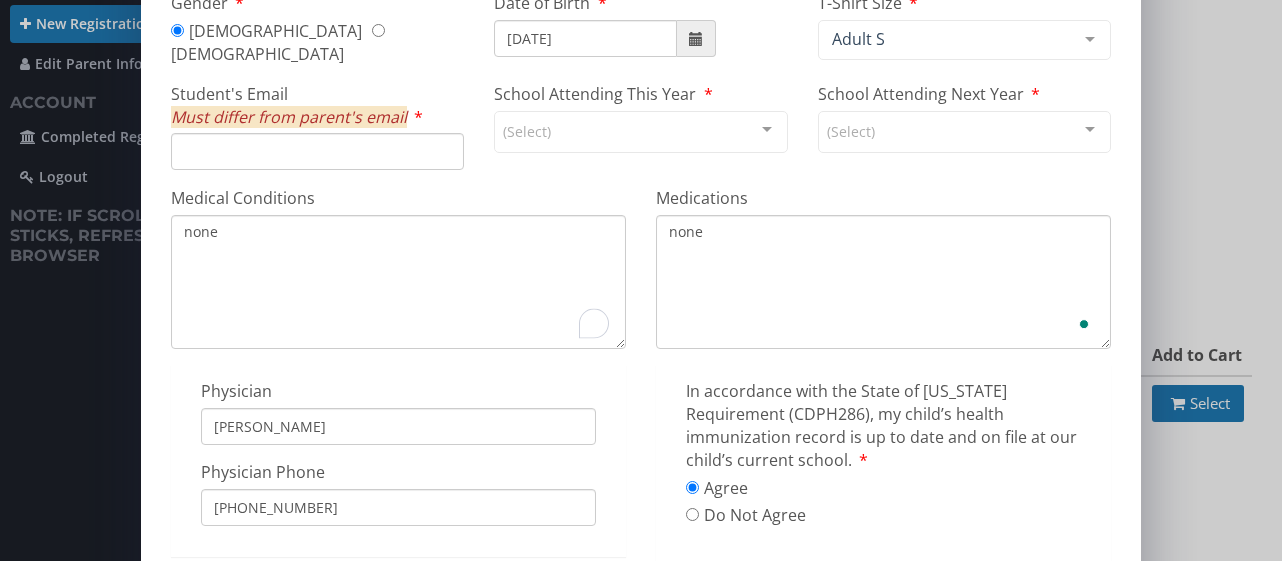 type on "none" 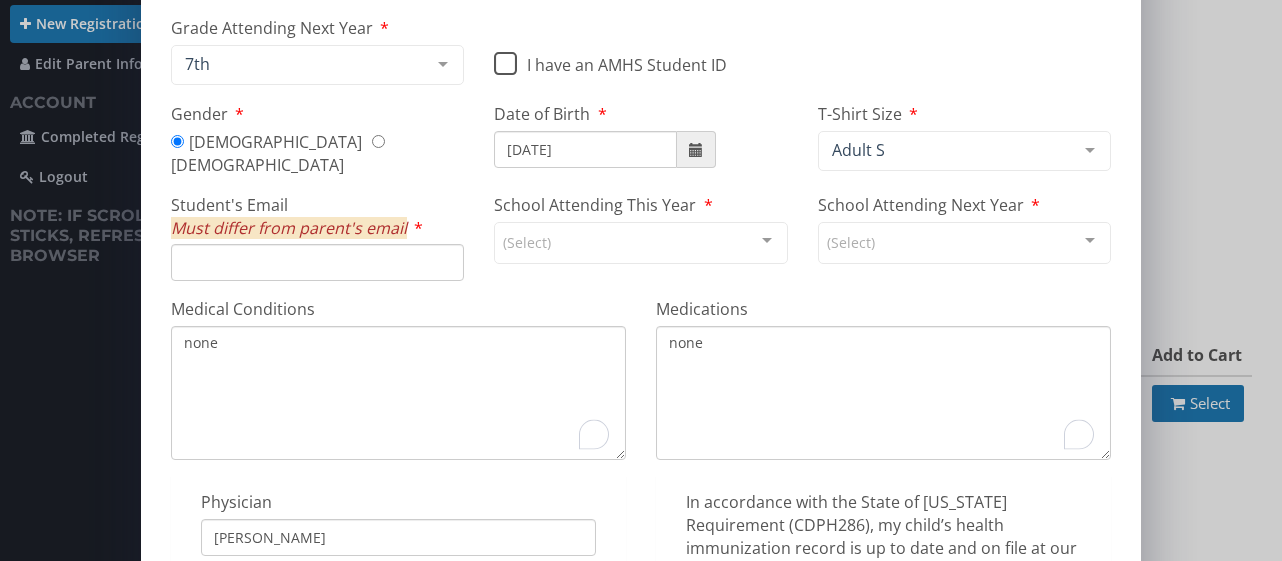 scroll, scrollTop: 179, scrollLeft: 0, axis: vertical 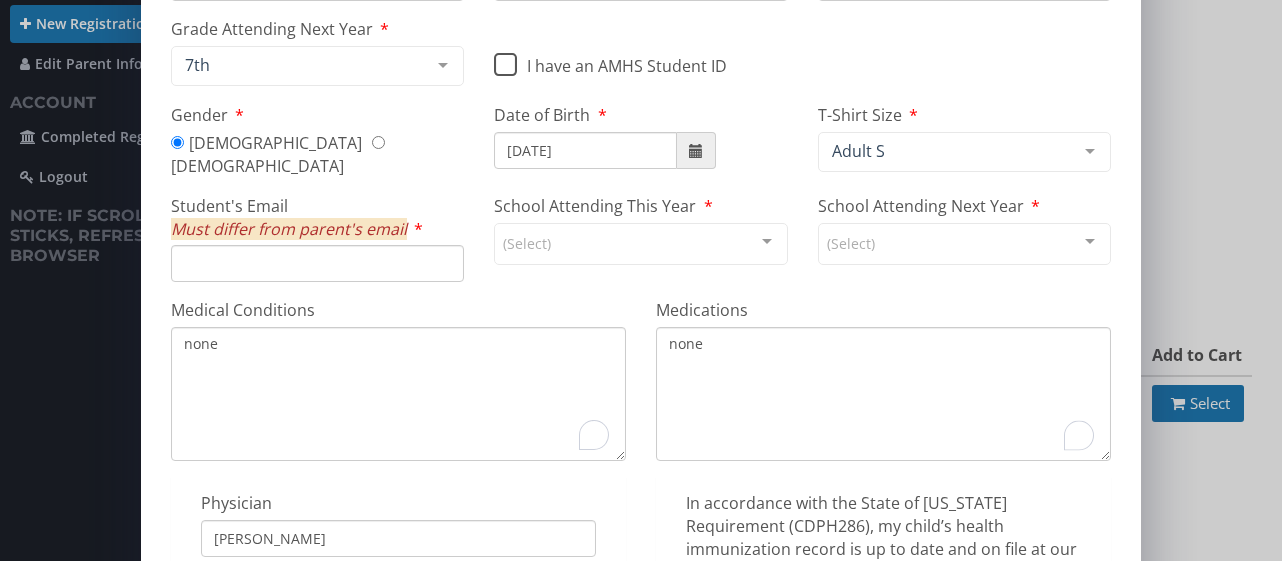 click on "Student's Email  Must differ from parent's email" at bounding box center (317, 263) 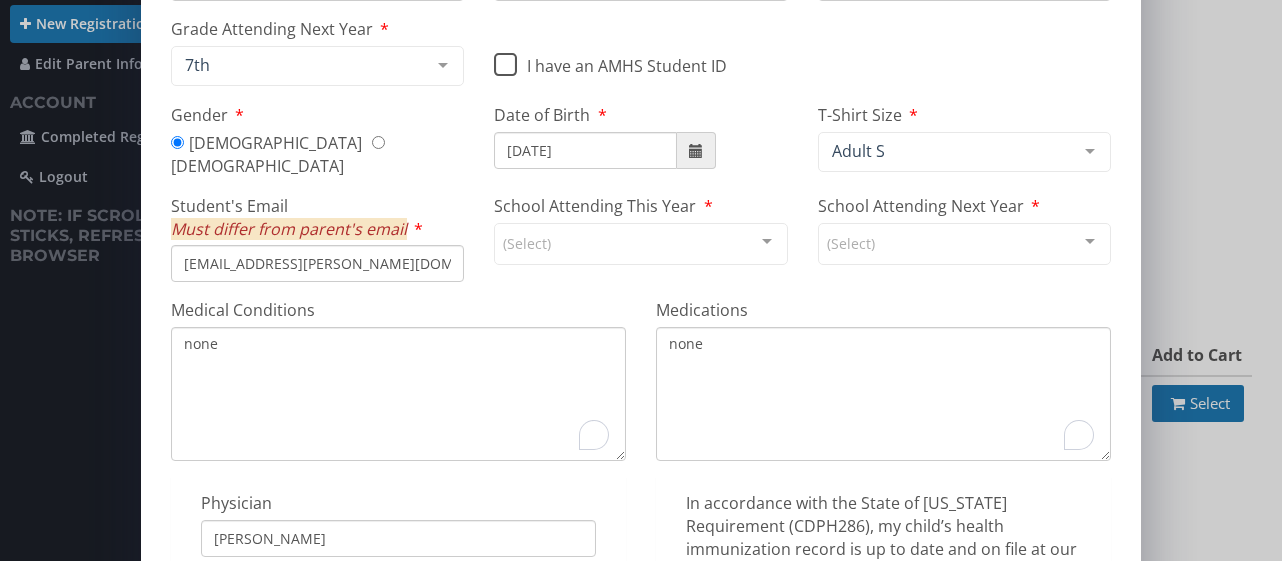 click on "[EMAIL_ADDRESS][PERSON_NAME][DOMAIN_NAME]" at bounding box center (317, 263) 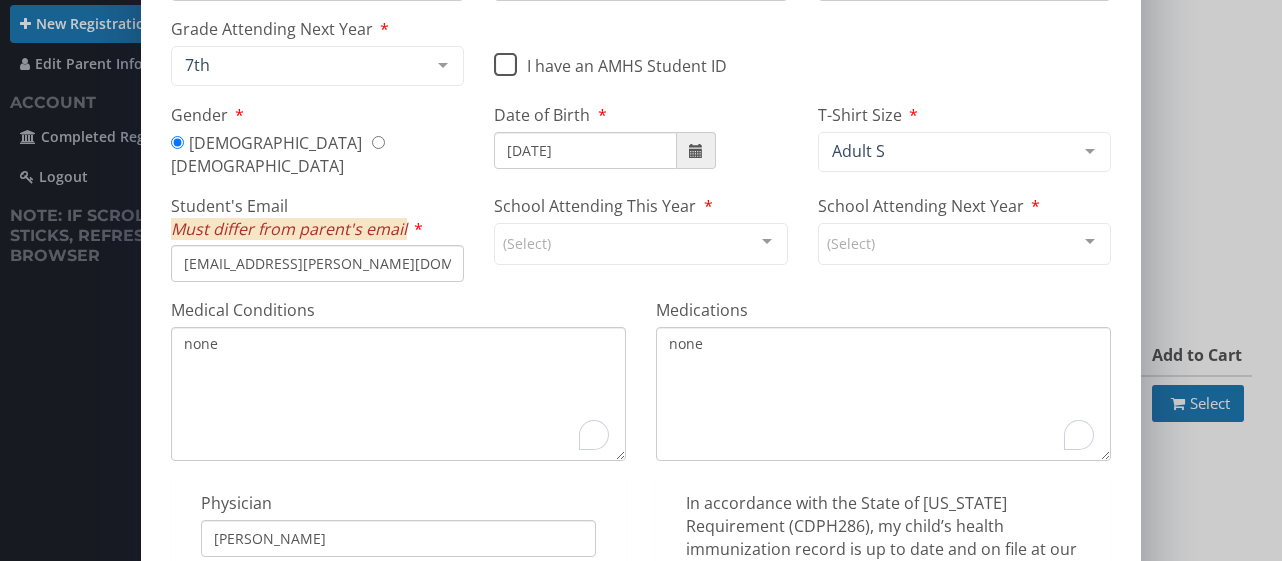 type on "[EMAIL_ADDRESS][PERSON_NAME][DOMAIN_NAME]" 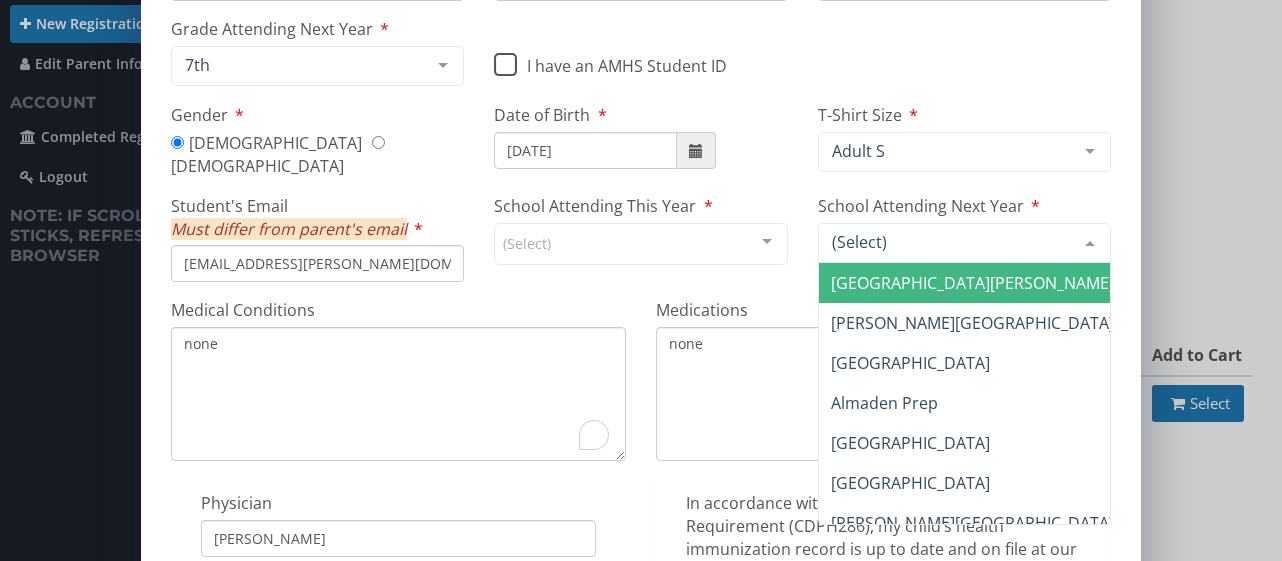 click at bounding box center [964, 243] 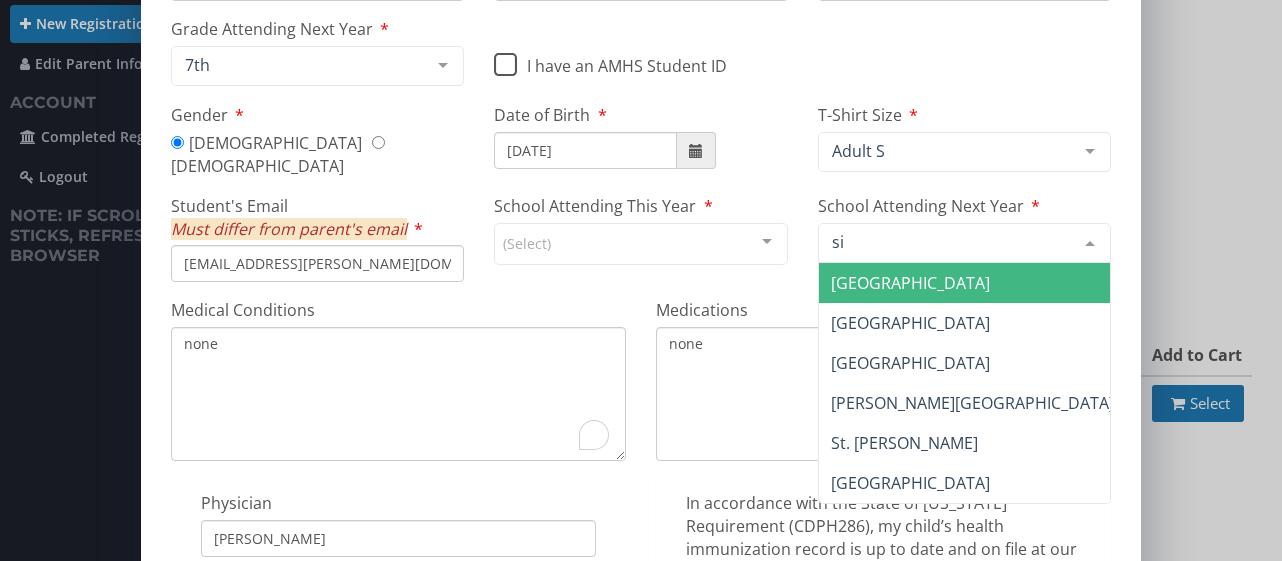 type on "s" 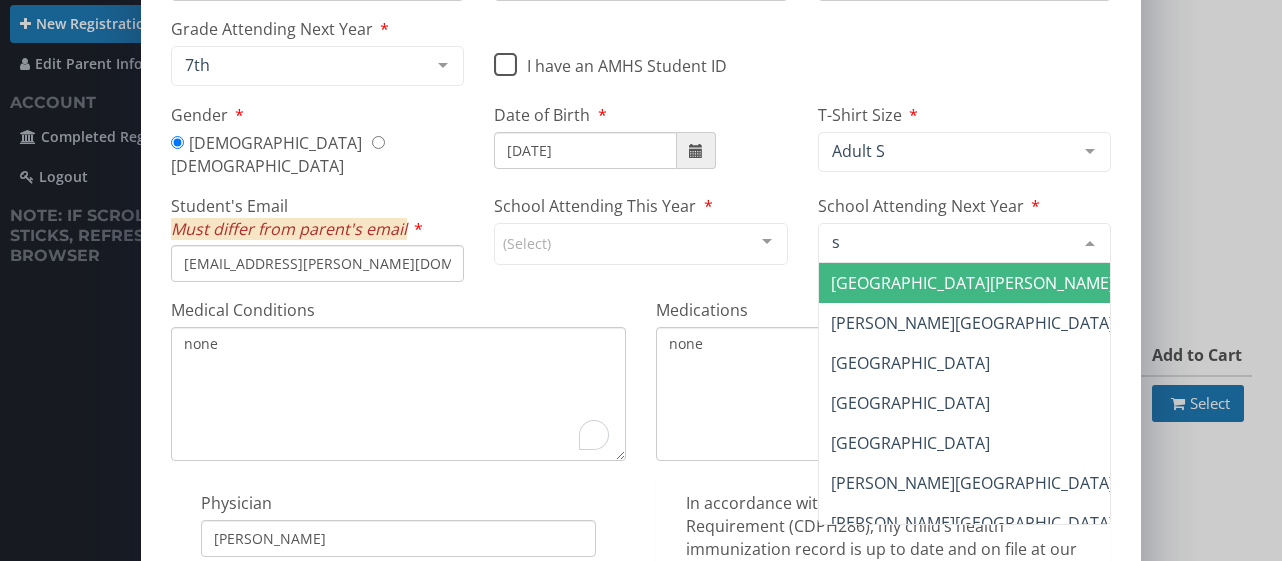 type 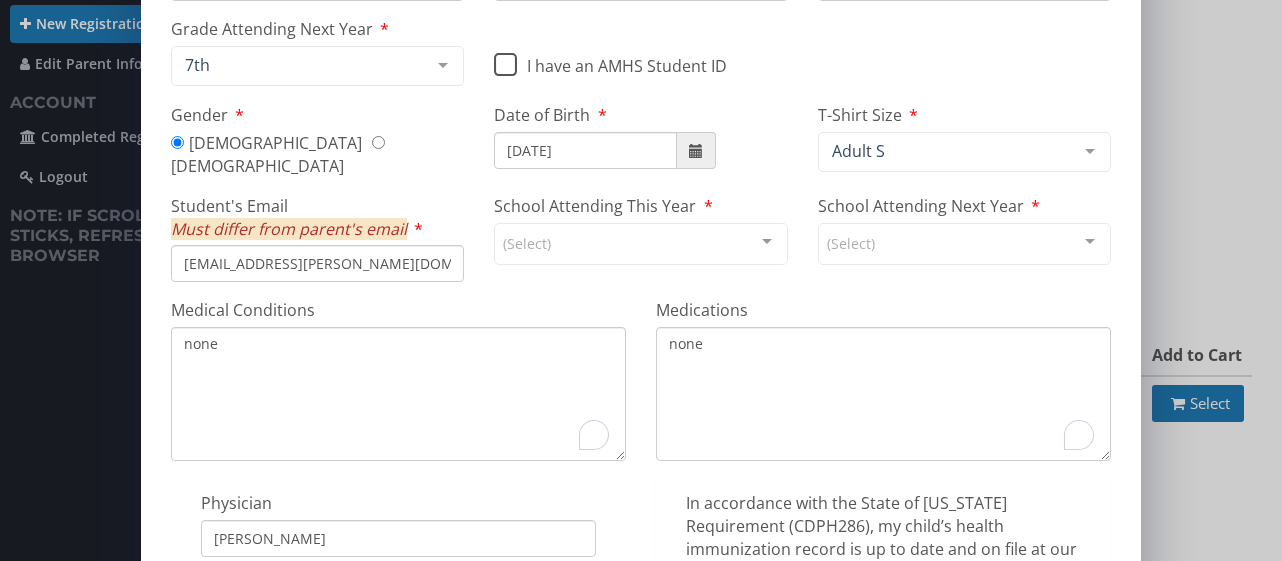 click on "[DATE]" at bounding box center [640, 150] 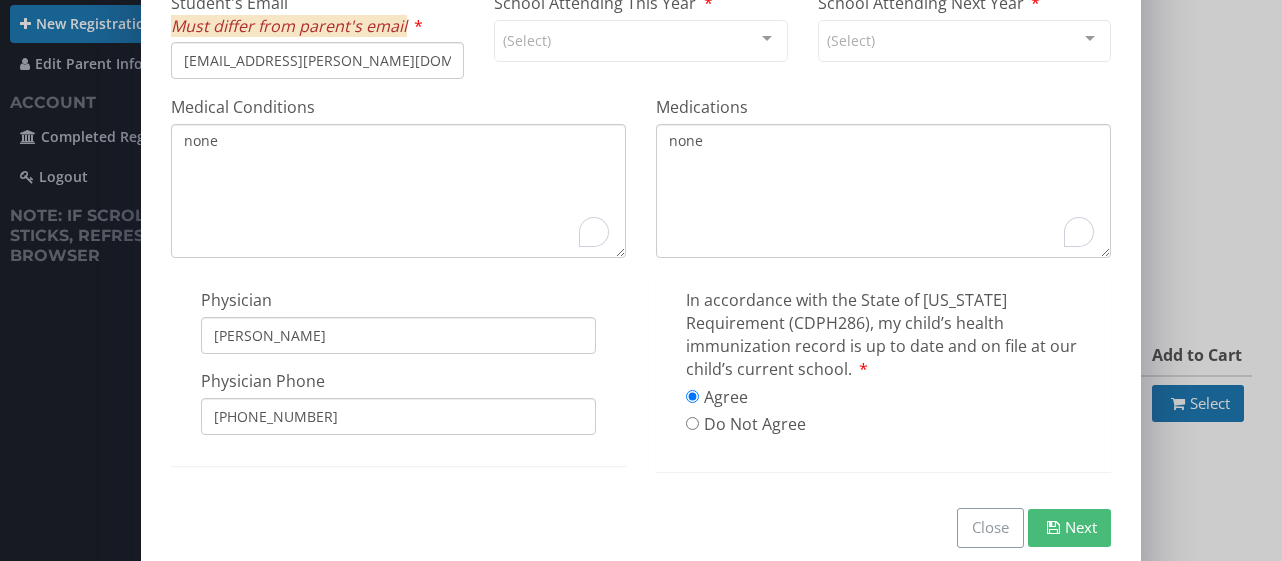 scroll, scrollTop: 393, scrollLeft: 0, axis: vertical 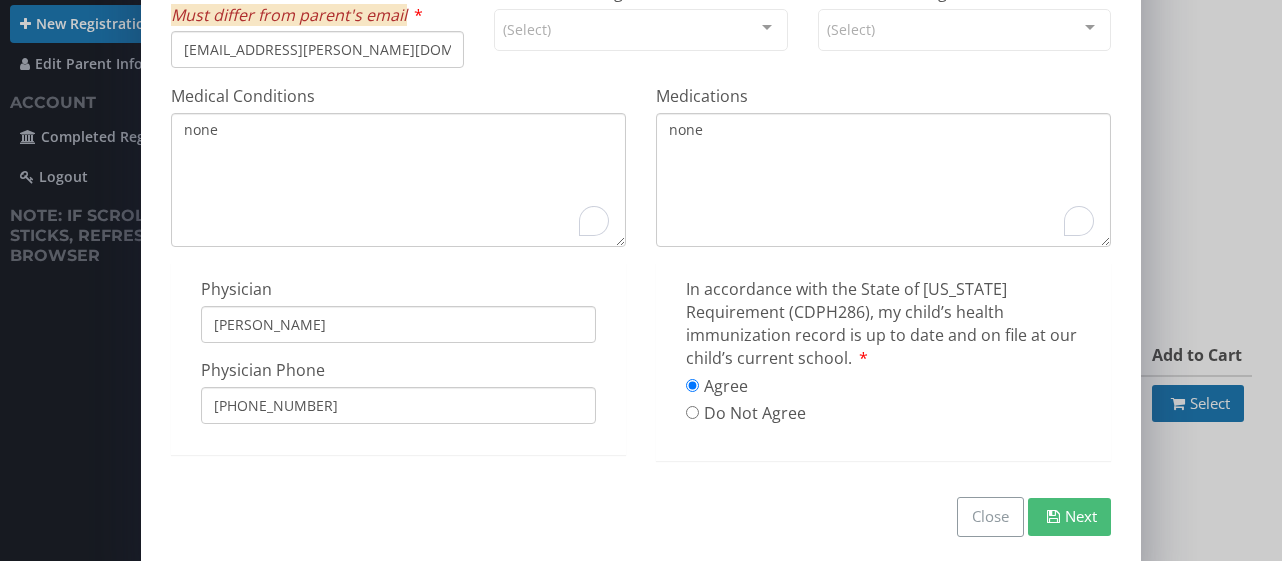 click on "Next" at bounding box center [1069, 516] 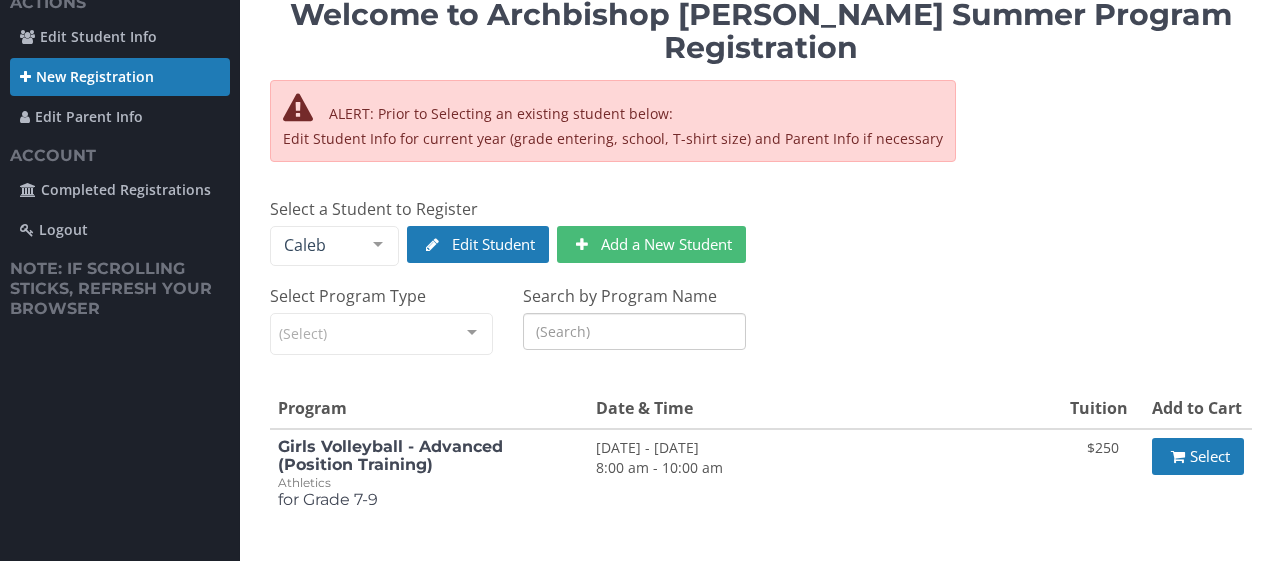 scroll, scrollTop: 79, scrollLeft: 0, axis: vertical 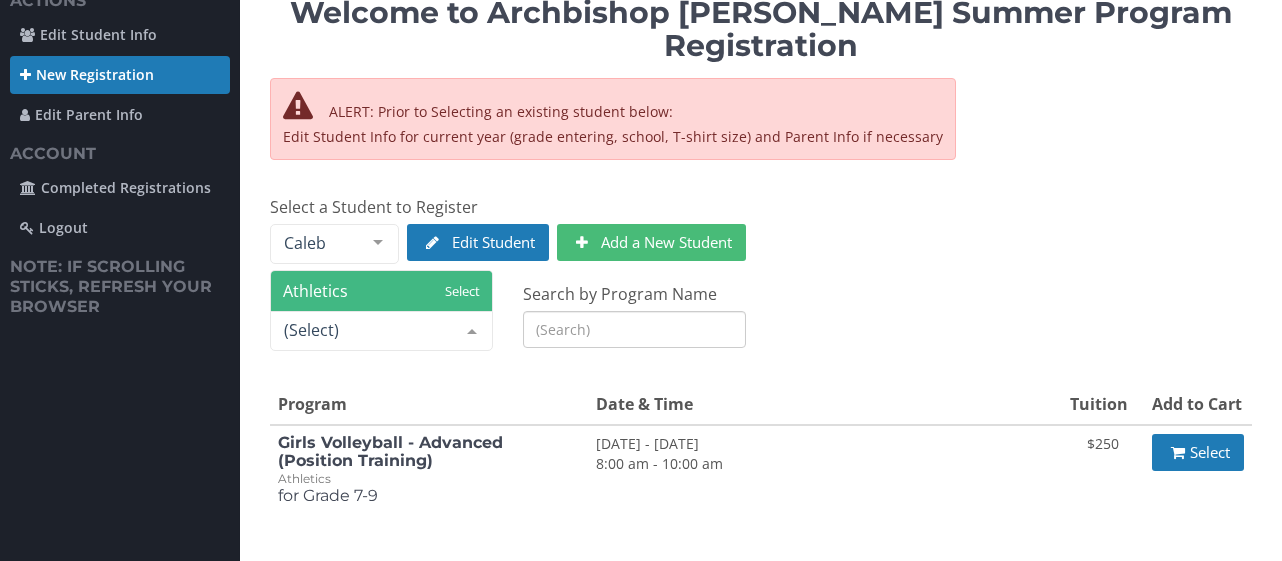 click at bounding box center (381, 331) 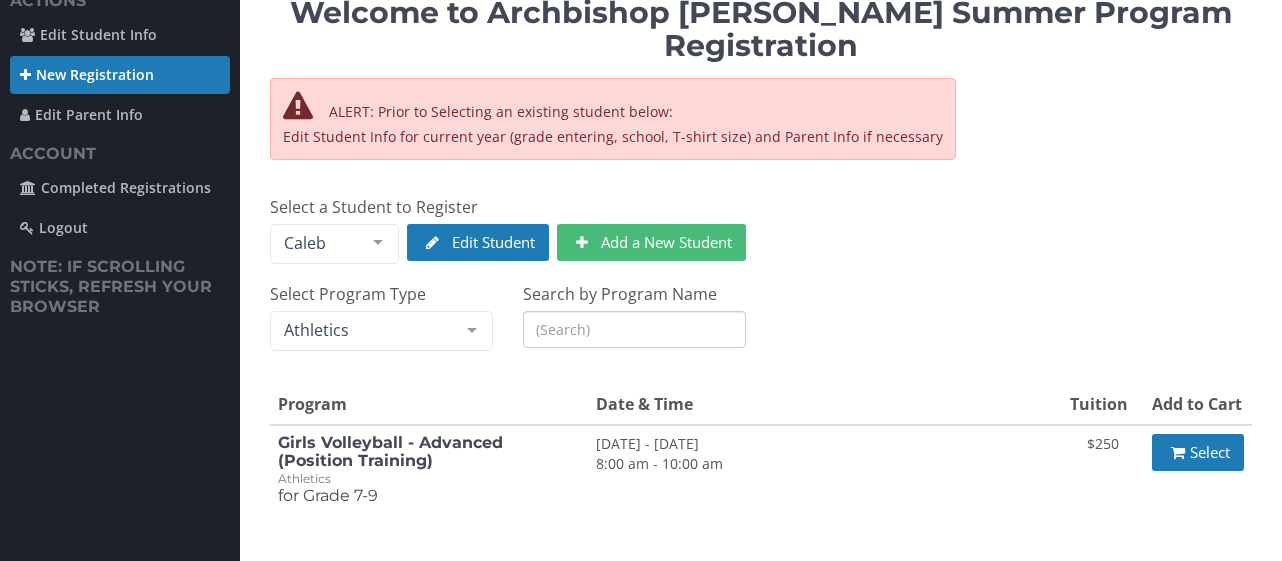 click on "Search by Program Name" at bounding box center (634, 329) 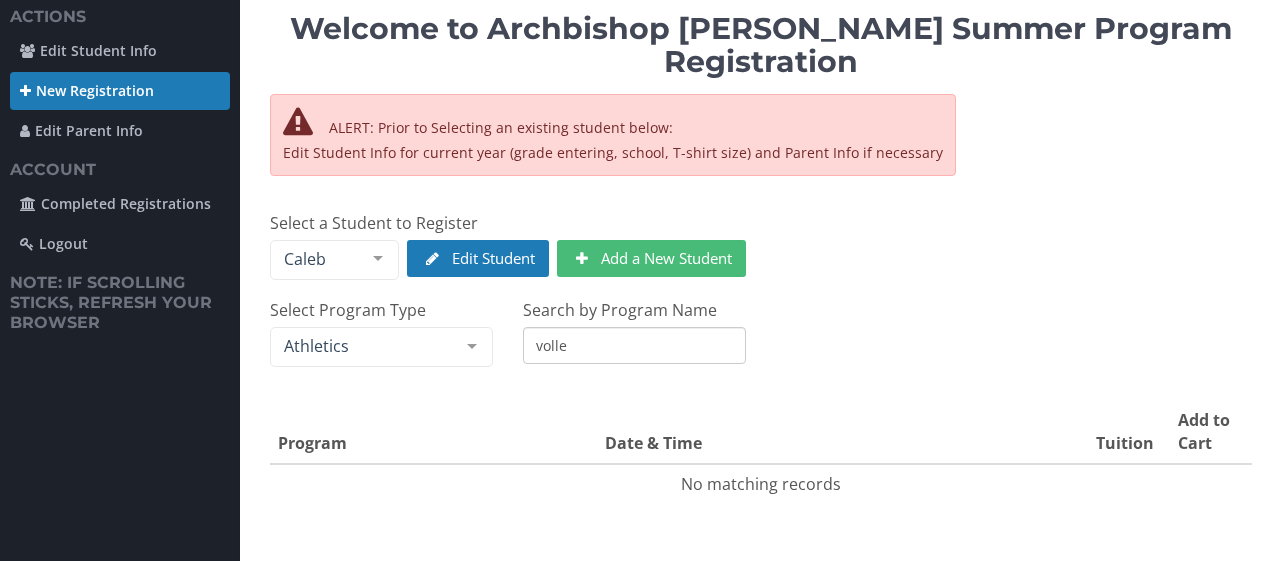scroll, scrollTop: 79, scrollLeft: 0, axis: vertical 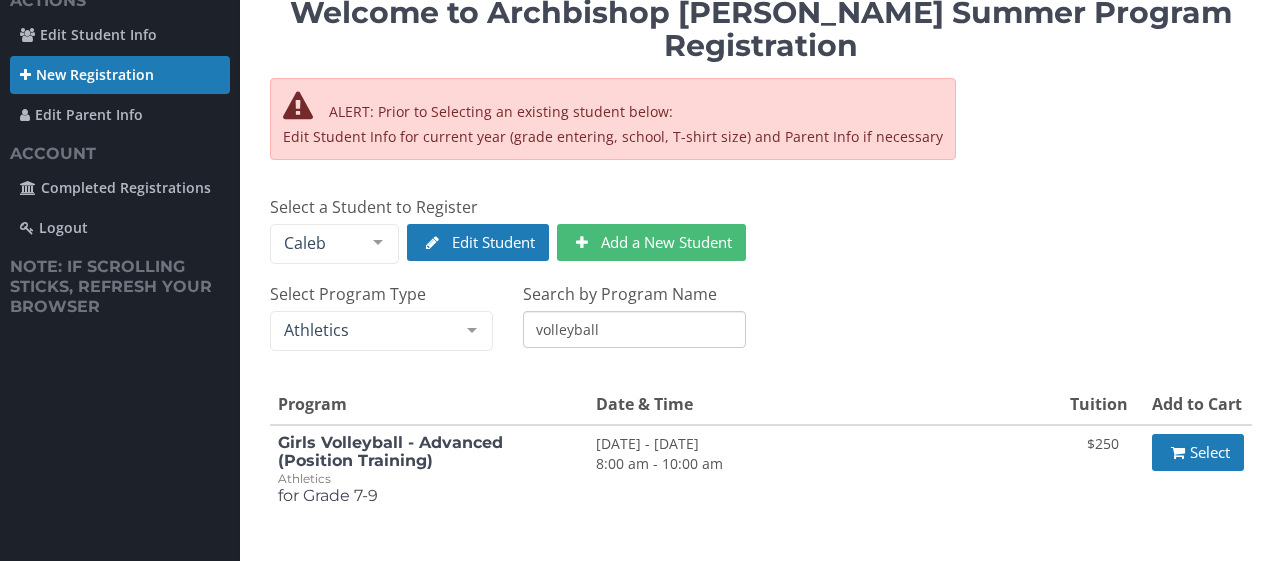 type on "volleyball" 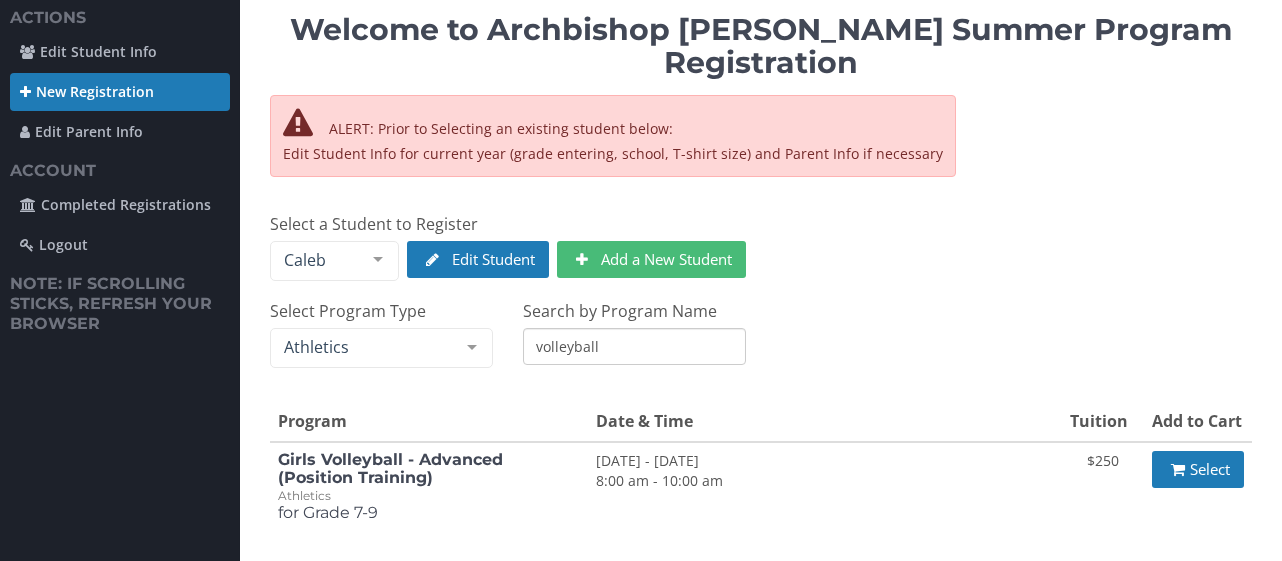 scroll, scrollTop: 61, scrollLeft: 0, axis: vertical 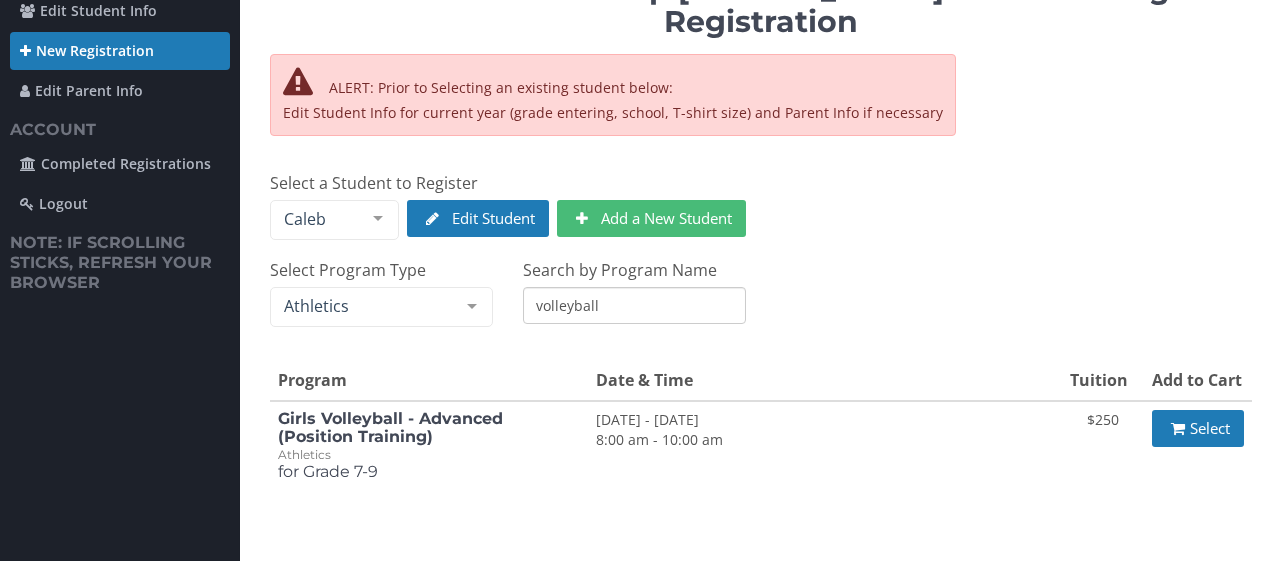 drag, startPoint x: 613, startPoint y: 269, endPoint x: 541, endPoint y: 281, distance: 72.99315 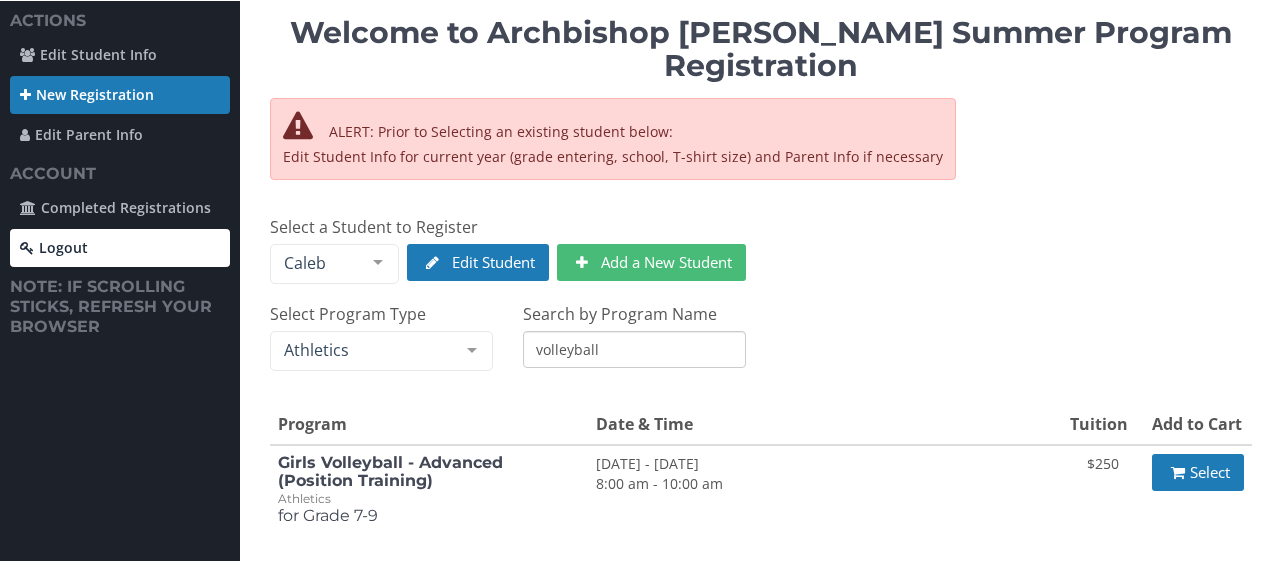 scroll, scrollTop: 53, scrollLeft: 0, axis: vertical 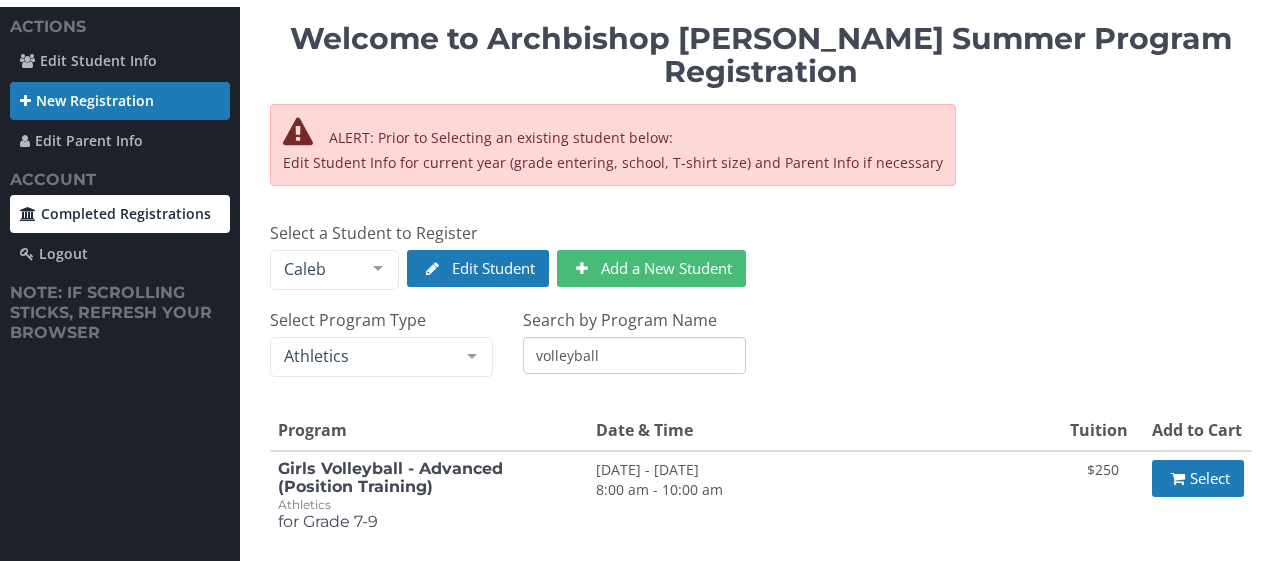 click on "Completed Registrations" at bounding box center (120, 214) 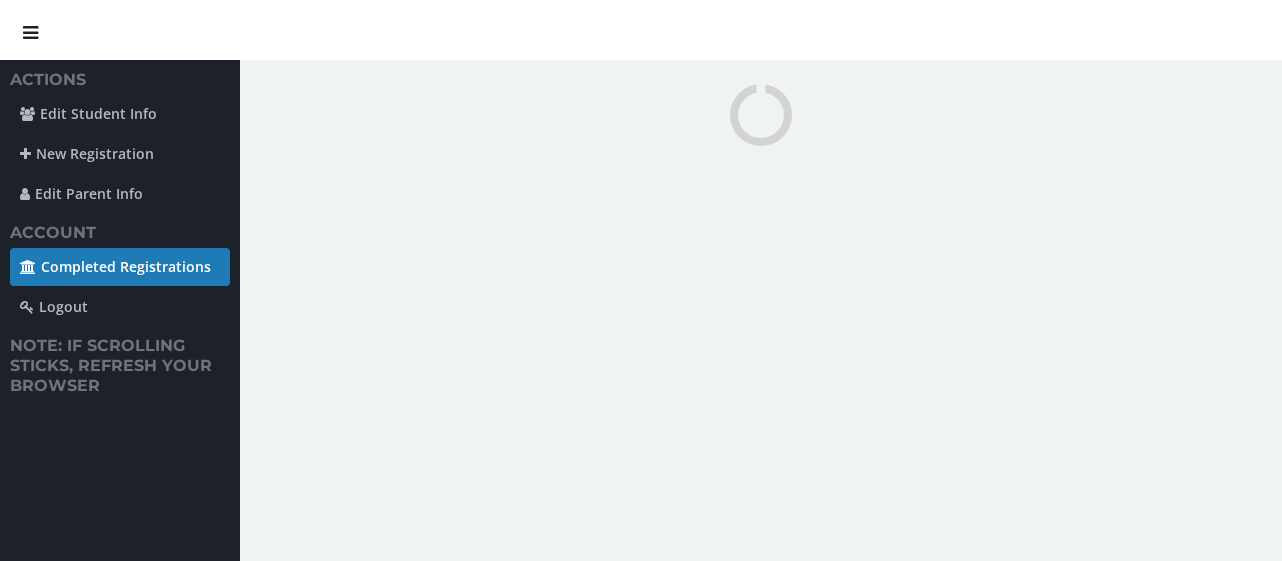 scroll, scrollTop: 0, scrollLeft: 0, axis: both 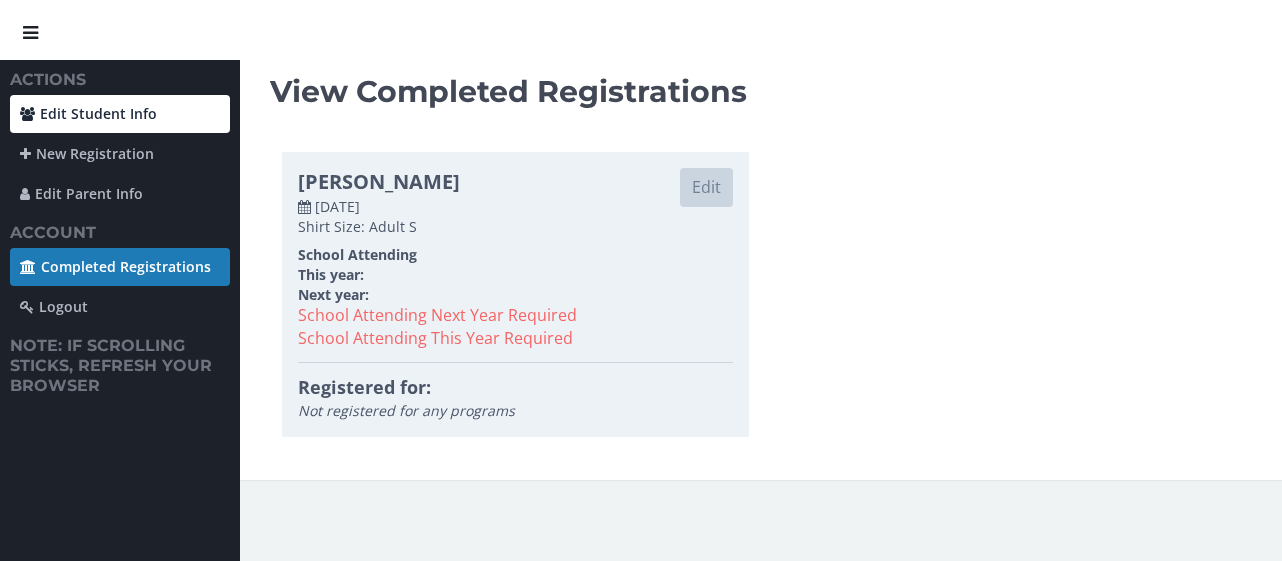 click on "Edit Student Info" at bounding box center [120, 114] 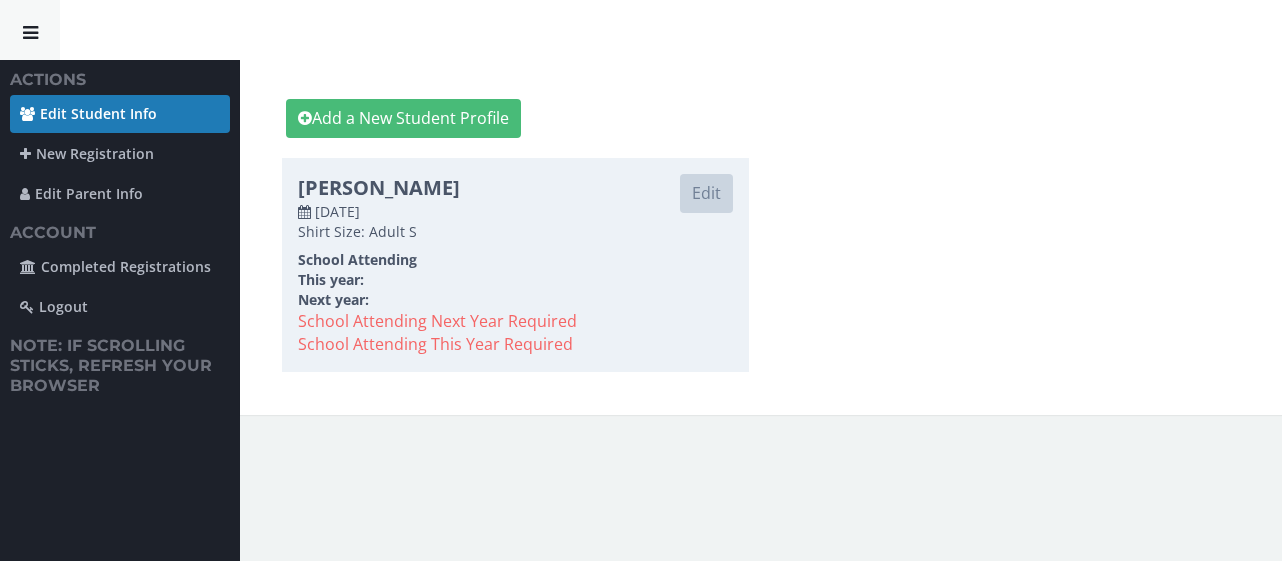 click at bounding box center (30, 33) 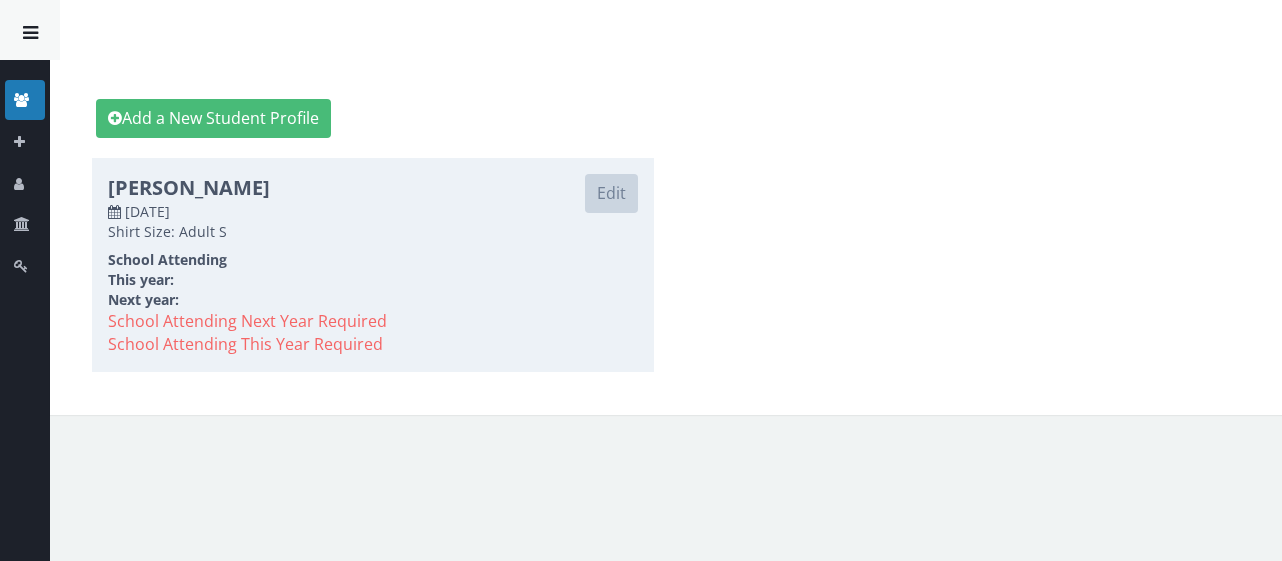 click at bounding box center (30, 33) 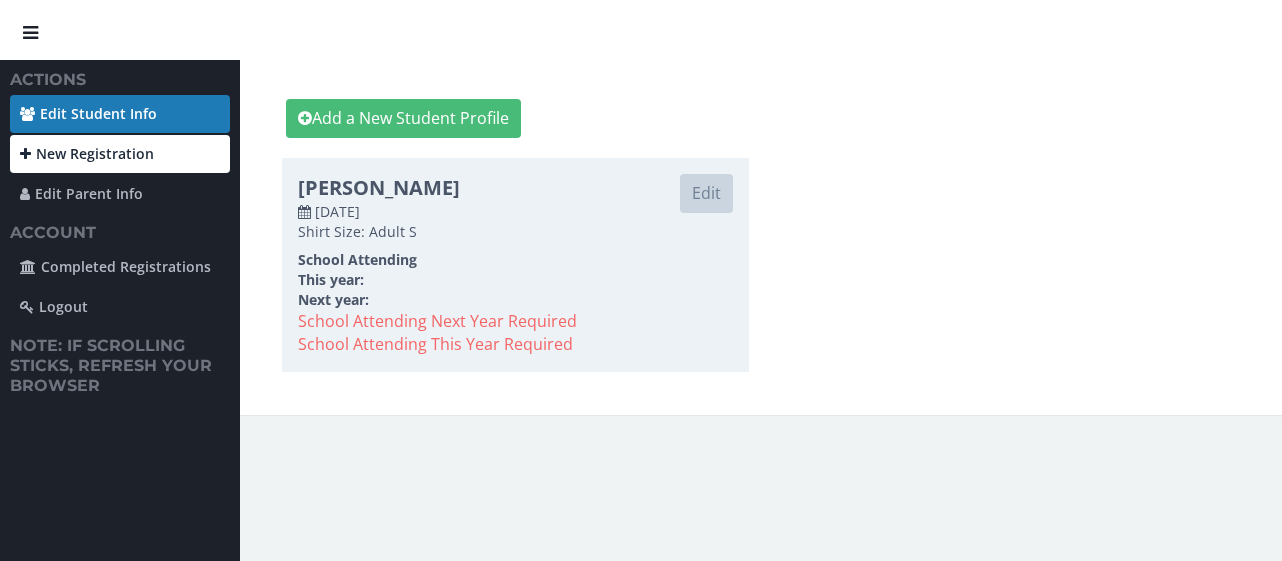 click on "New Registration" at bounding box center [120, 154] 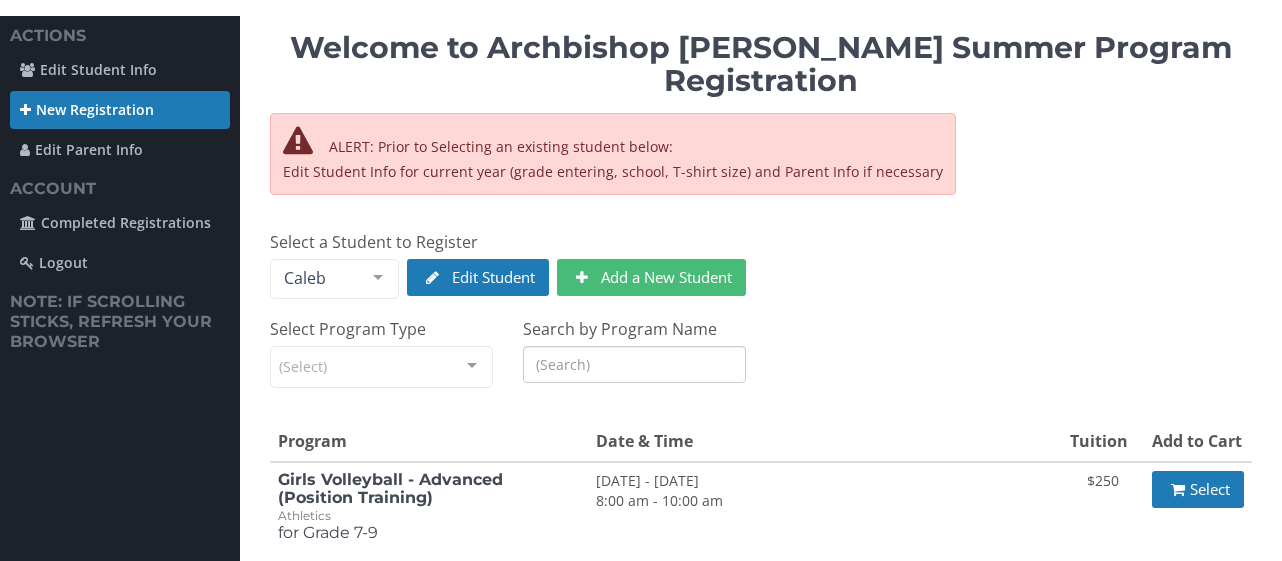 scroll, scrollTop: 0, scrollLeft: 0, axis: both 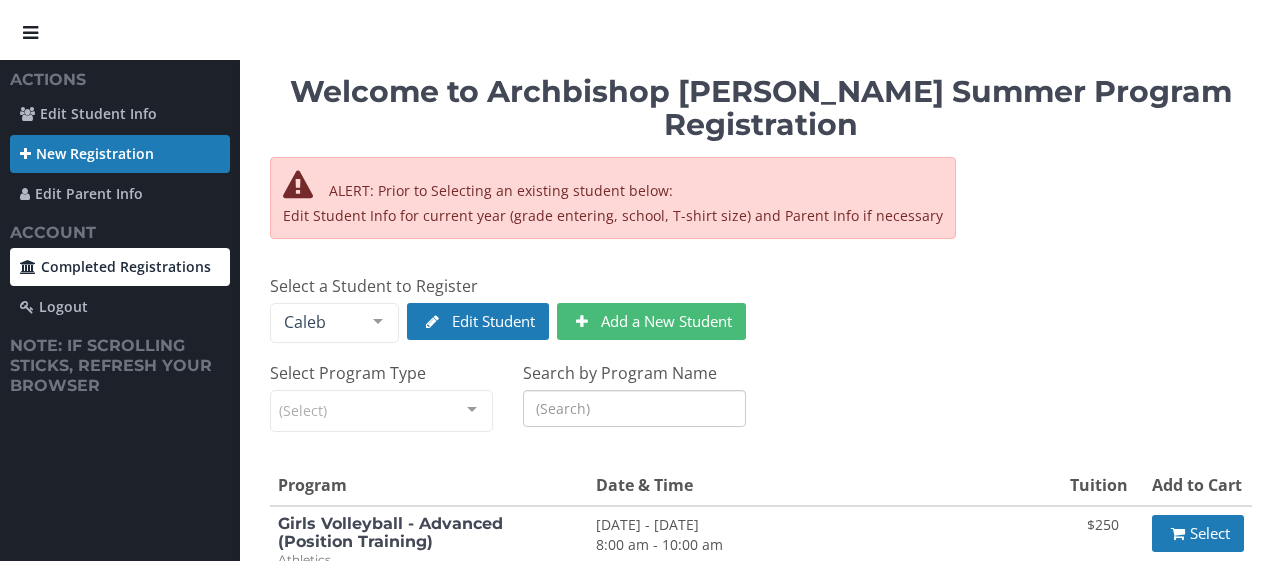 click on "Completed Registrations" at bounding box center [120, 267] 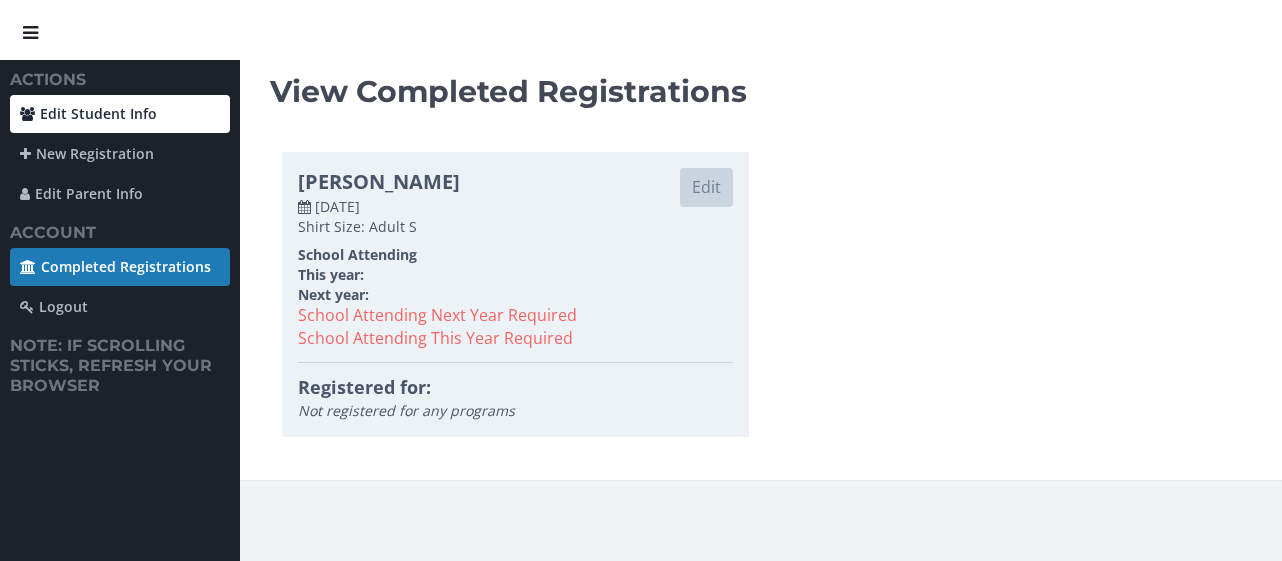 click on "Edit Student Info" at bounding box center [120, 114] 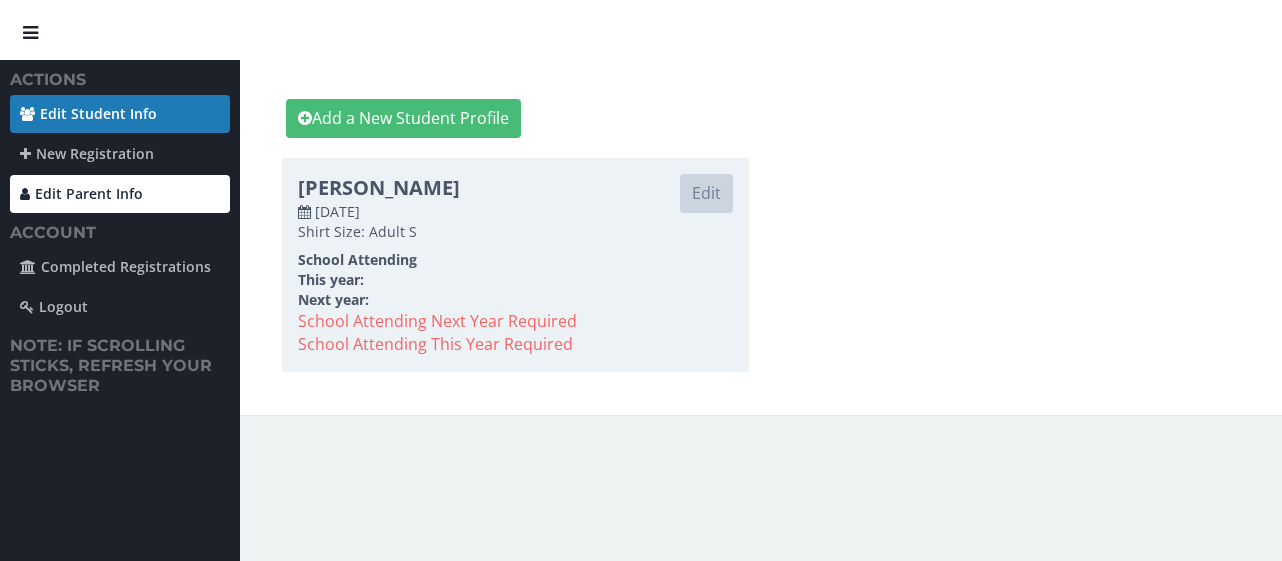click on "Edit Parent Info" at bounding box center (120, 194) 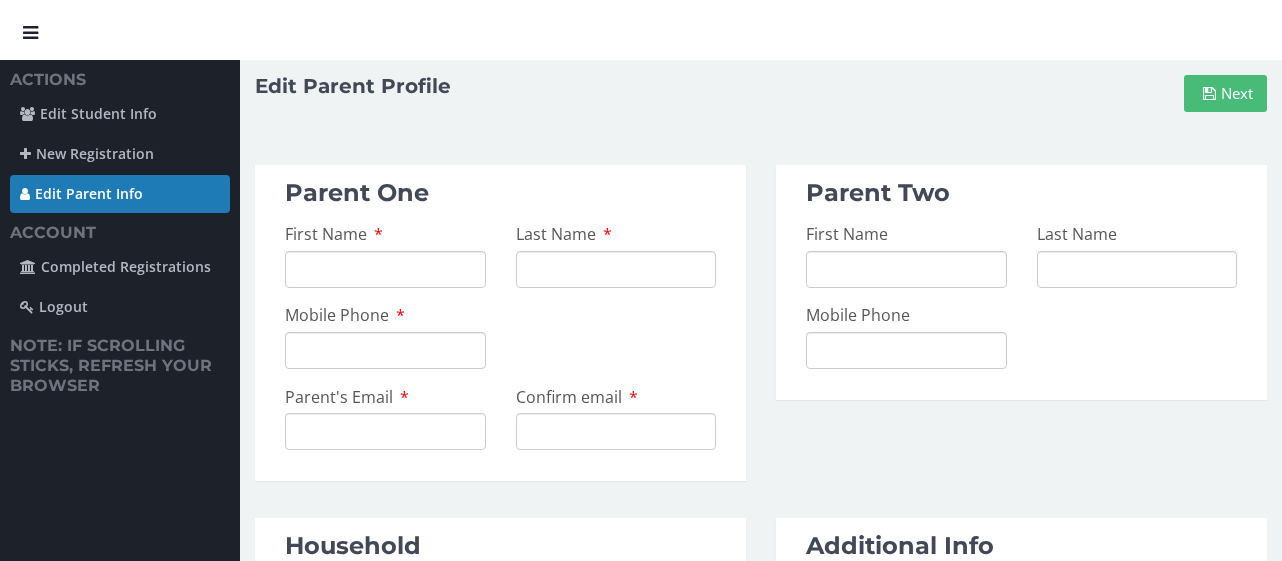 click on "First Name" at bounding box center [385, 269] 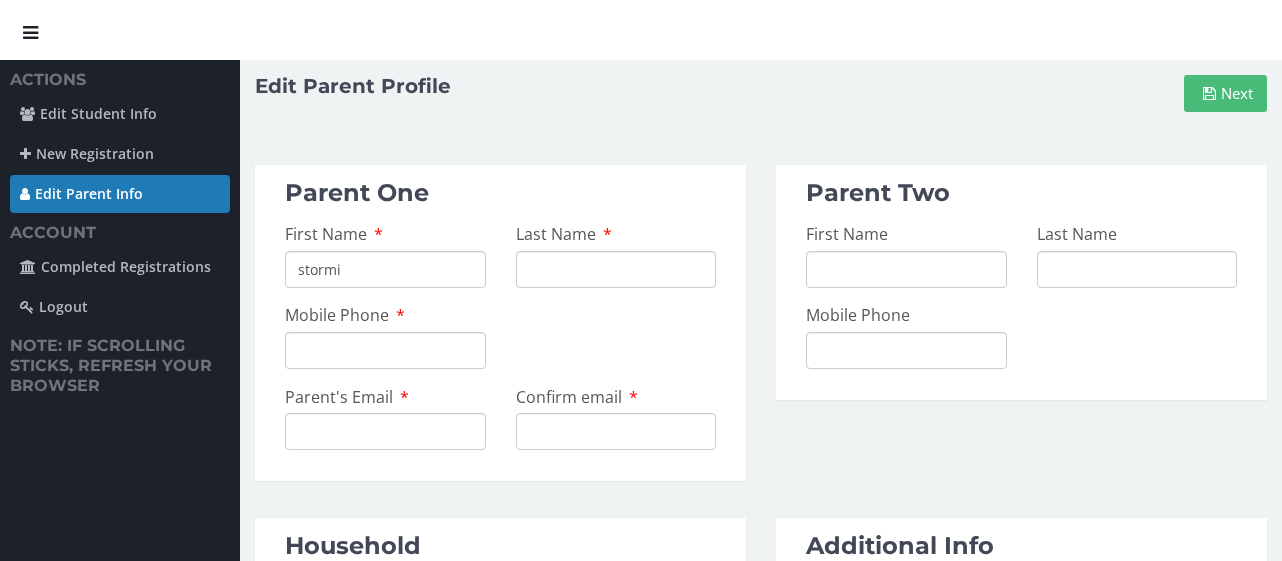 type on "[PERSON_NAME]" 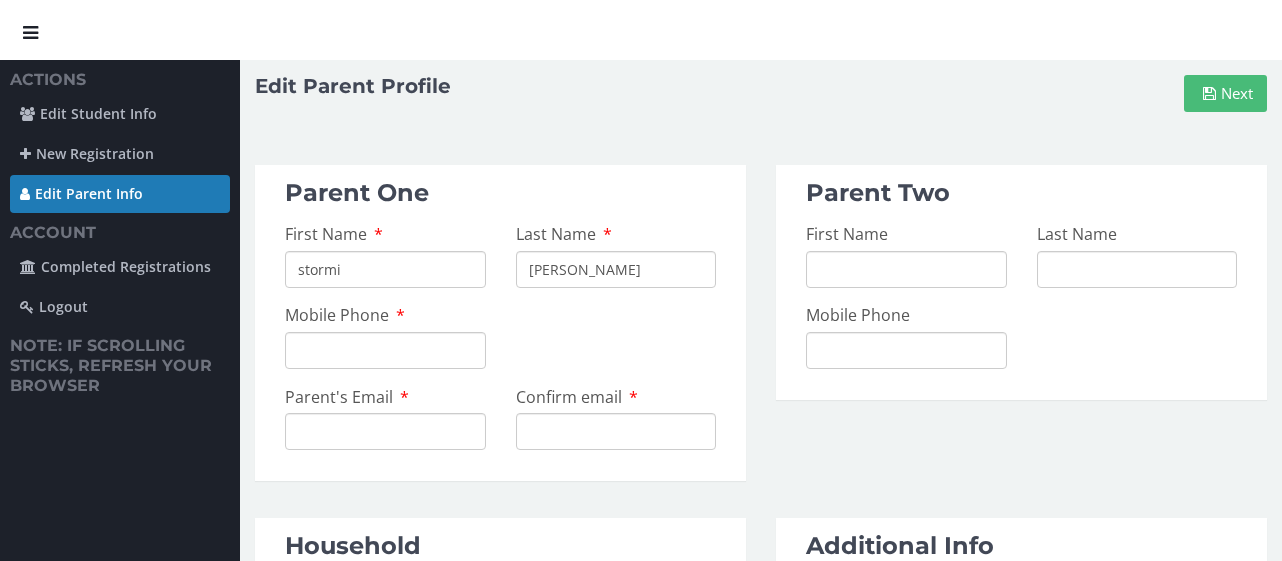 type on "[EMAIL_ADDRESS][PERSON_NAME][DOMAIN_NAME]" 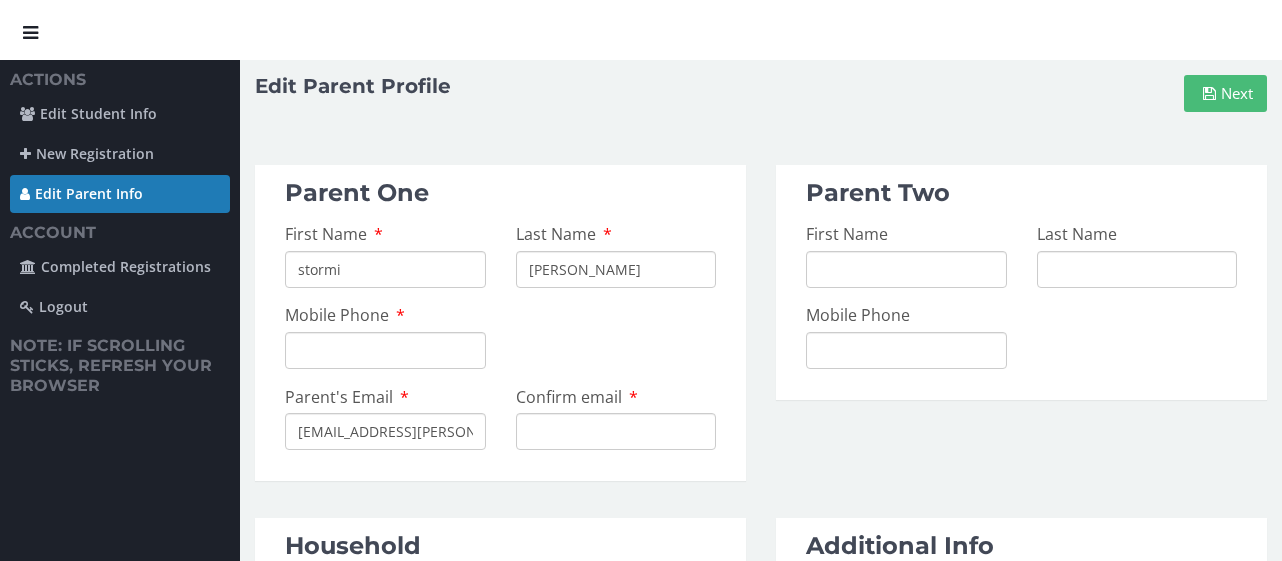 type on "[EMAIL_ADDRESS][PERSON_NAME][DOMAIN_NAME]" 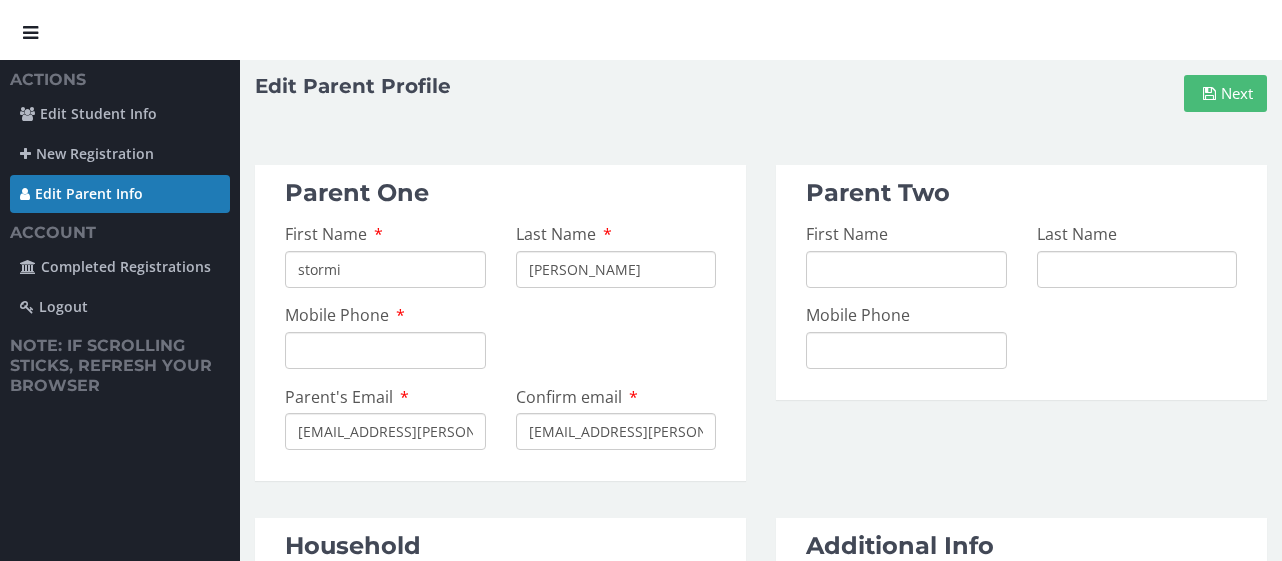 click on "Mobile Phone" at bounding box center [385, 350] 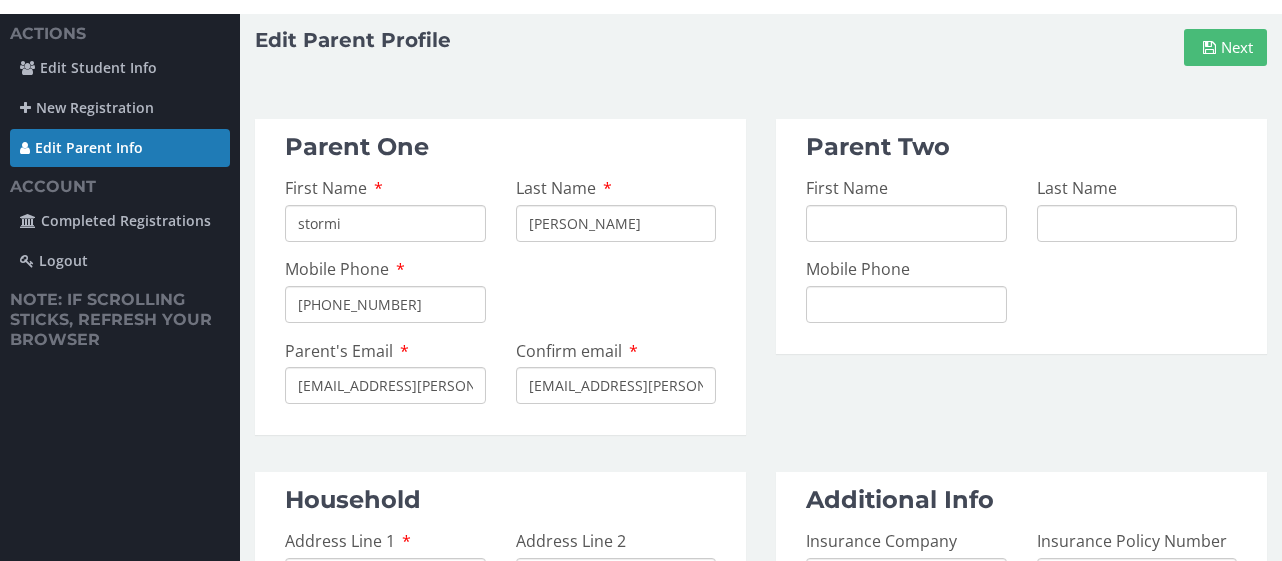 scroll, scrollTop: 49, scrollLeft: 0, axis: vertical 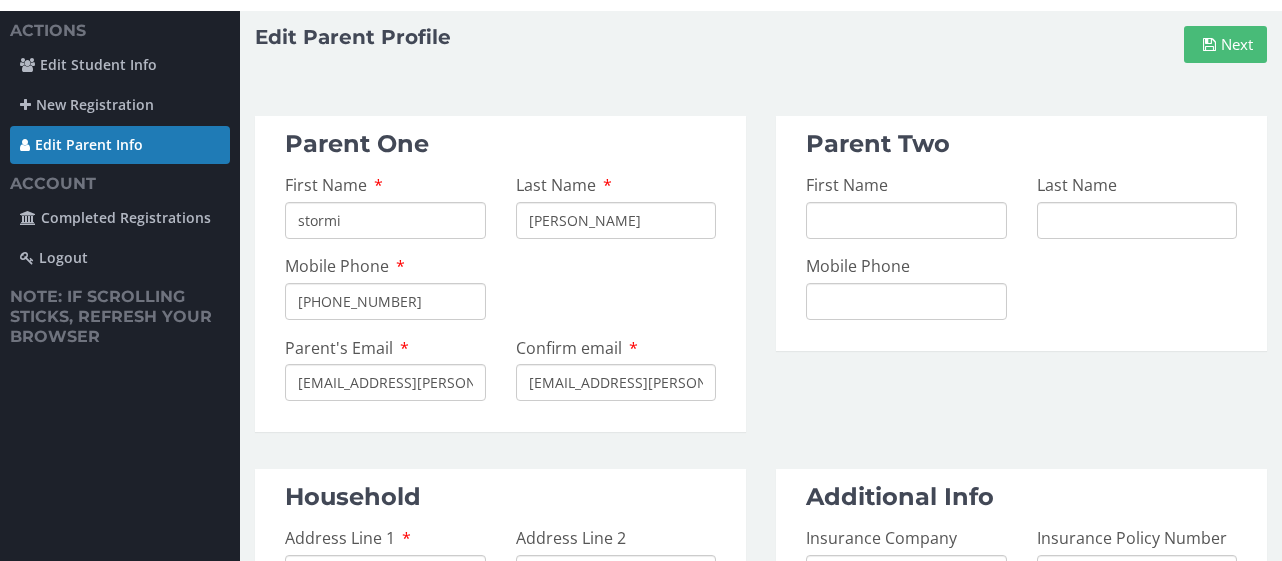 click on "First Name" at bounding box center [906, 206] 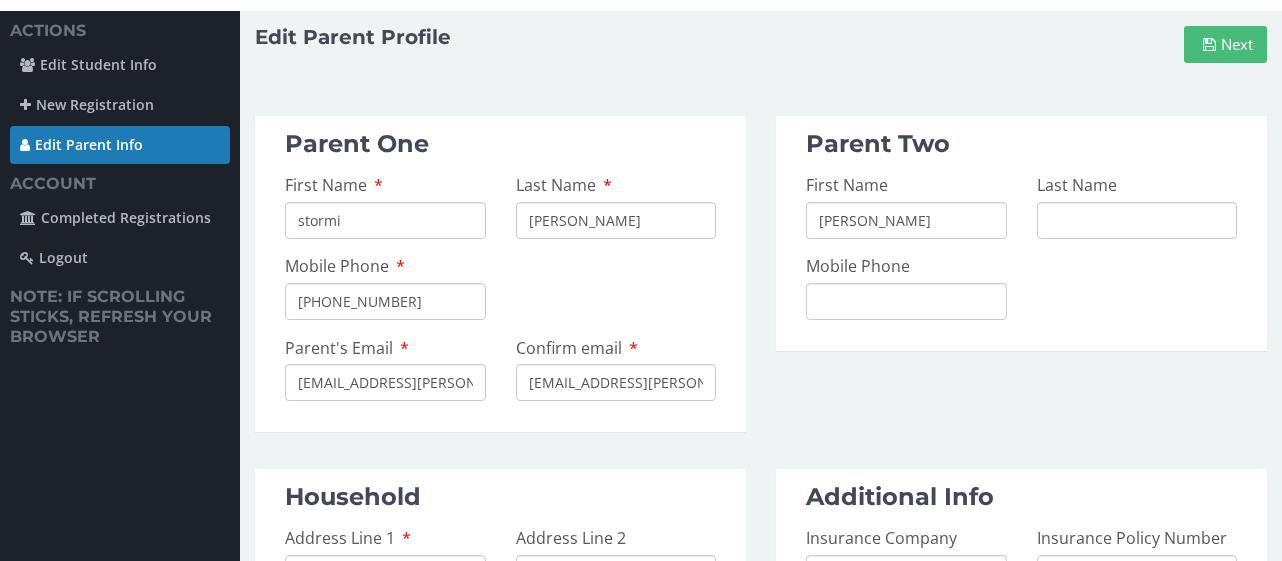 type on "[PERSON_NAME]" 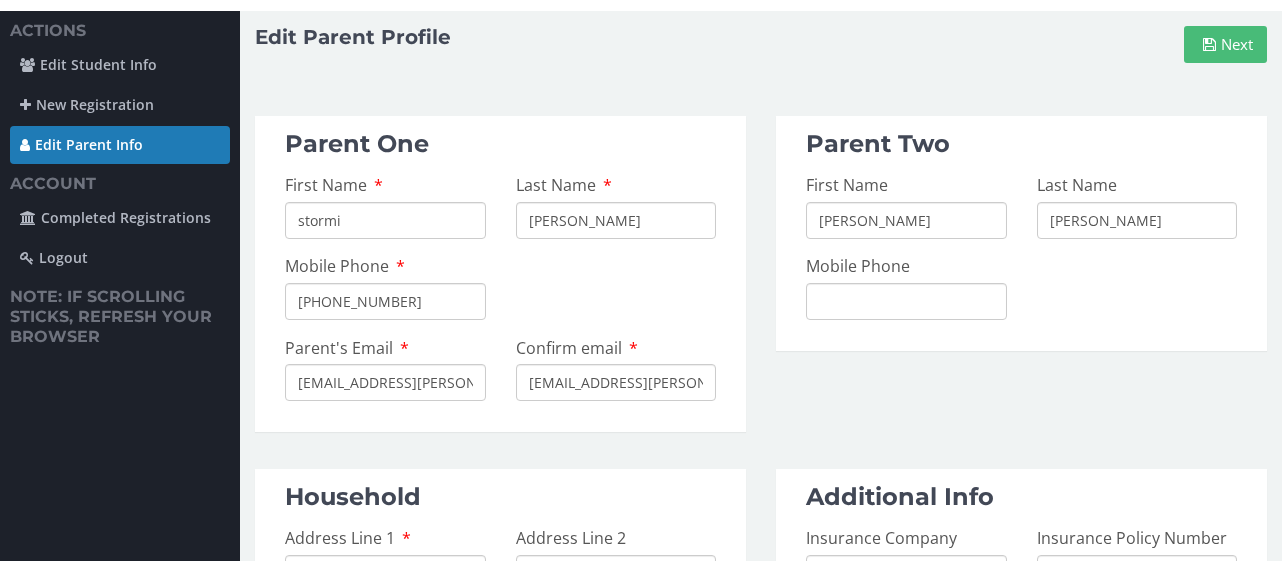 type on "[PERSON_NAME]" 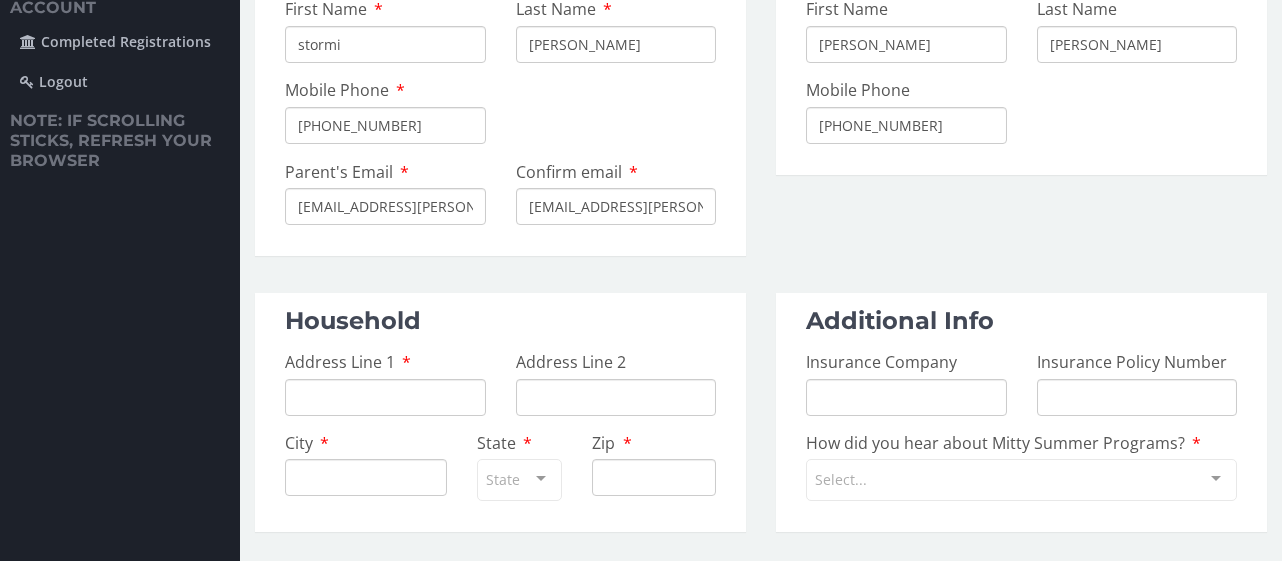 scroll, scrollTop: 240, scrollLeft: 0, axis: vertical 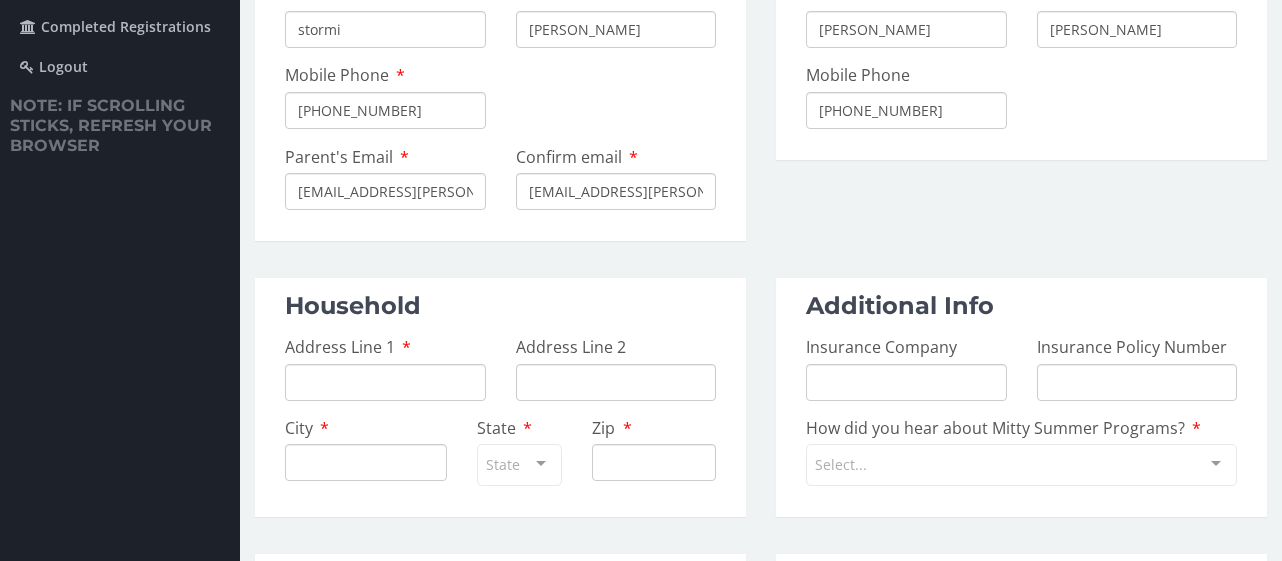 type on "[PHONE_NUMBER]" 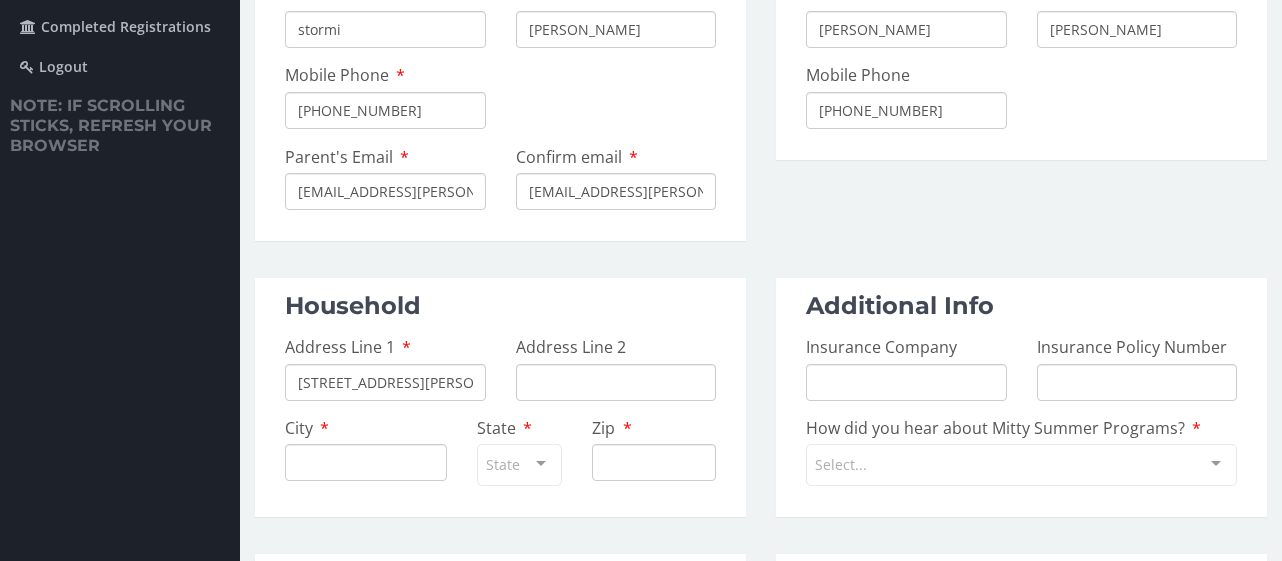 type on "[GEOGRAPHIC_DATA][PERSON_NAME]" 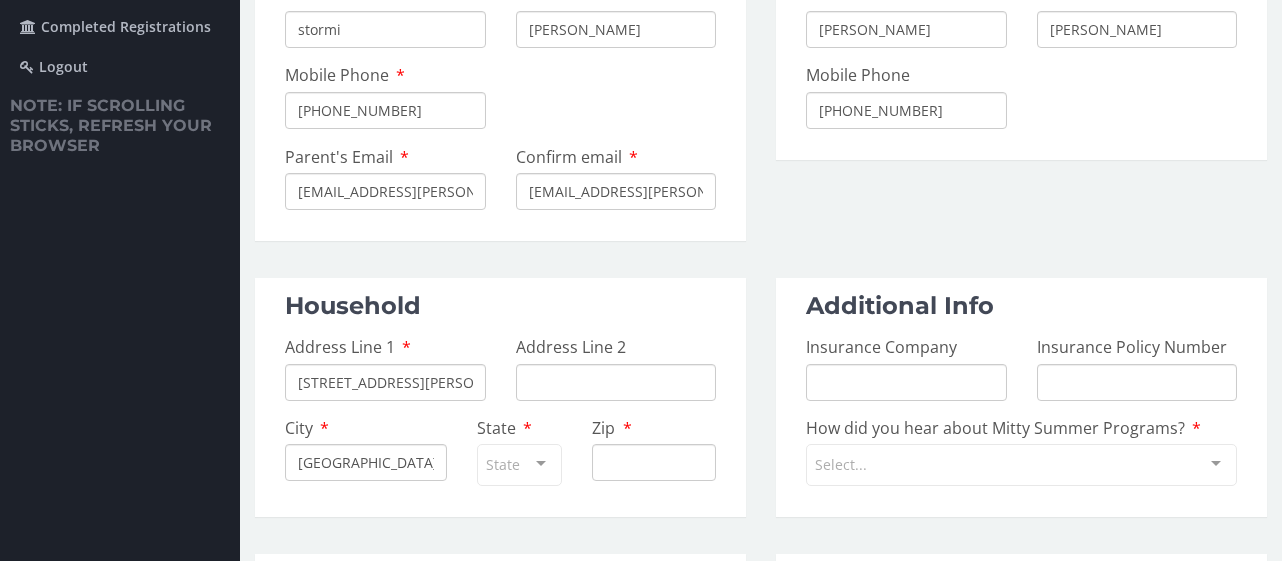 type on "CA" 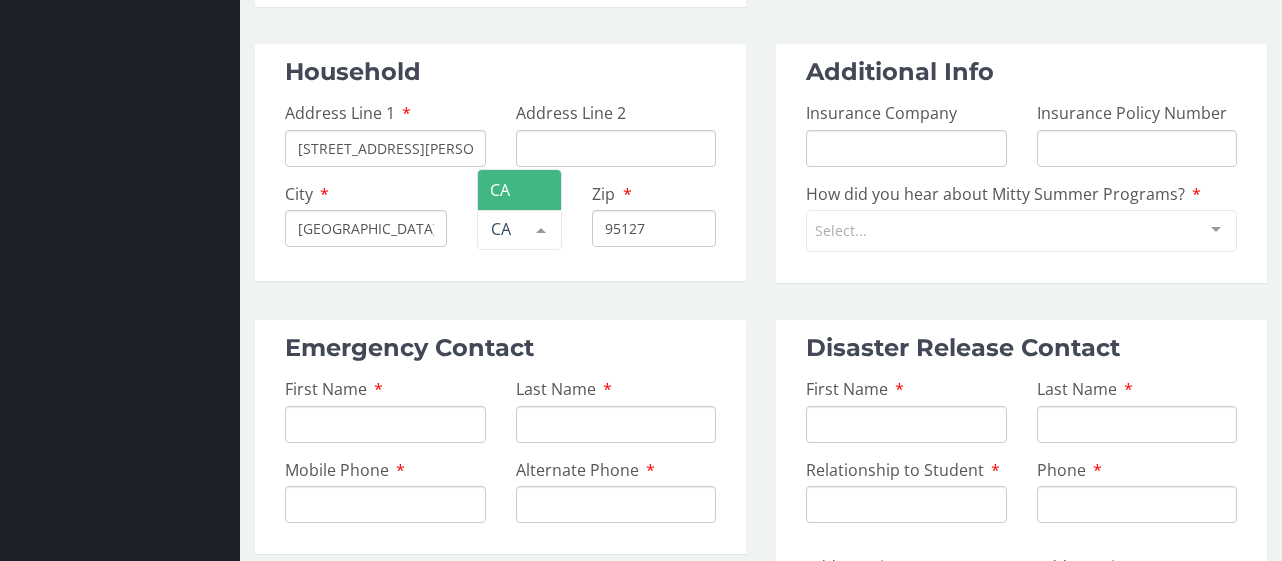 scroll, scrollTop: 476, scrollLeft: 0, axis: vertical 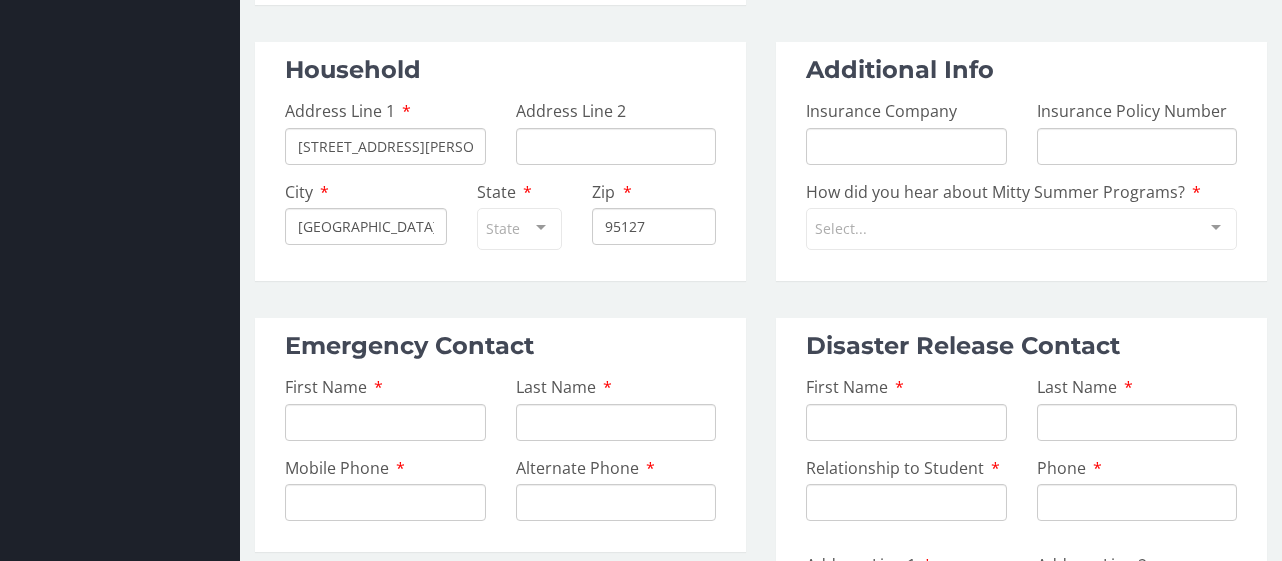 click on "First Name" at bounding box center [385, -207] 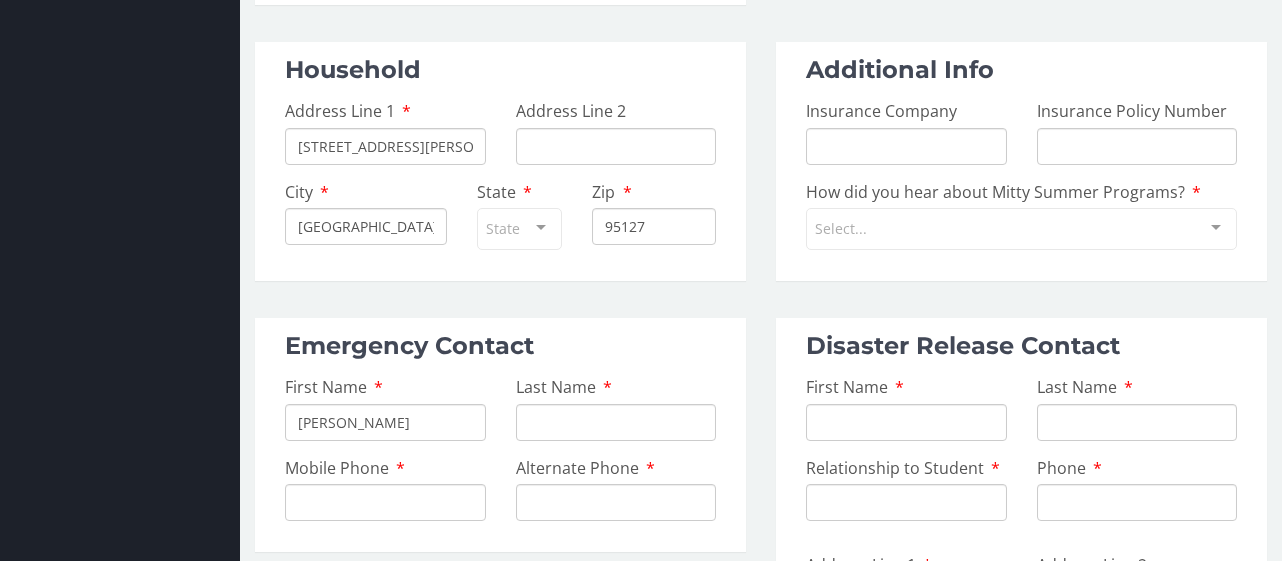 type on "[PERSON_NAME]" 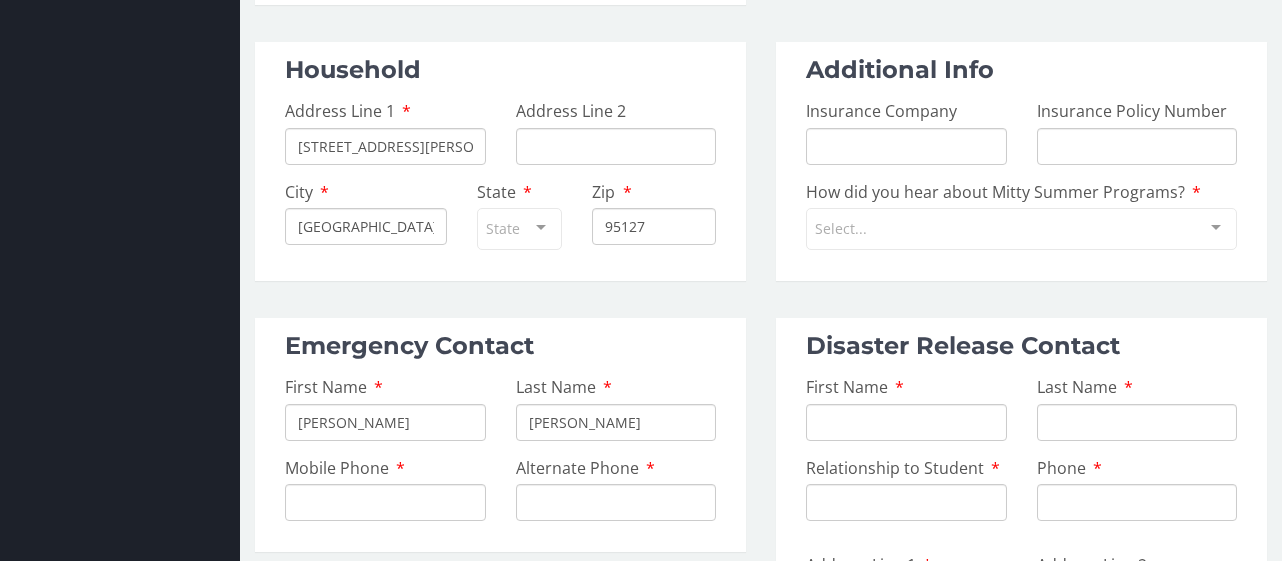 type on "[PERSON_NAME]" 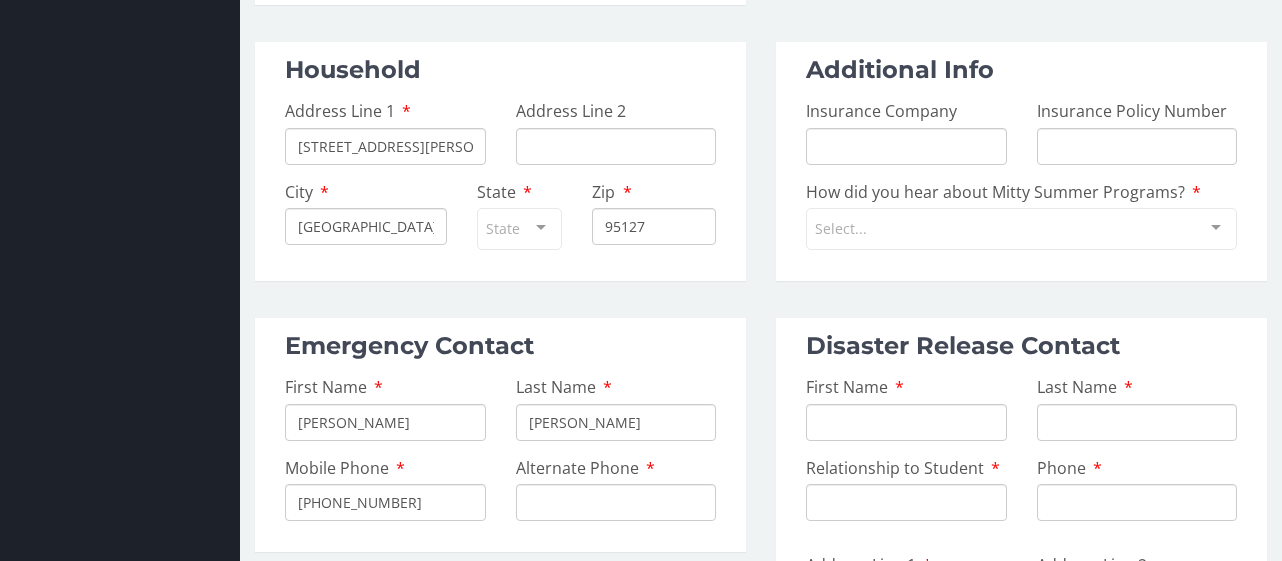 type on "[PHONE_NUMBER]" 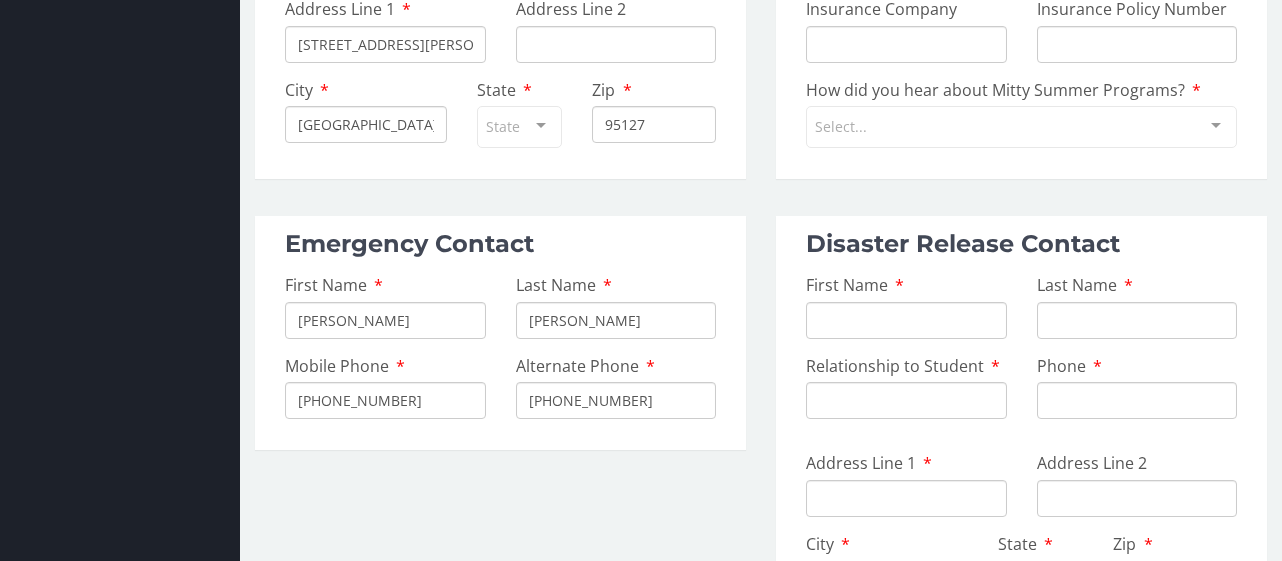 scroll, scrollTop: 582, scrollLeft: 0, axis: vertical 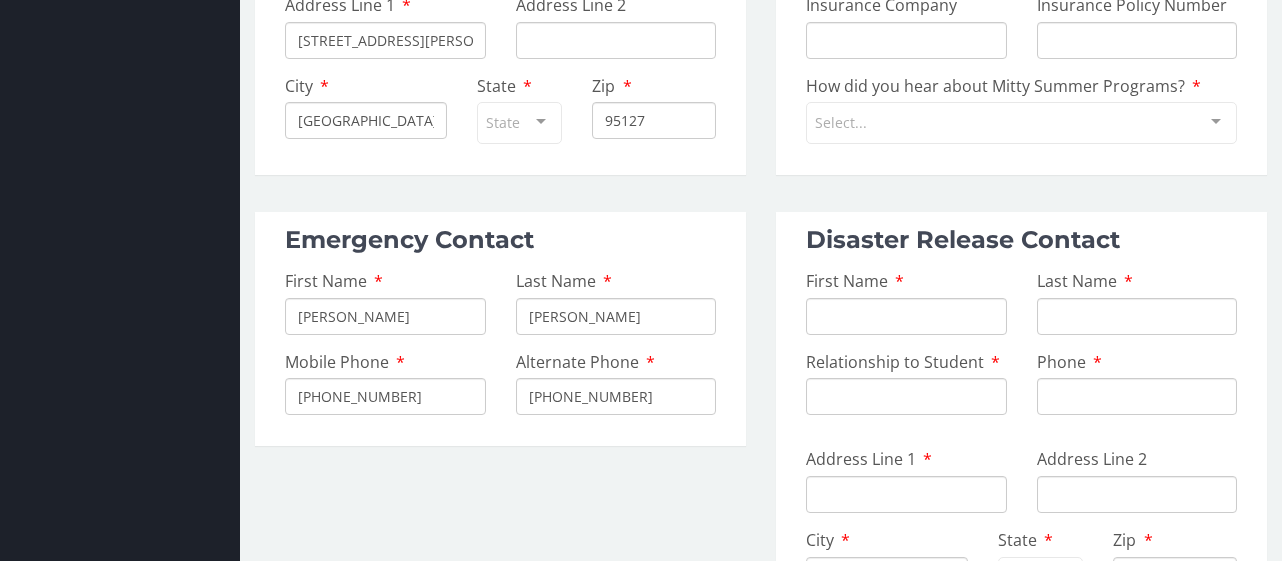 type on "[PHONE_NUMBER]" 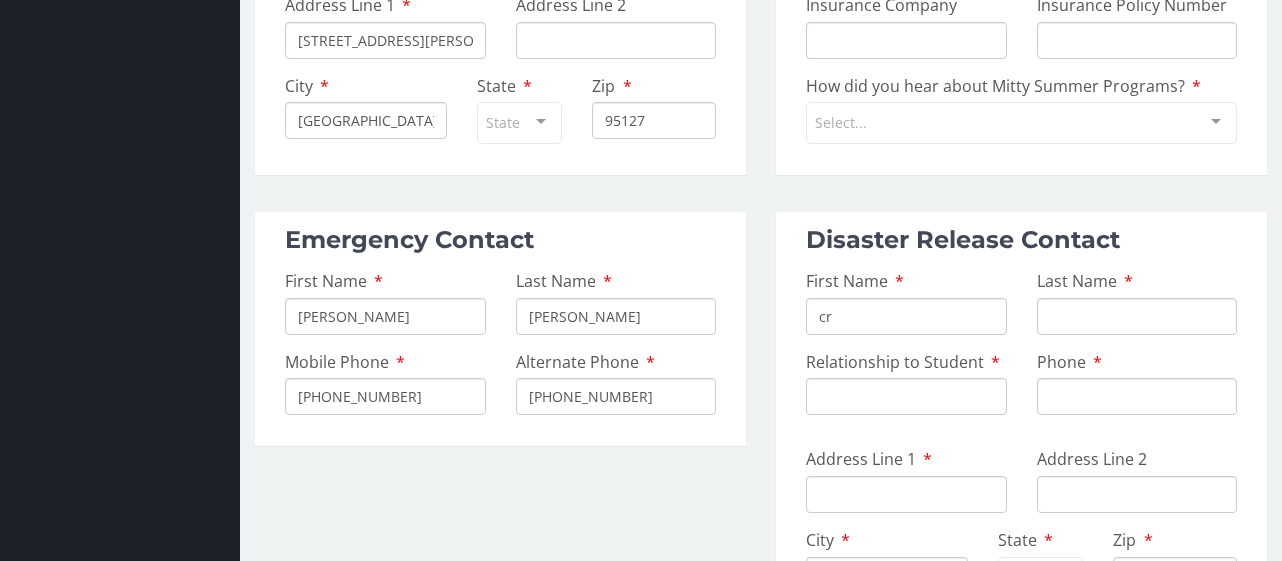 type on "c" 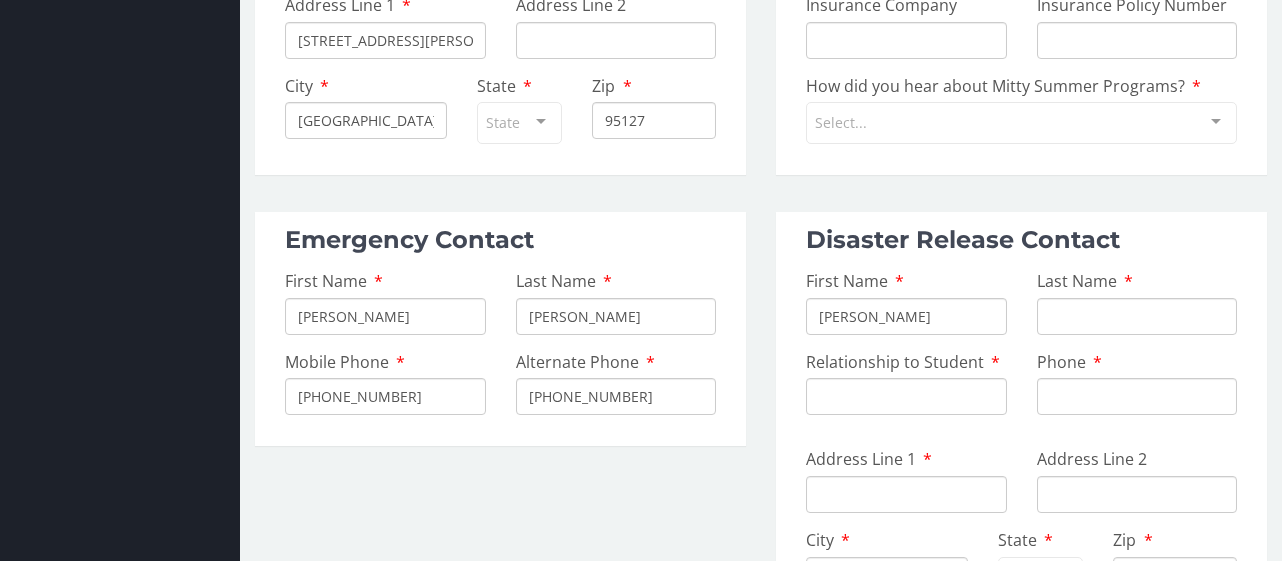 type on "[PERSON_NAME]" 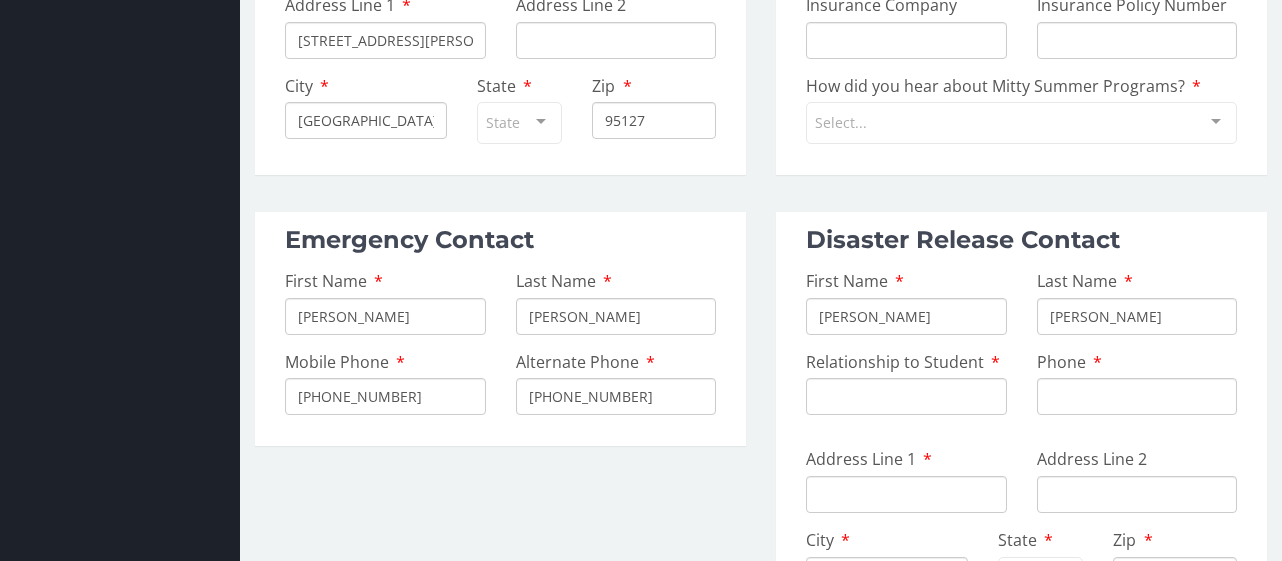 type on "[PERSON_NAME]" 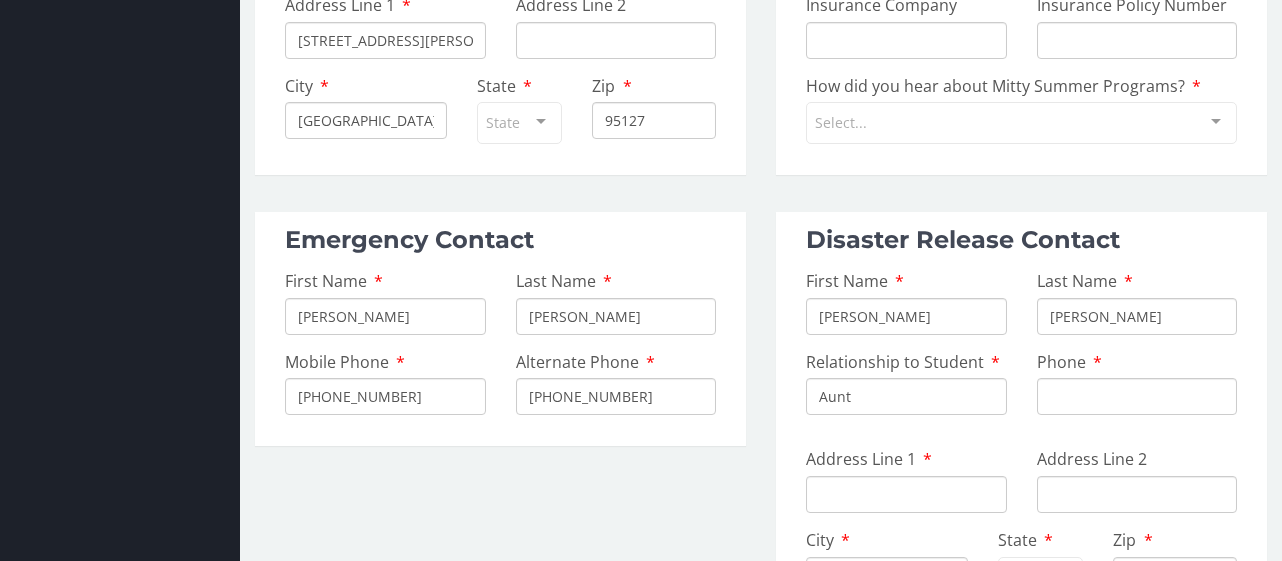 type on "Aunt" 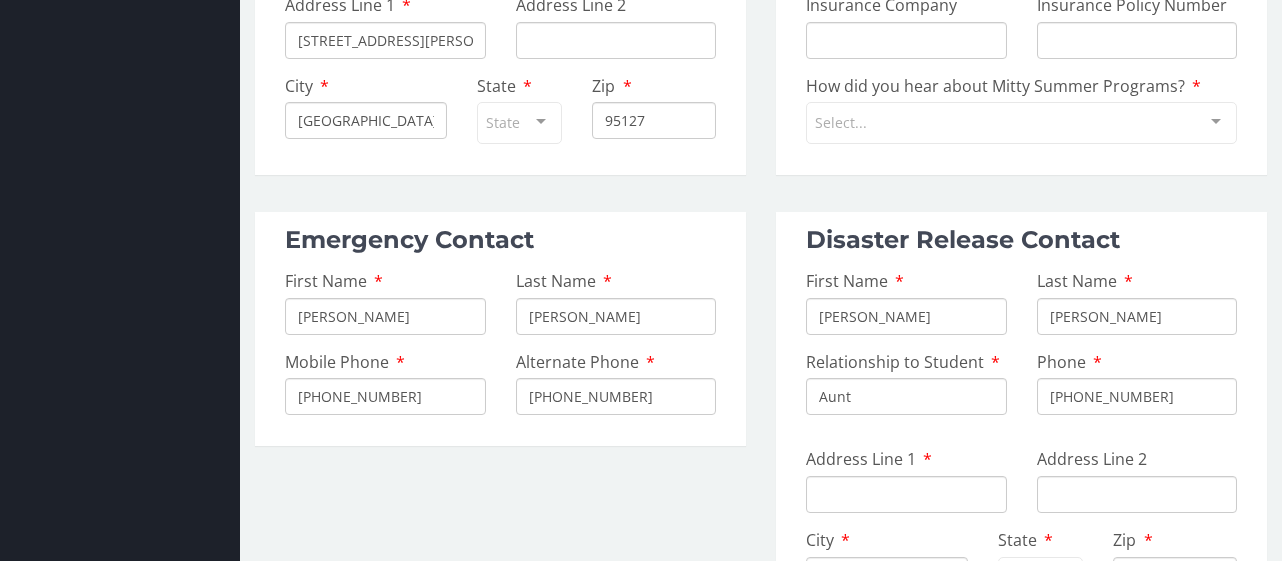 type on "[PHONE_NUMBER]" 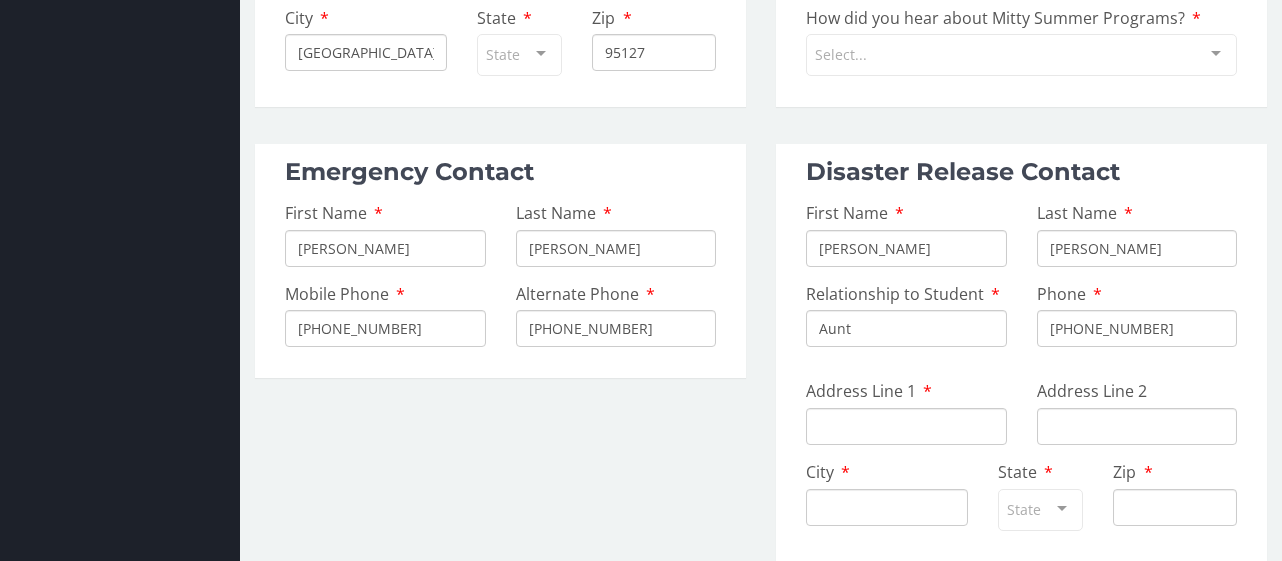 scroll, scrollTop: 658, scrollLeft: 0, axis: vertical 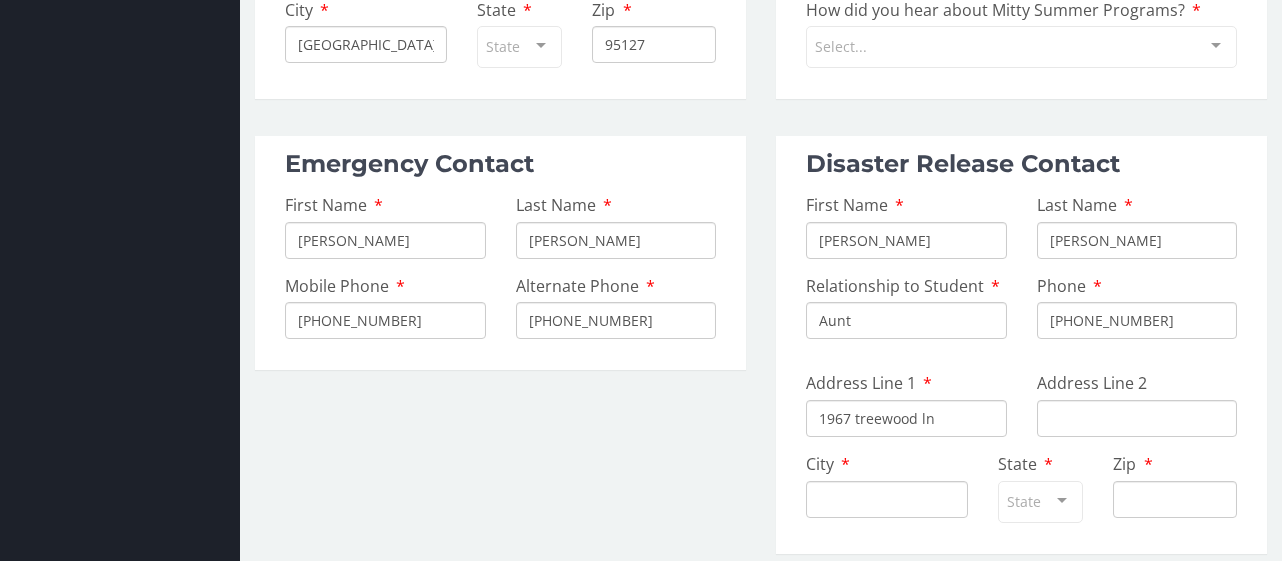 type on "1967 treewood ln" 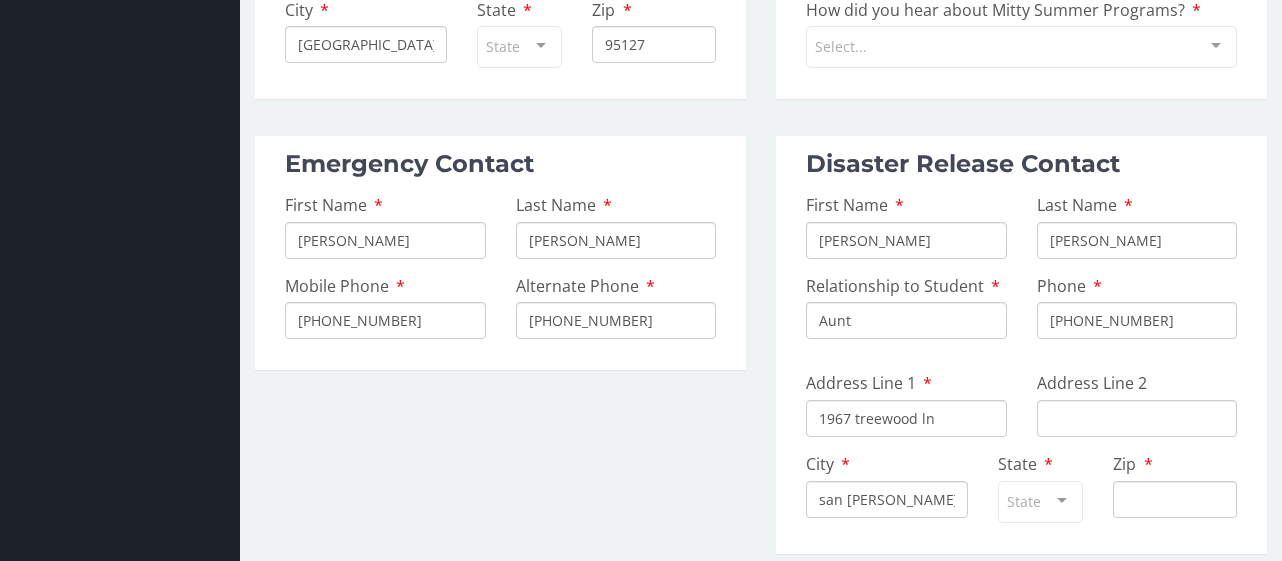 type on "san [PERSON_NAME]" 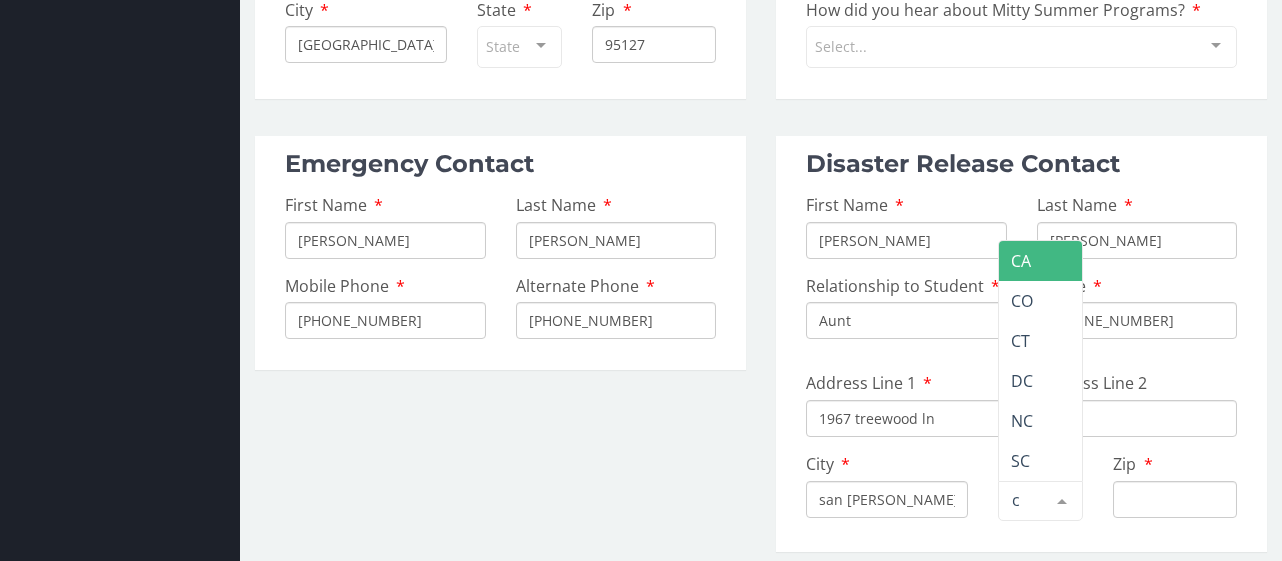 type on "ca" 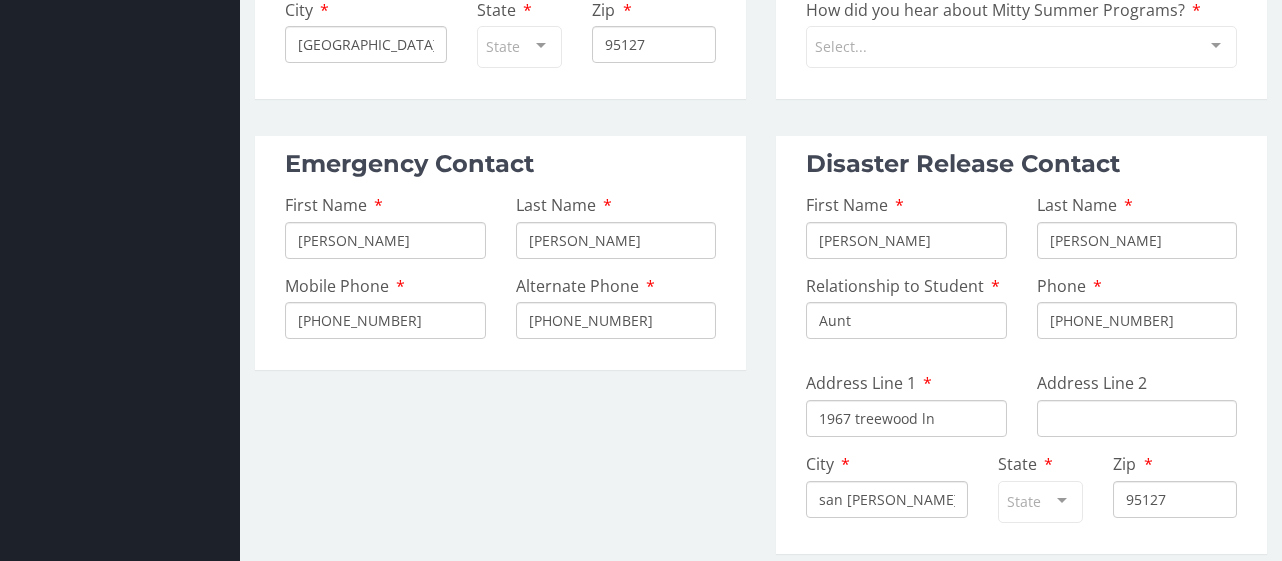 type on "95127" 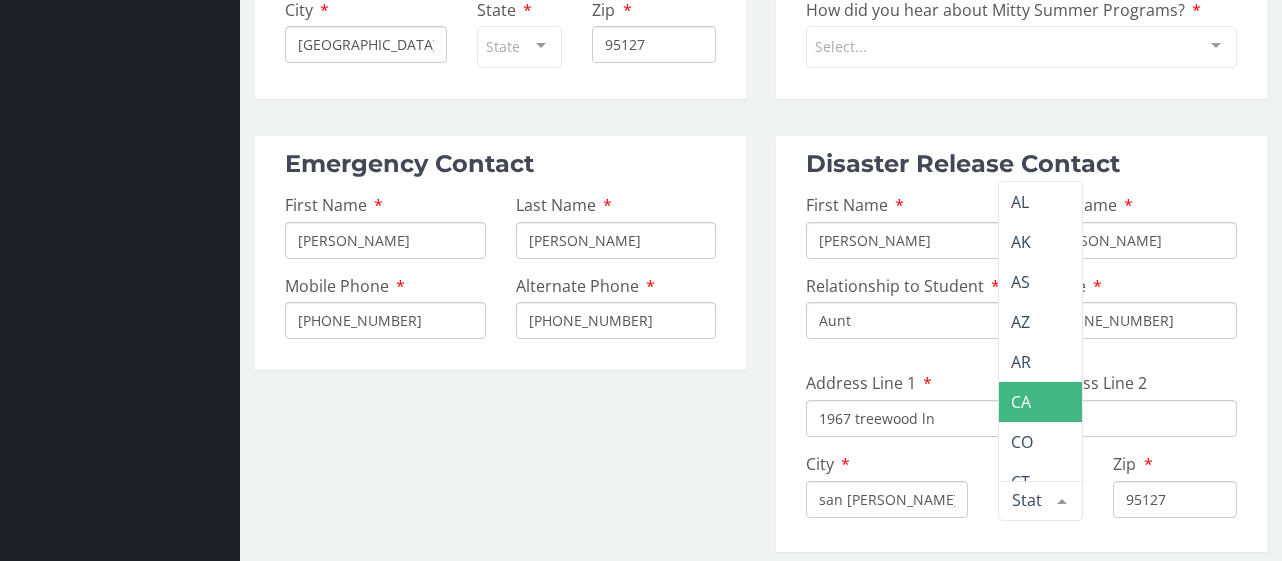 click on "CA" at bounding box center [1090, 402] 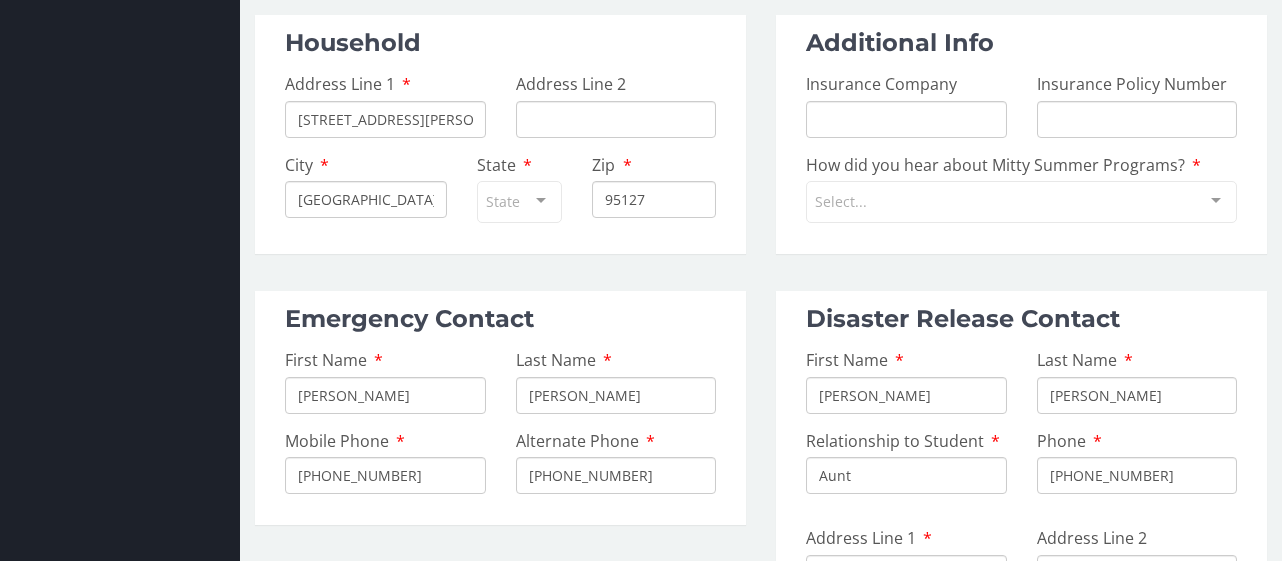 scroll, scrollTop: 743, scrollLeft: 0, axis: vertical 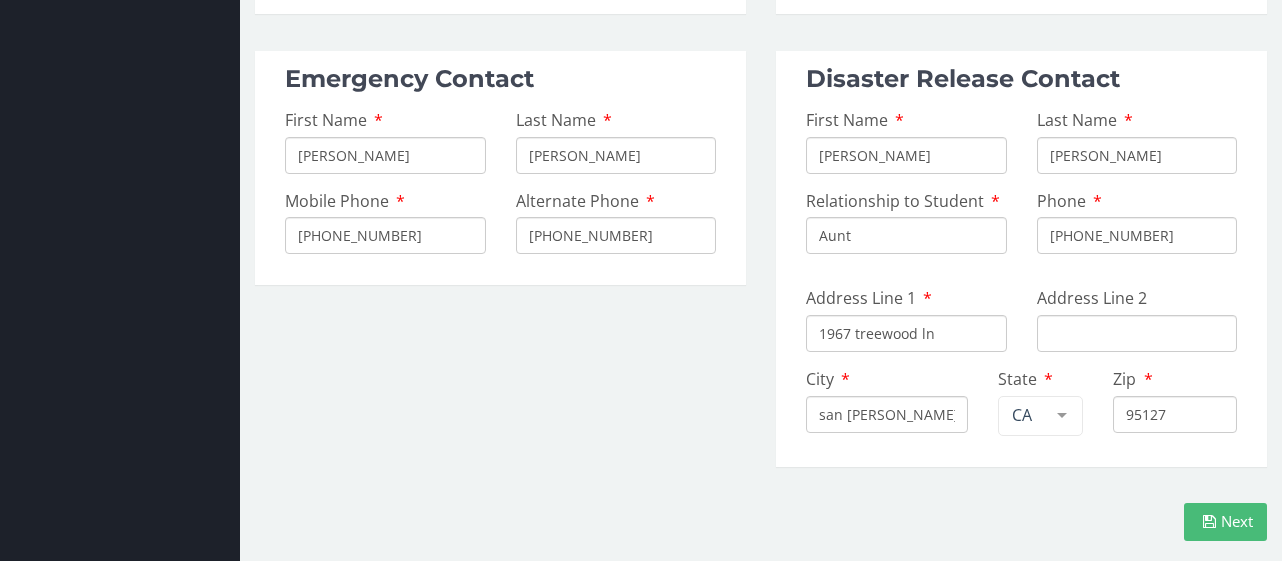 click on "Next" at bounding box center [1225, 521] 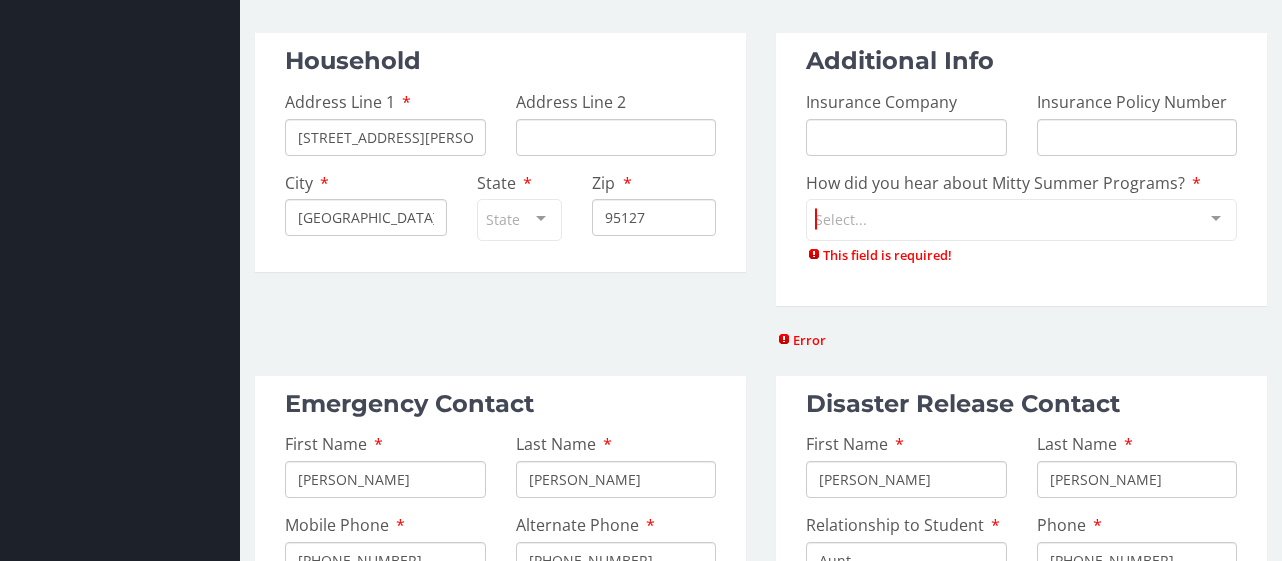 scroll, scrollTop: 343, scrollLeft: 0, axis: vertical 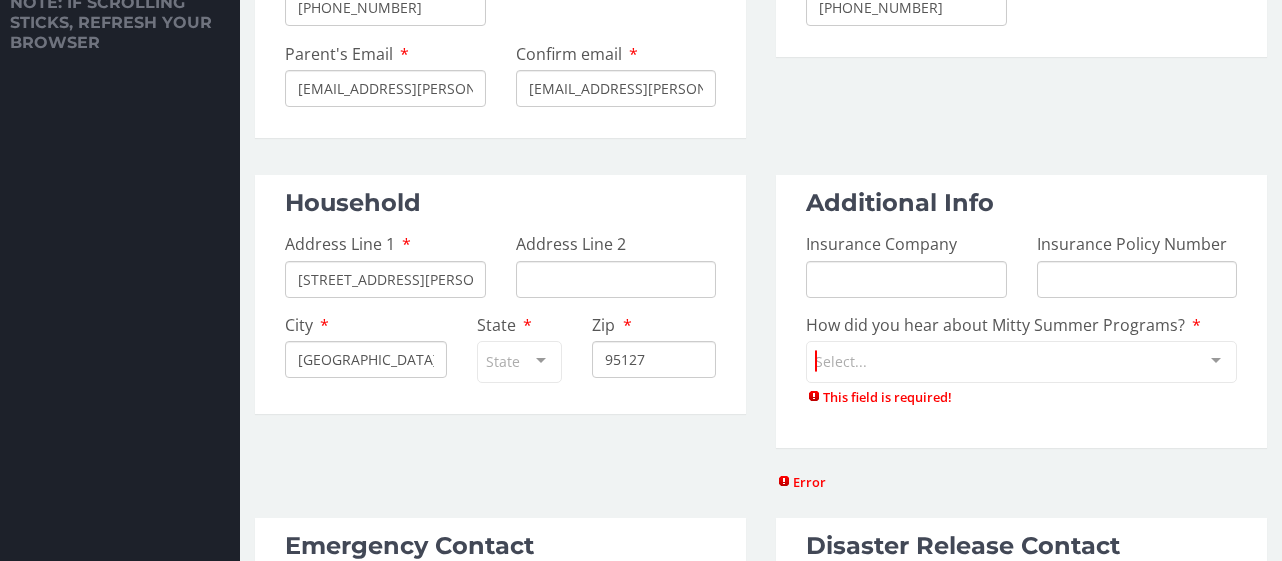 click on "Select..." at bounding box center [1021, 362] 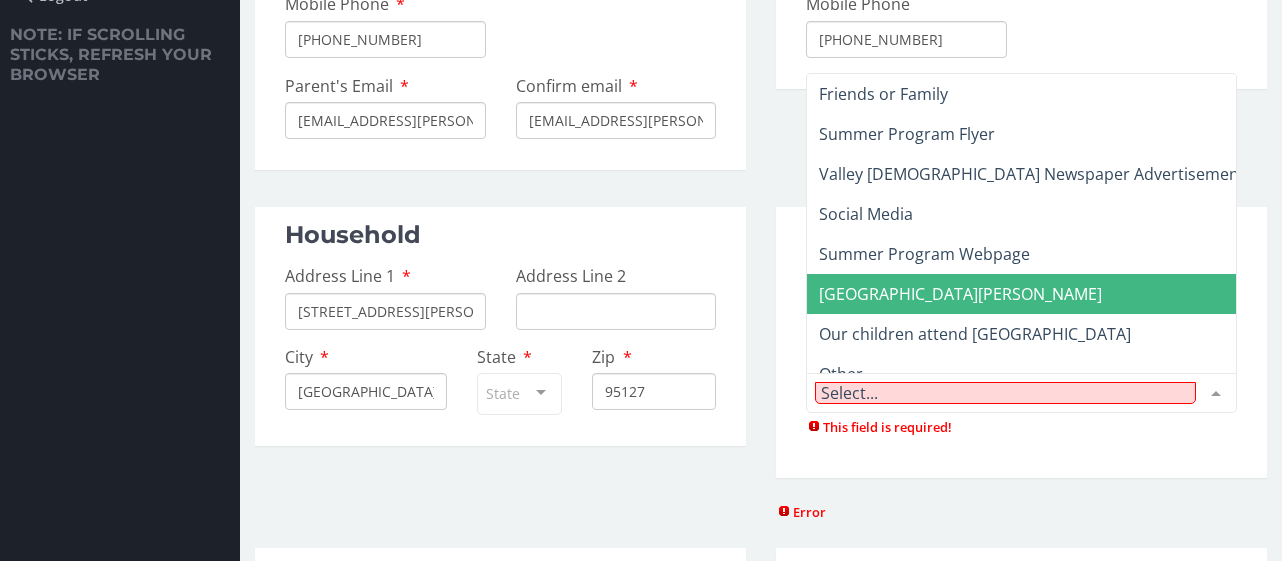 scroll, scrollTop: 312, scrollLeft: 0, axis: vertical 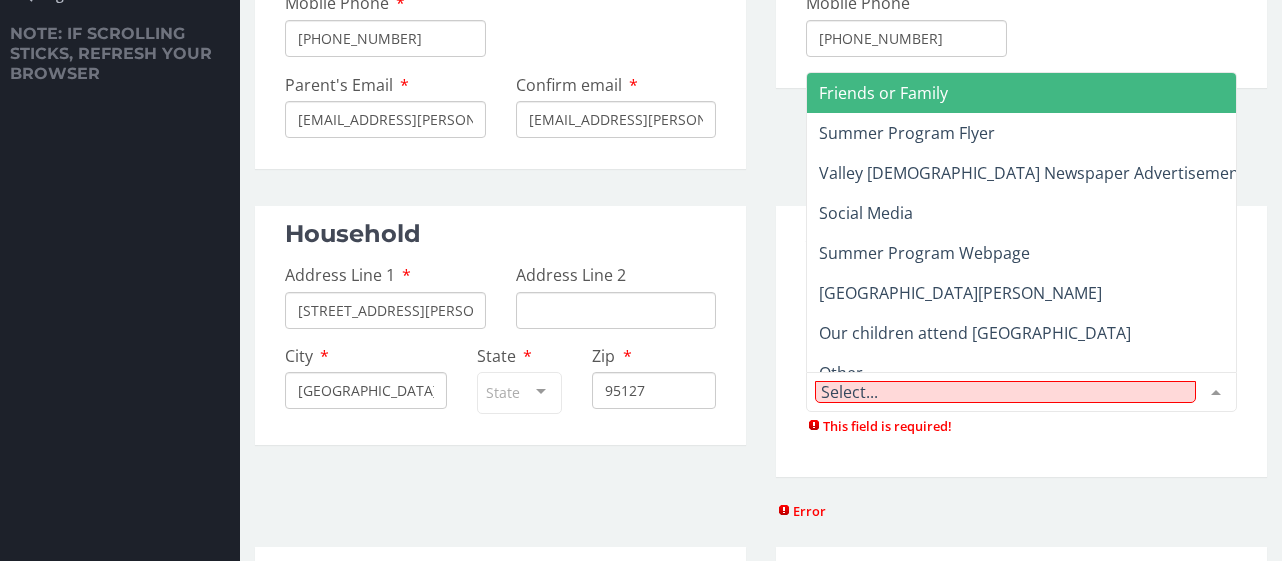 click on "Friends or Family" at bounding box center (883, 93) 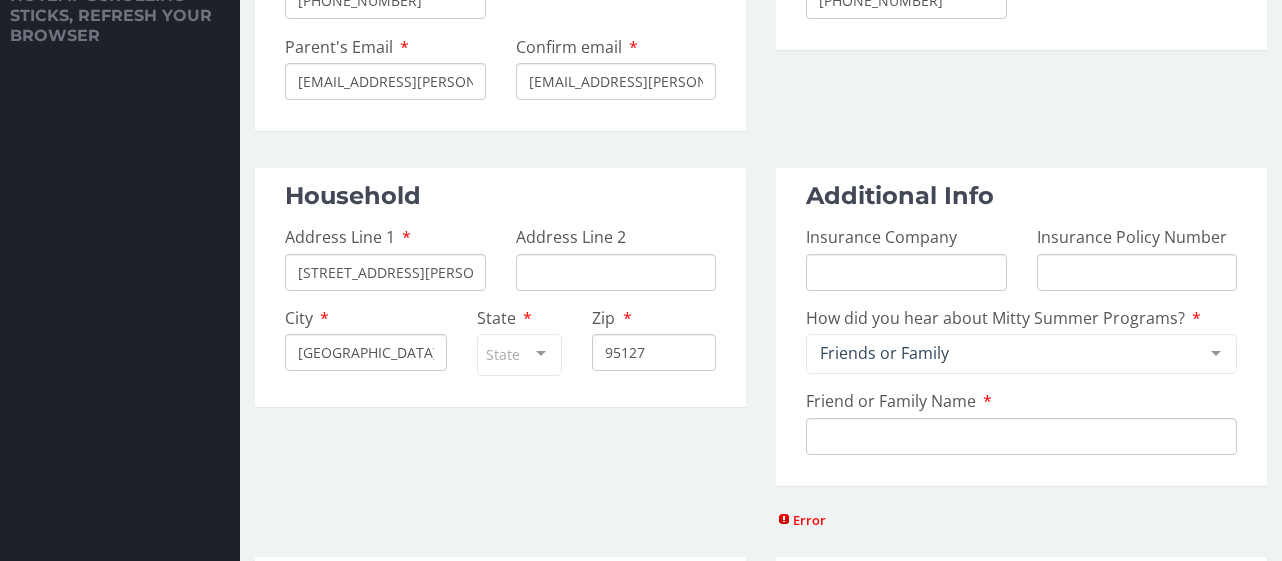 scroll, scrollTop: 354, scrollLeft: 0, axis: vertical 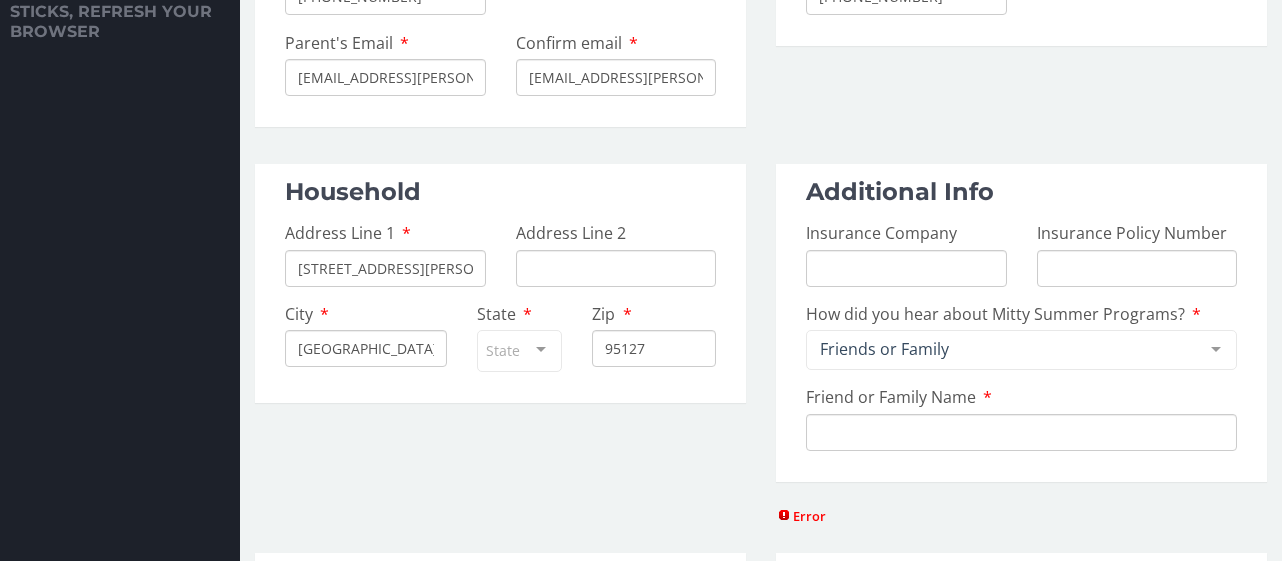 click on "Friend or Family Name" at bounding box center [1021, 432] 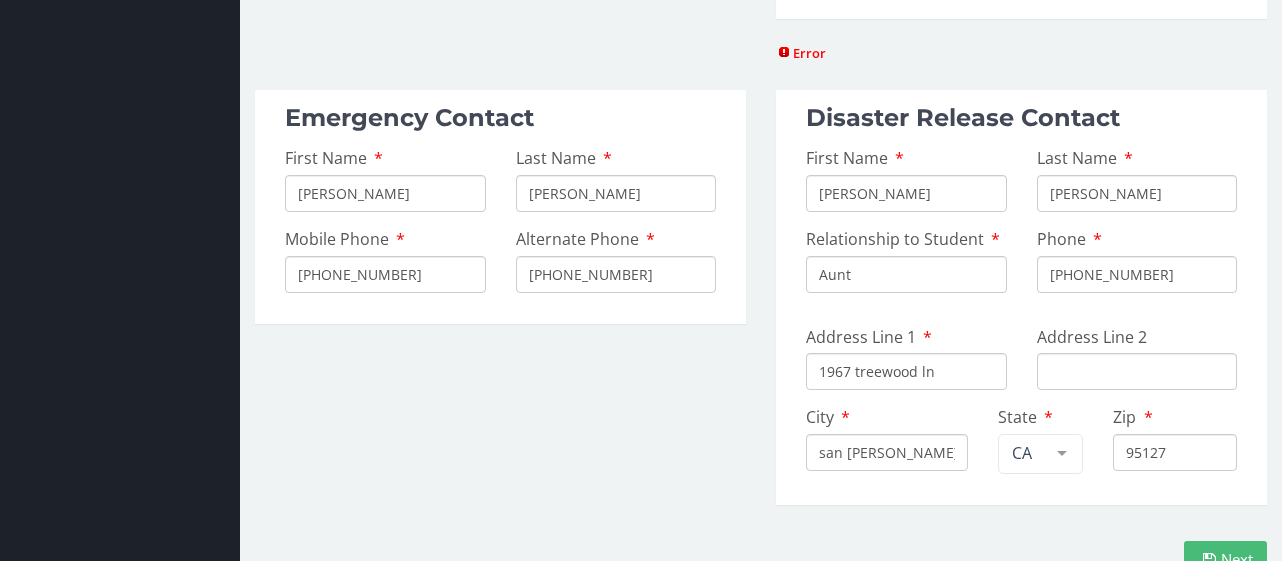 scroll, scrollTop: 856, scrollLeft: 0, axis: vertical 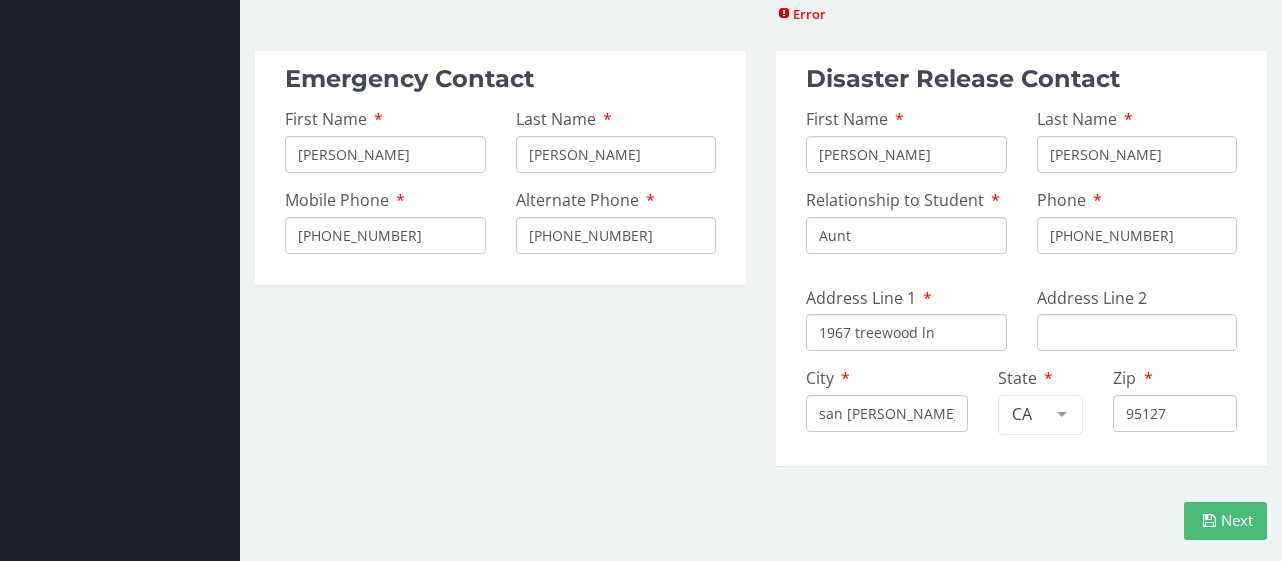 type on "[PERSON_NAME]" 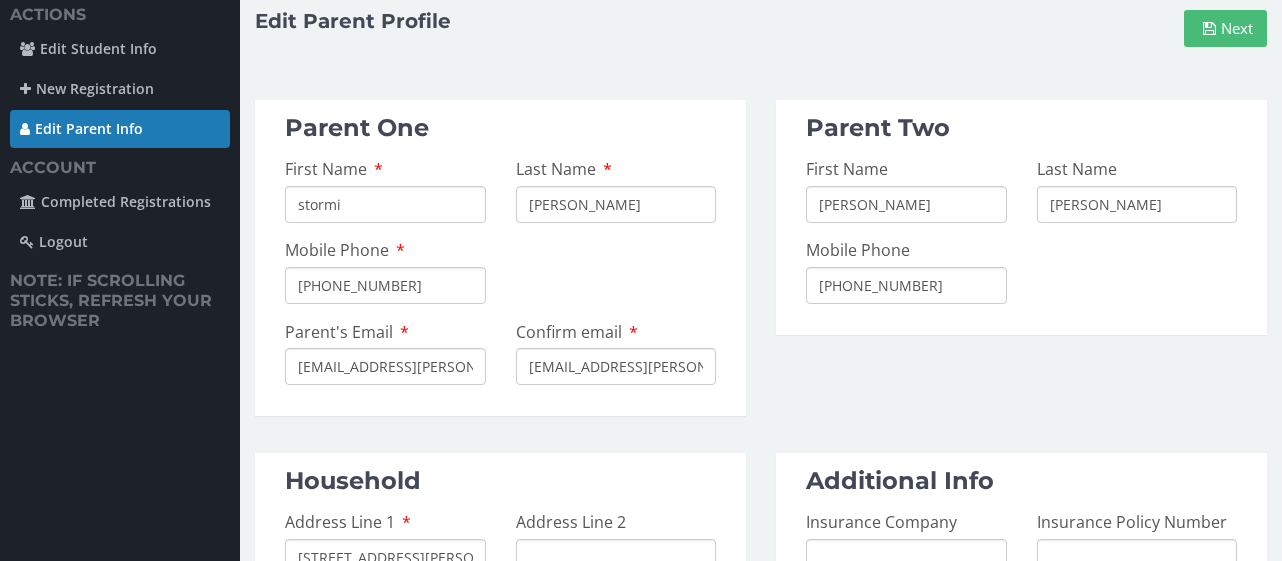 scroll, scrollTop: 0, scrollLeft: 0, axis: both 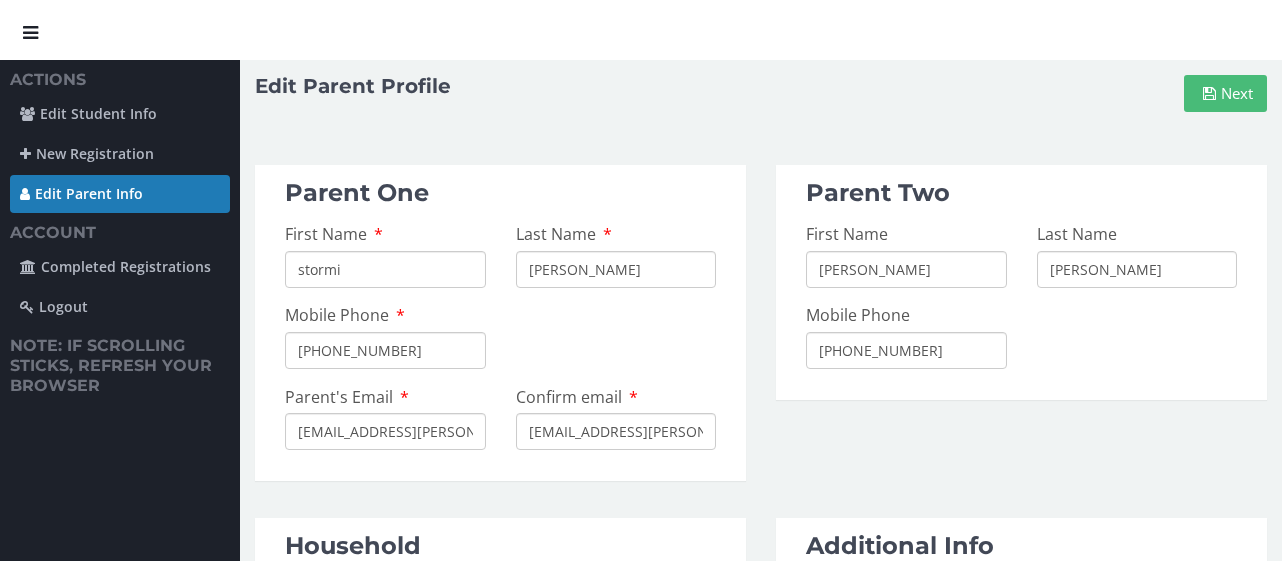 click on "Next" at bounding box center [1225, 93] 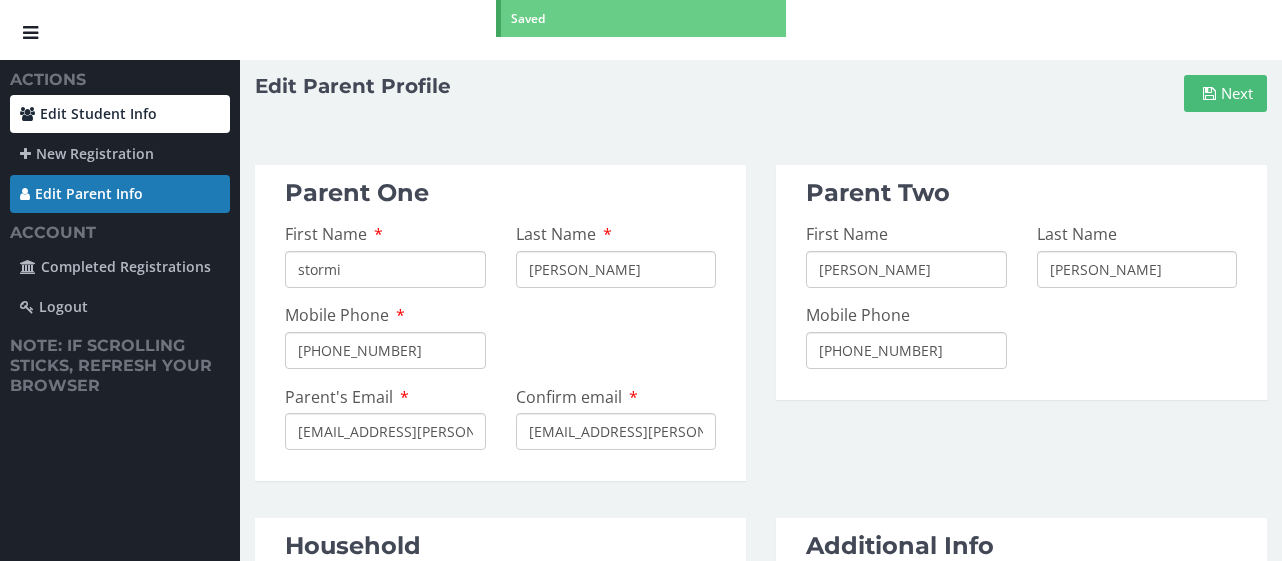 click on "Edit Student Info" at bounding box center (120, 114) 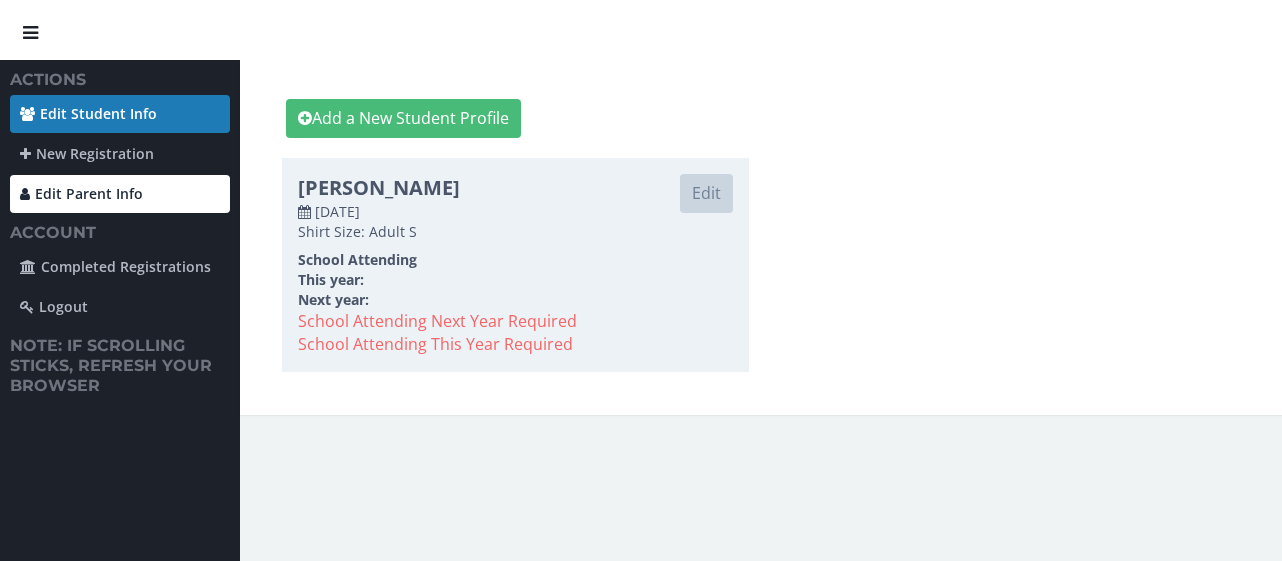click on "Edit Parent Info" at bounding box center [120, 194] 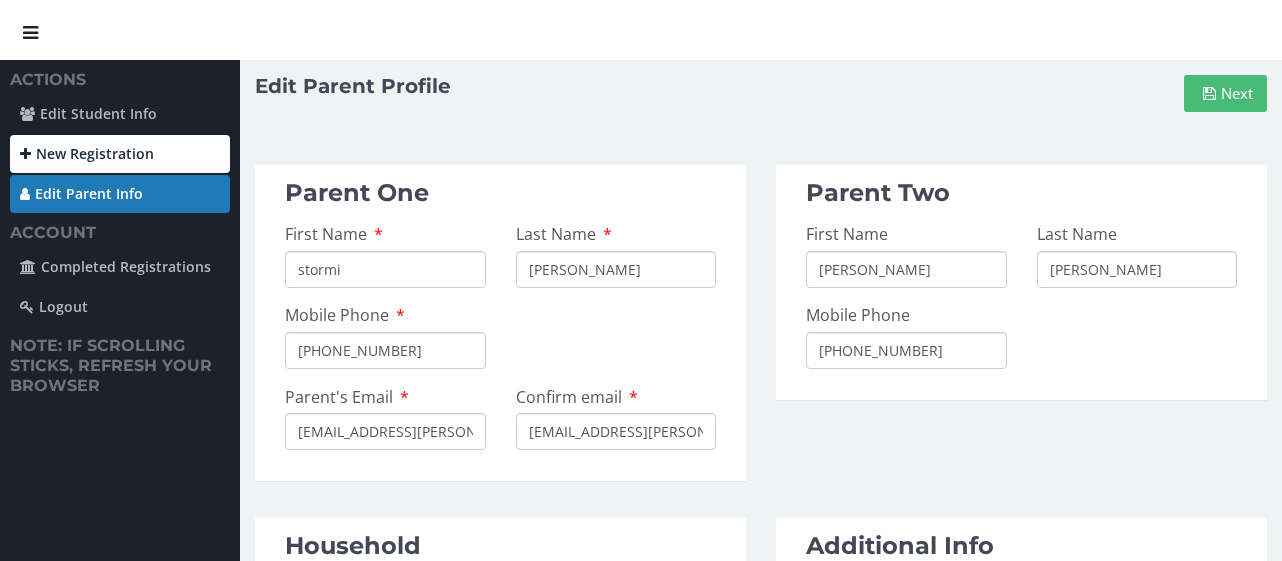 click on "New Registration" at bounding box center [120, 154] 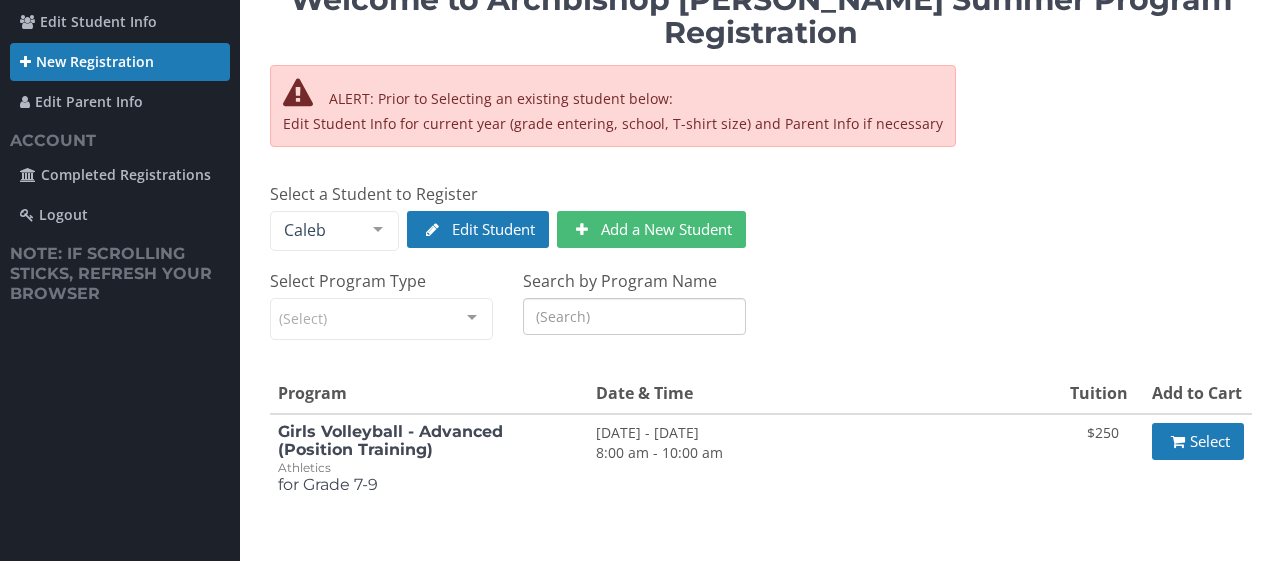 scroll, scrollTop: 95, scrollLeft: 0, axis: vertical 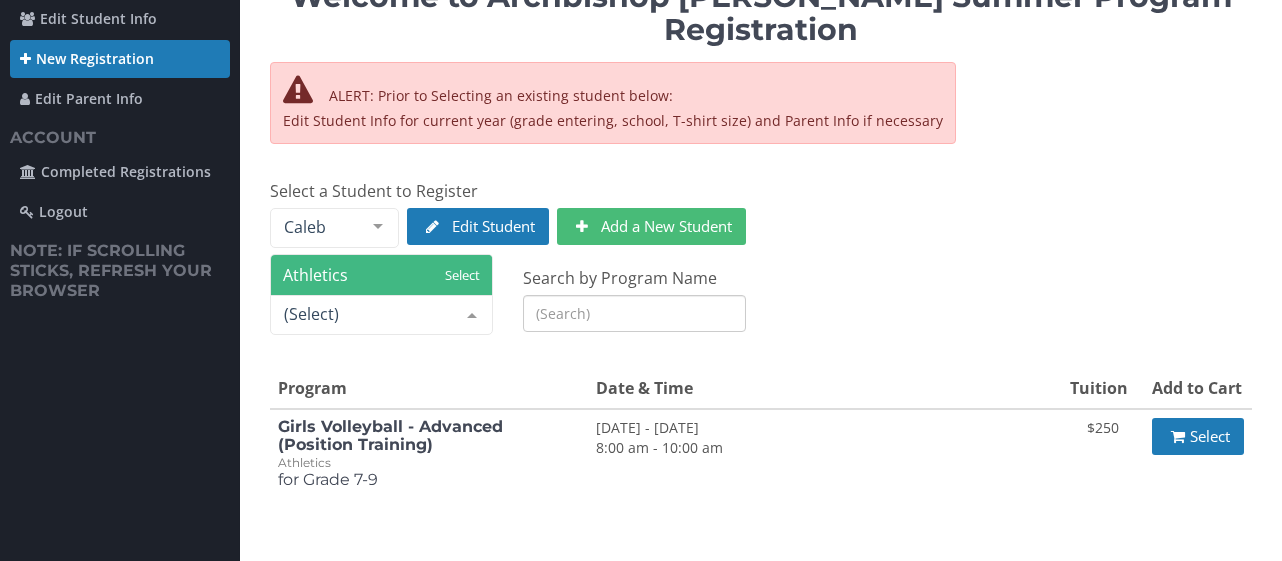 click at bounding box center [381, 315] 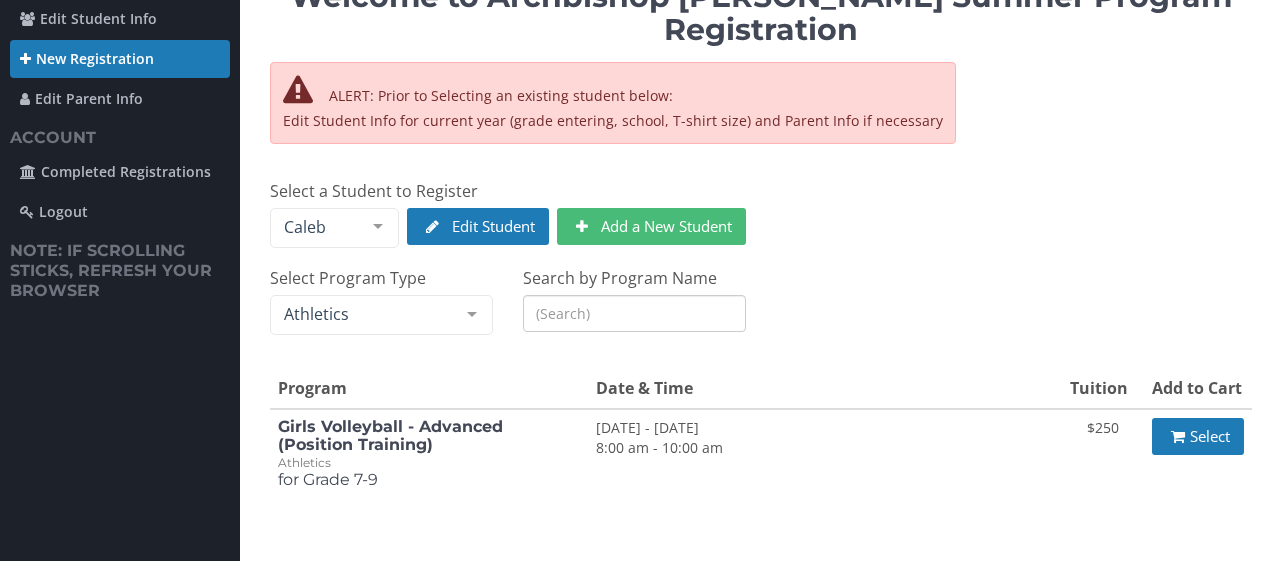 click on "Search by Program Name" at bounding box center [634, 313] 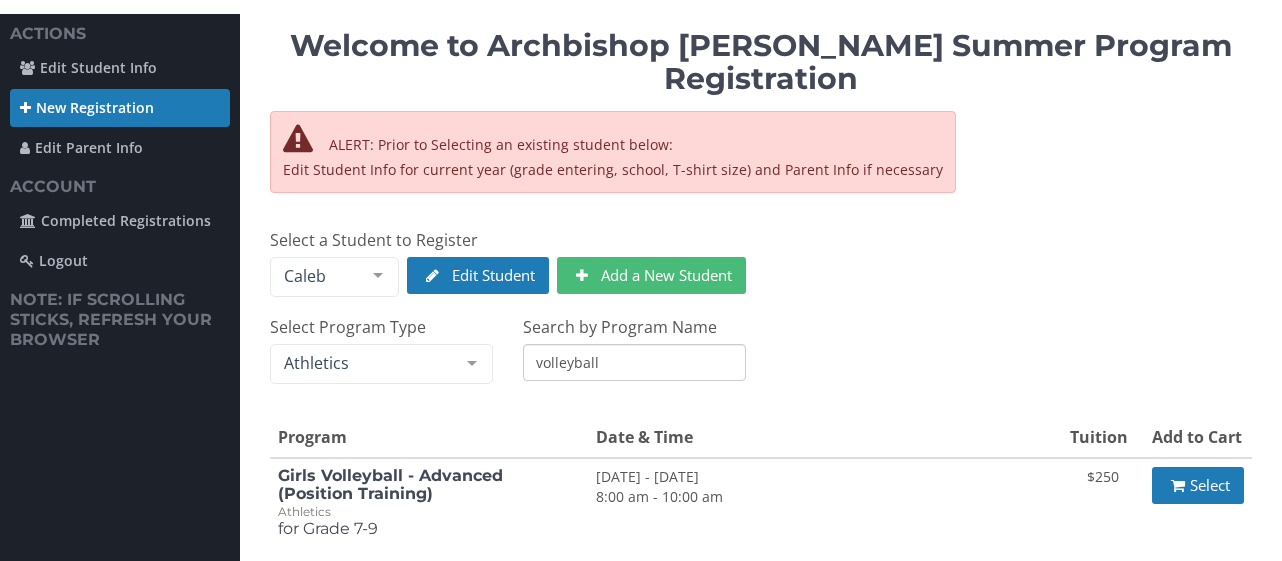 scroll, scrollTop: 244, scrollLeft: 0, axis: vertical 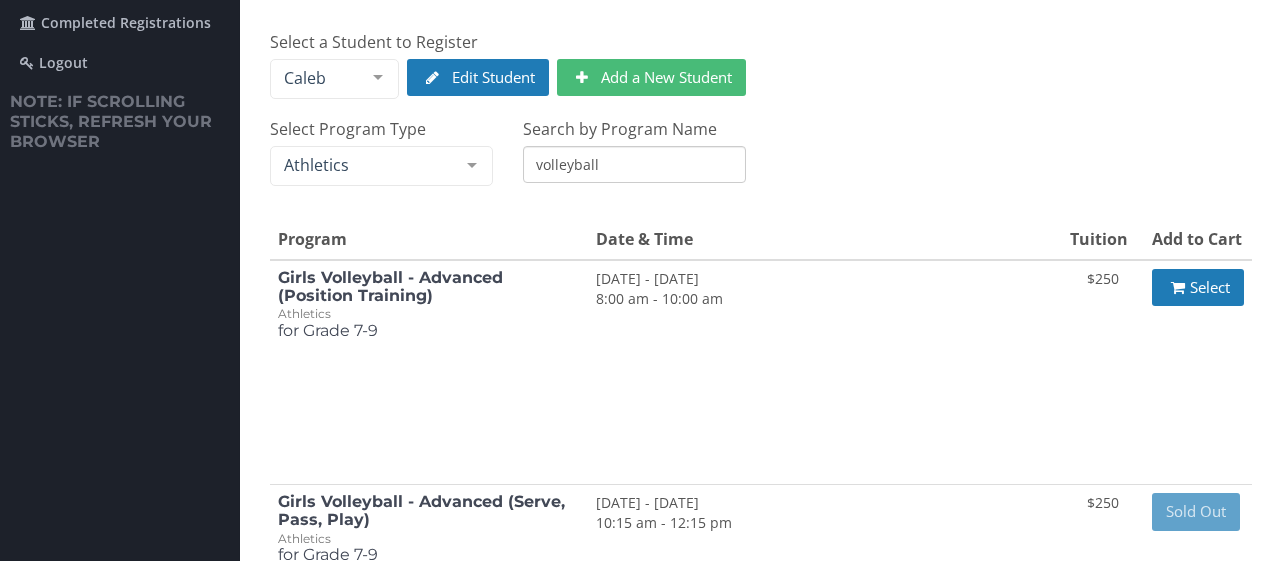 click on "Welcome to Archbishop [PERSON_NAME] Summer Program Registration         ALERT:  Prior to Selecting an existing student below: Edit Student Info for current year (grade entering, school, T-shirt size) and Parent Info if necessary         Select a Student to Register              [PERSON_NAME]         [PERSON_NAME]     No elements found. Consider changing the search query.   List is empty.     Edit Student
Add a New Student
Edit
New Student
Select Program Type                Athletics         Athletics       List is empty.         Search by Program Name     volleyball                         Program Date & Time Tuition Add to Cart Girls Volleyball - Advanced (Position Training) Athletics for Grade 7-9   7/21/2025 - [DATE]   8:00 am - 10:00 am     $250   Select
Girls Volleyball - Advanced (Serve, Pass, Play) Athletics for Grade 7-9   7/21/2025 - [DATE]   10:15 am - 12:15 pm     $250   Sold Out
<< < 1 > >> 2 records" at bounding box center [761, 308] 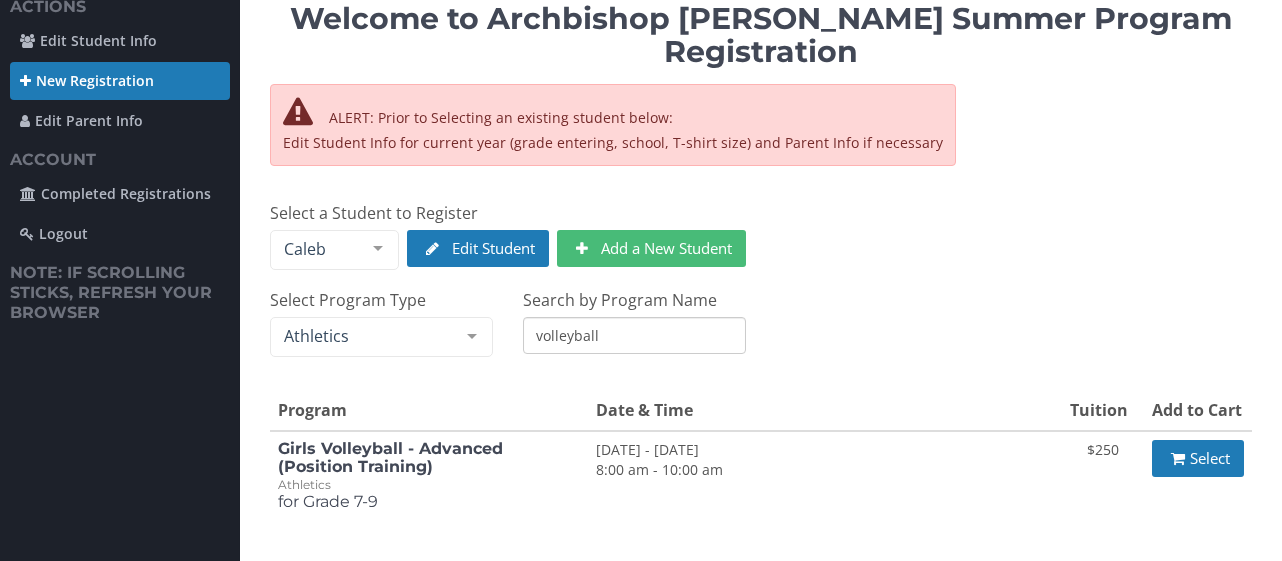 scroll, scrollTop: 70, scrollLeft: 0, axis: vertical 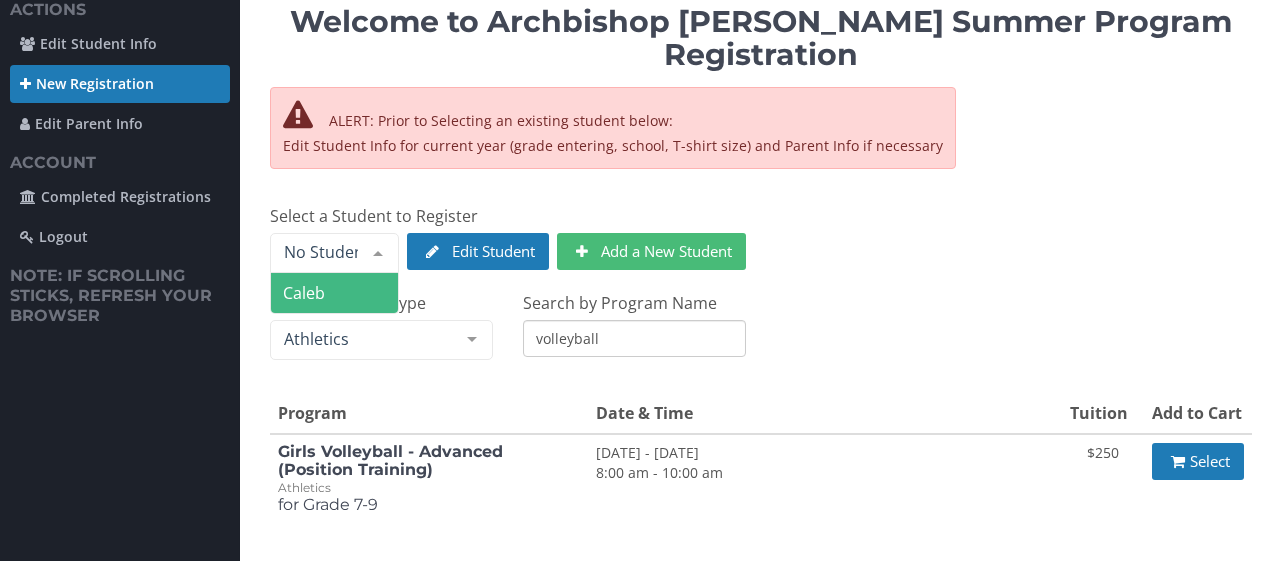 click on "ALERT:  Prior to Selecting an existing student below: Edit Student Info for current year (grade entering, school, T-shirt size) and Parent Info if necessary" at bounding box center (613, 128) 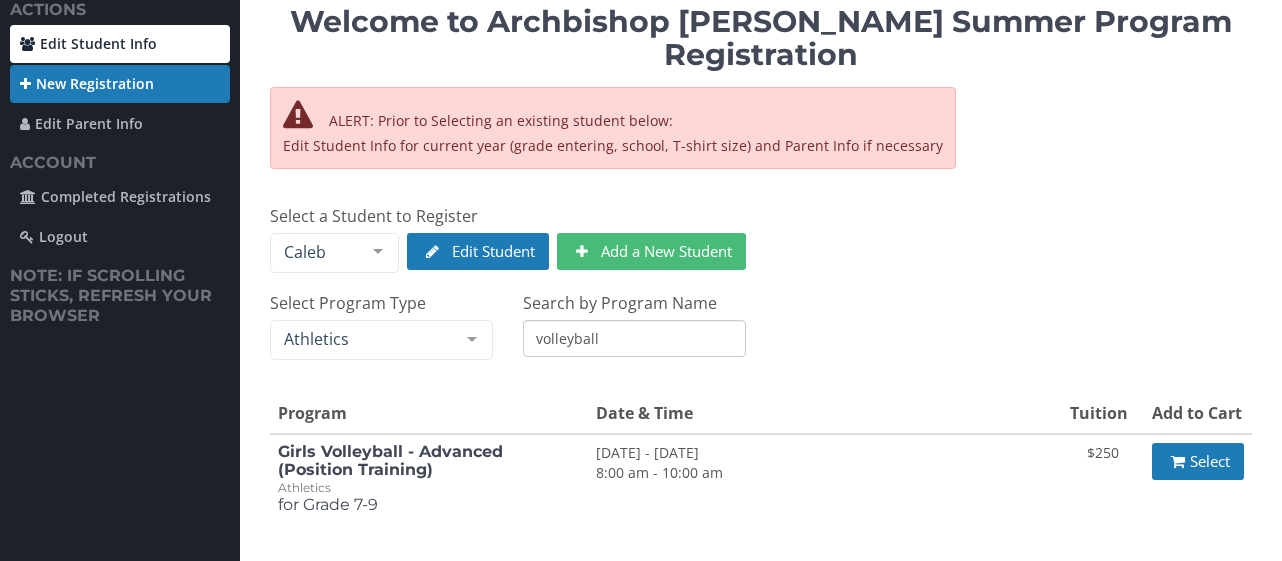 click on "Edit Student Info" at bounding box center (120, 44) 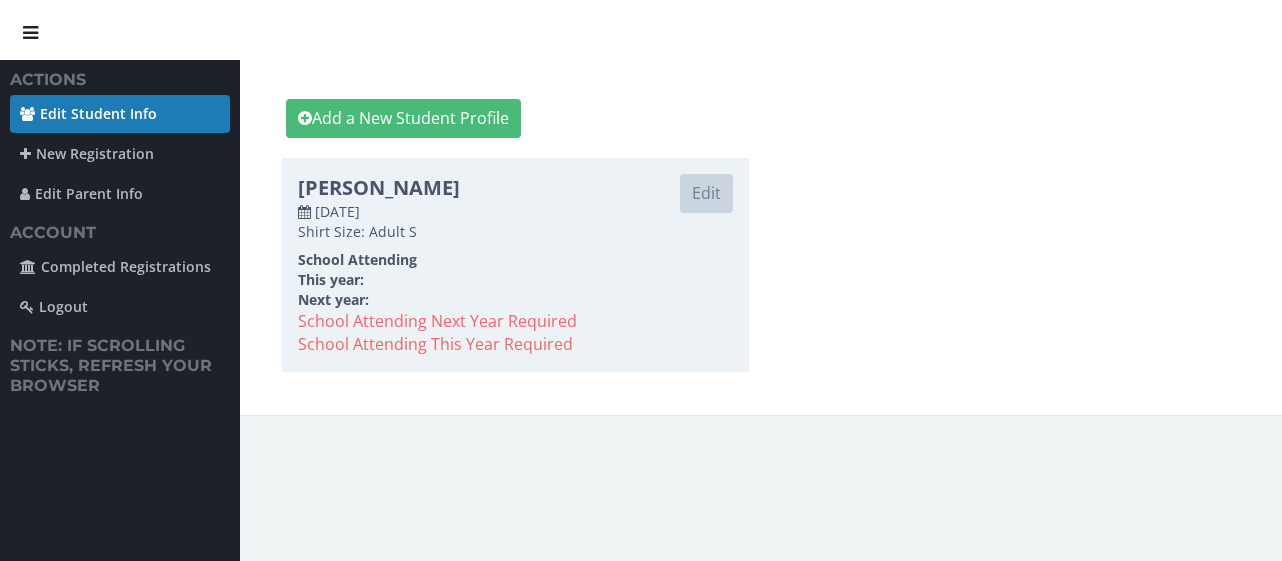 scroll, scrollTop: 0, scrollLeft: 0, axis: both 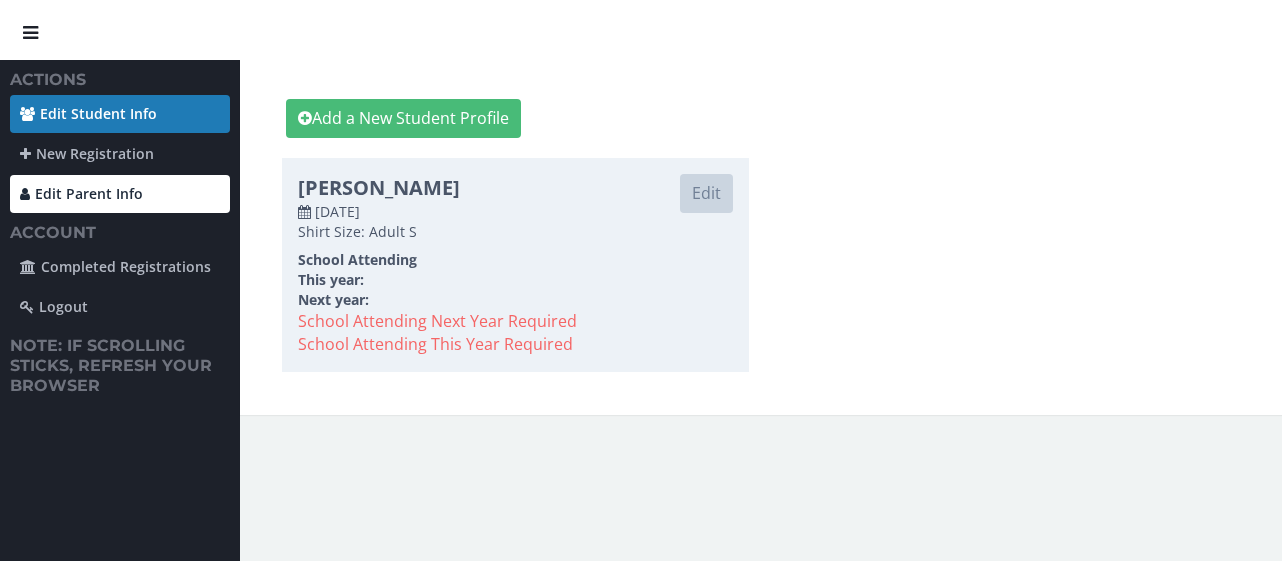click on "Edit Parent Info" at bounding box center [120, 194] 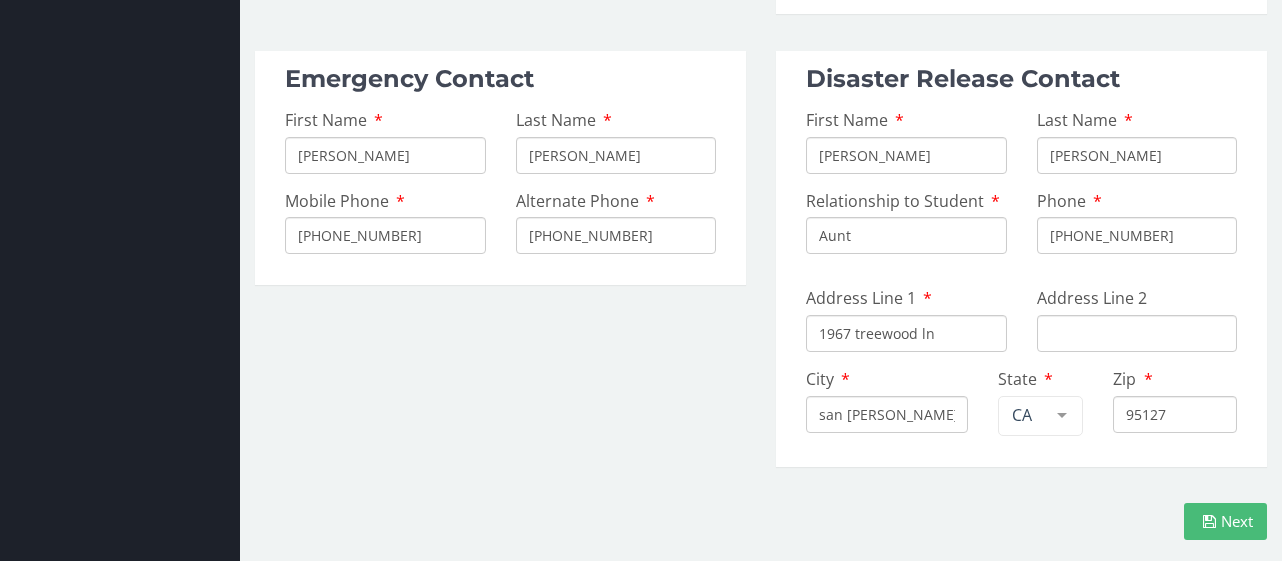 scroll, scrollTop: 0, scrollLeft: 0, axis: both 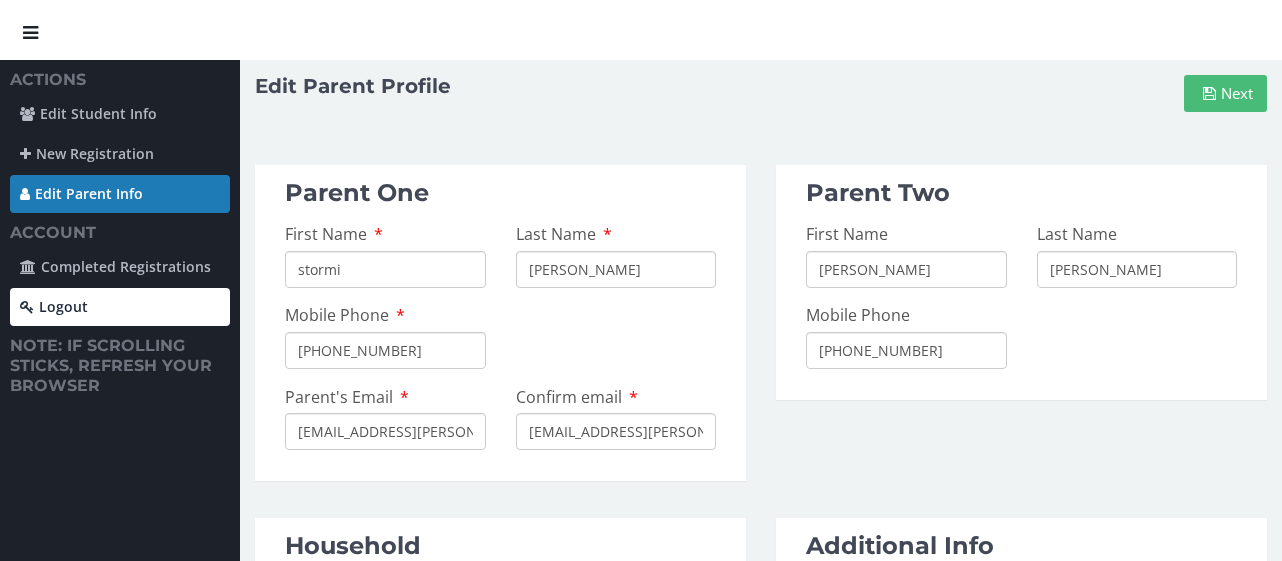 click on "Logout" at bounding box center (120, 307) 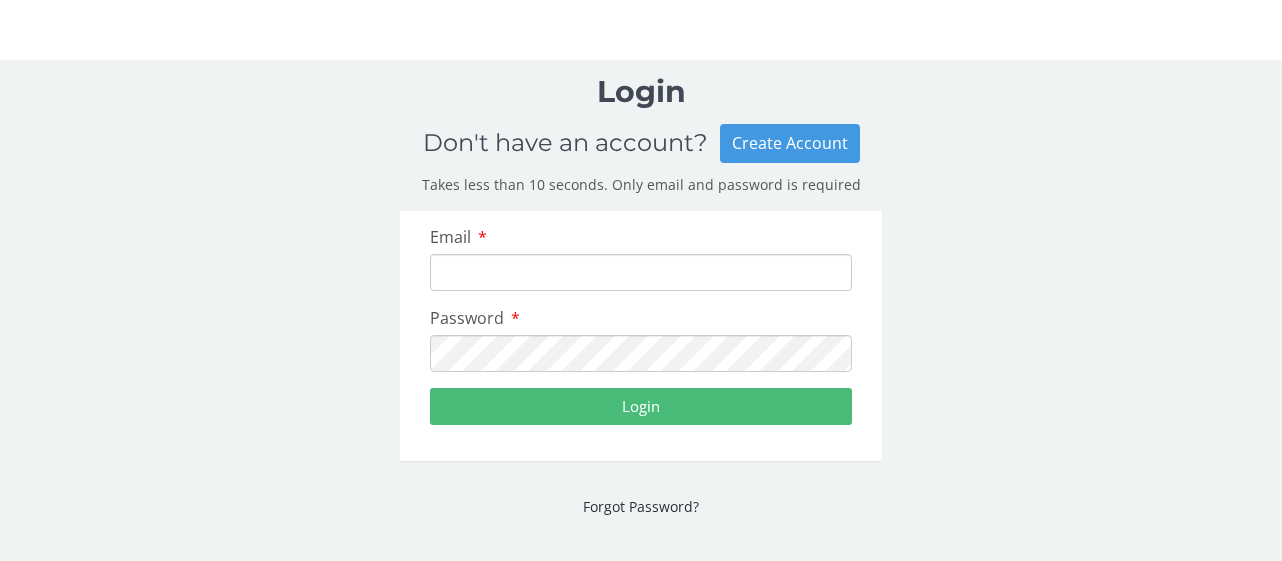 click on "Email" at bounding box center (641, 272) 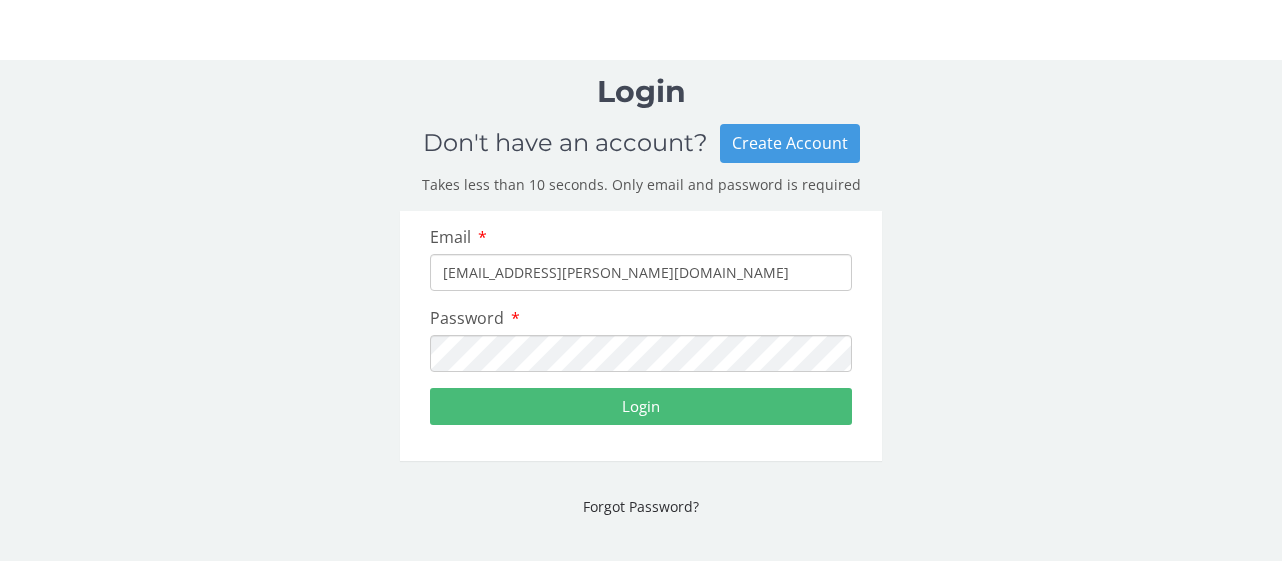 click on "Login" at bounding box center [641, 406] 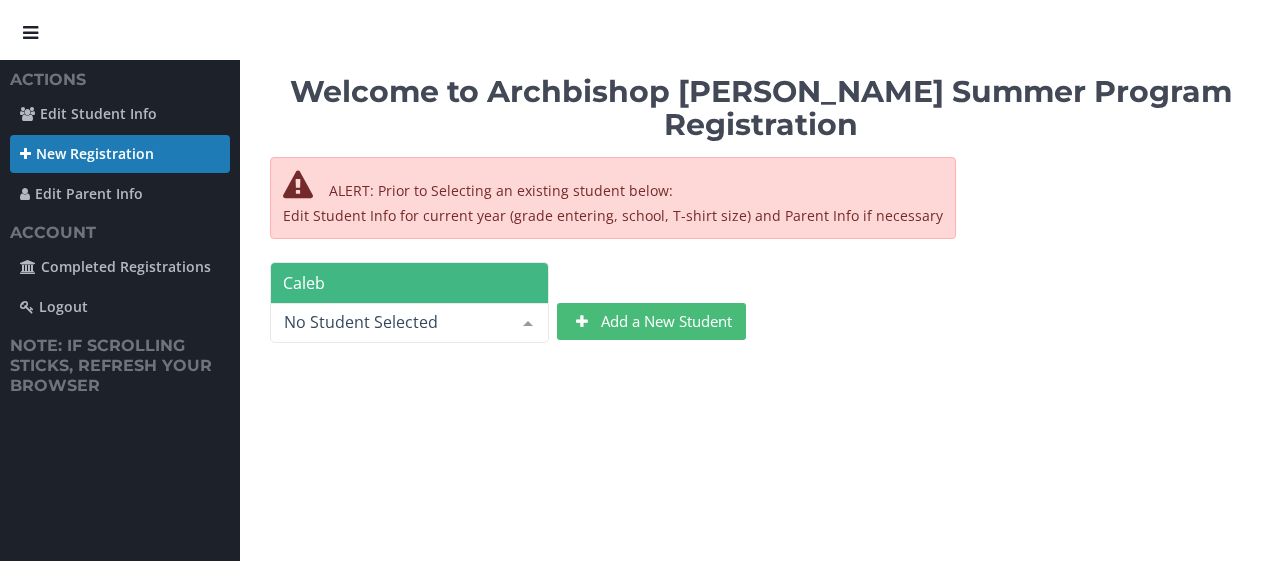 click on "Caleb     No elements found. Consider changing the search query.   List is empty." at bounding box center [409, 324] 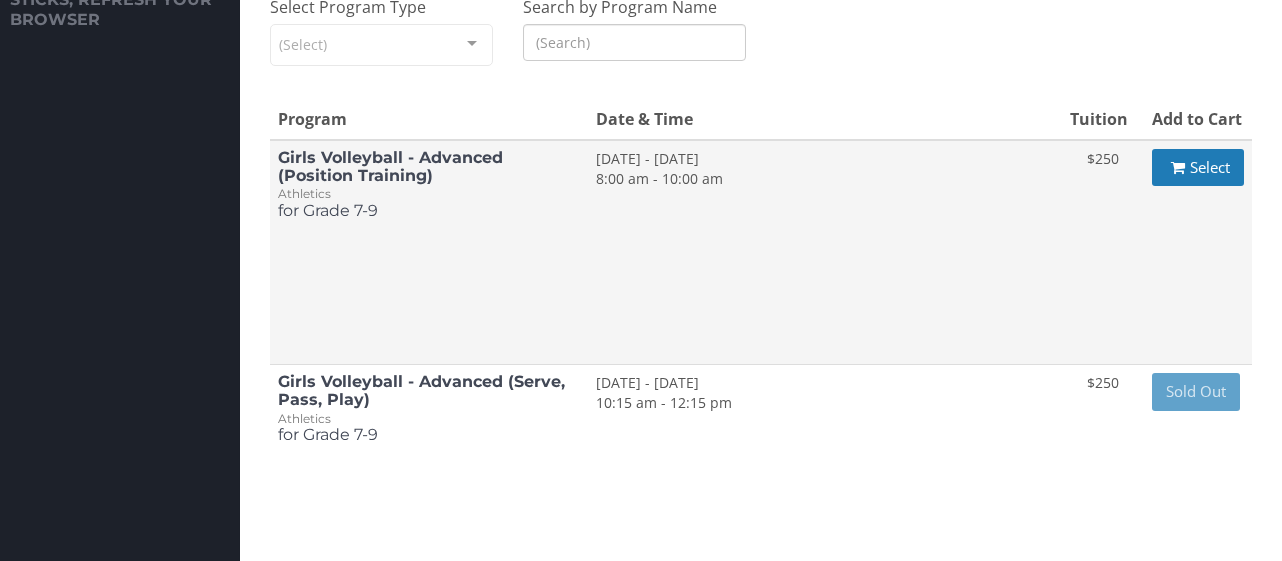 scroll, scrollTop: 375, scrollLeft: 0, axis: vertical 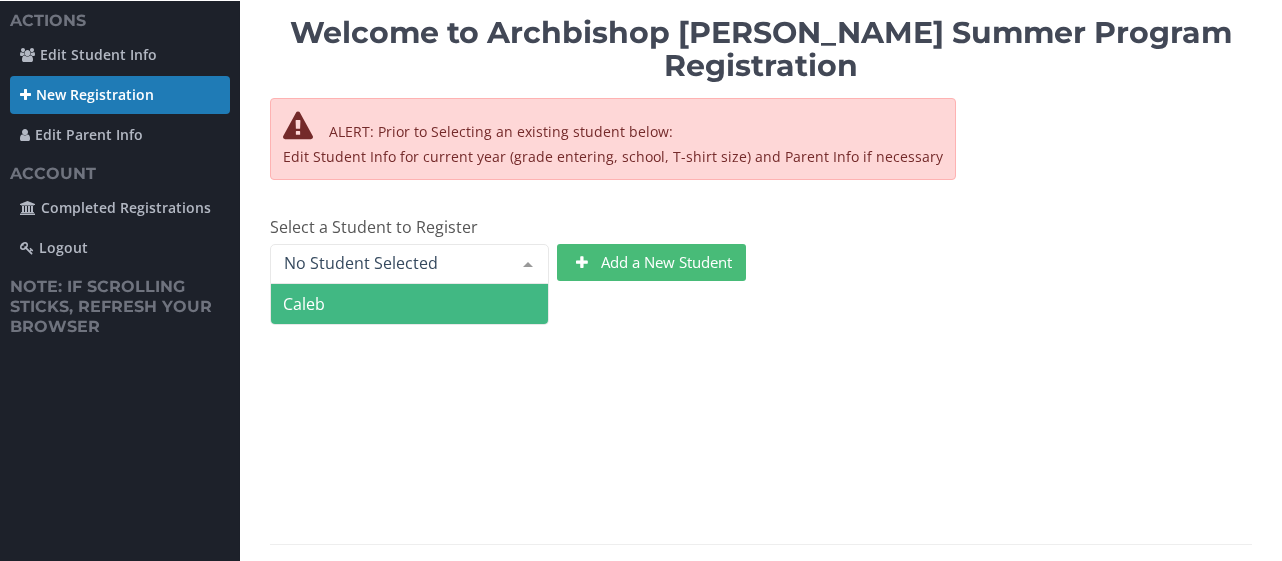click at bounding box center (528, 264) 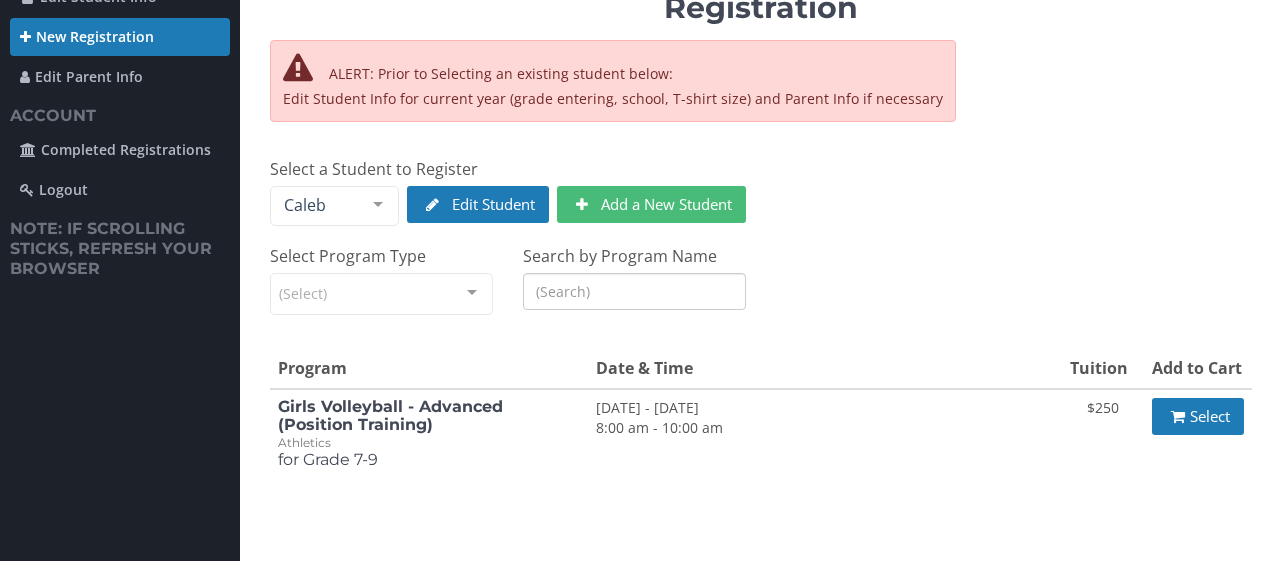 scroll, scrollTop: 0, scrollLeft: 0, axis: both 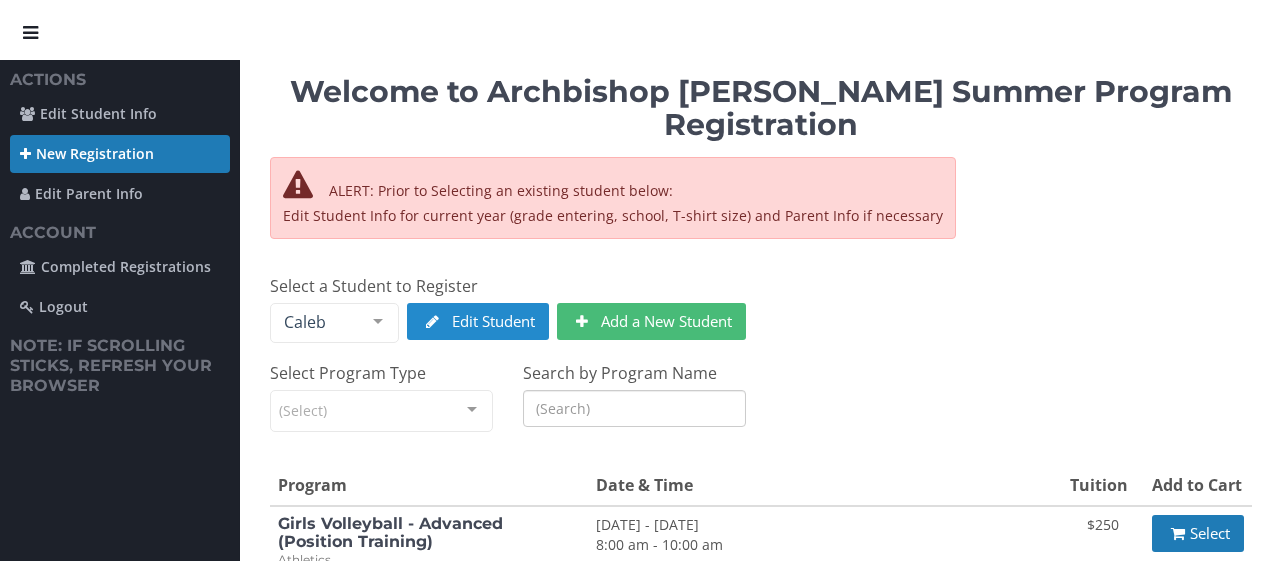 click on "Edit Student" at bounding box center (478, 321) 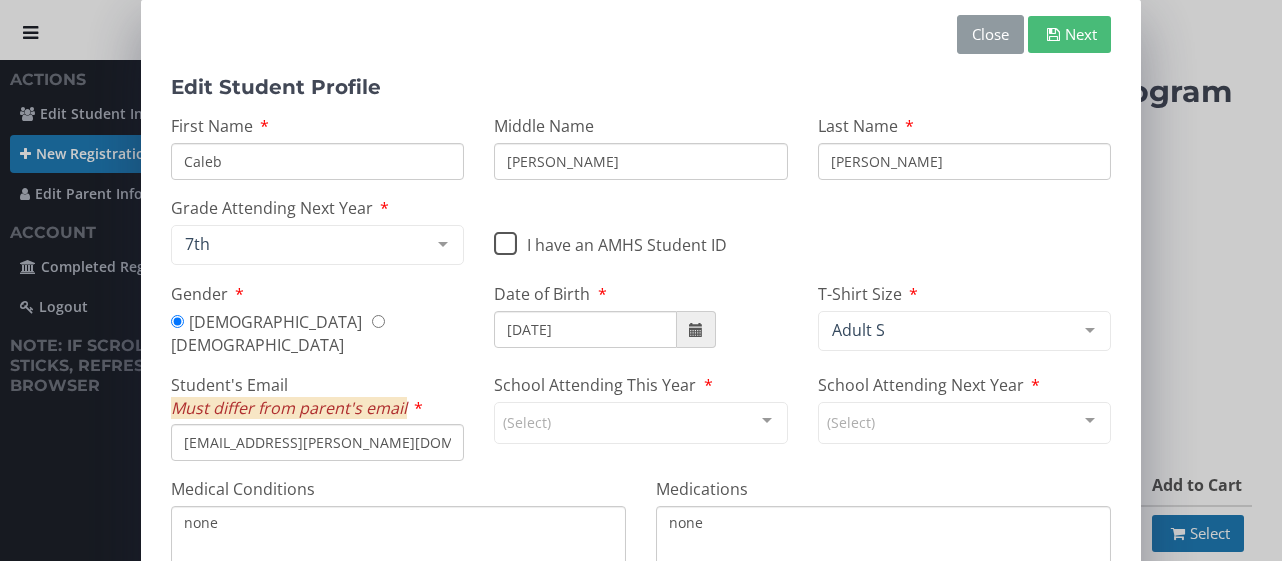 click on "Close" at bounding box center [990, 34] 